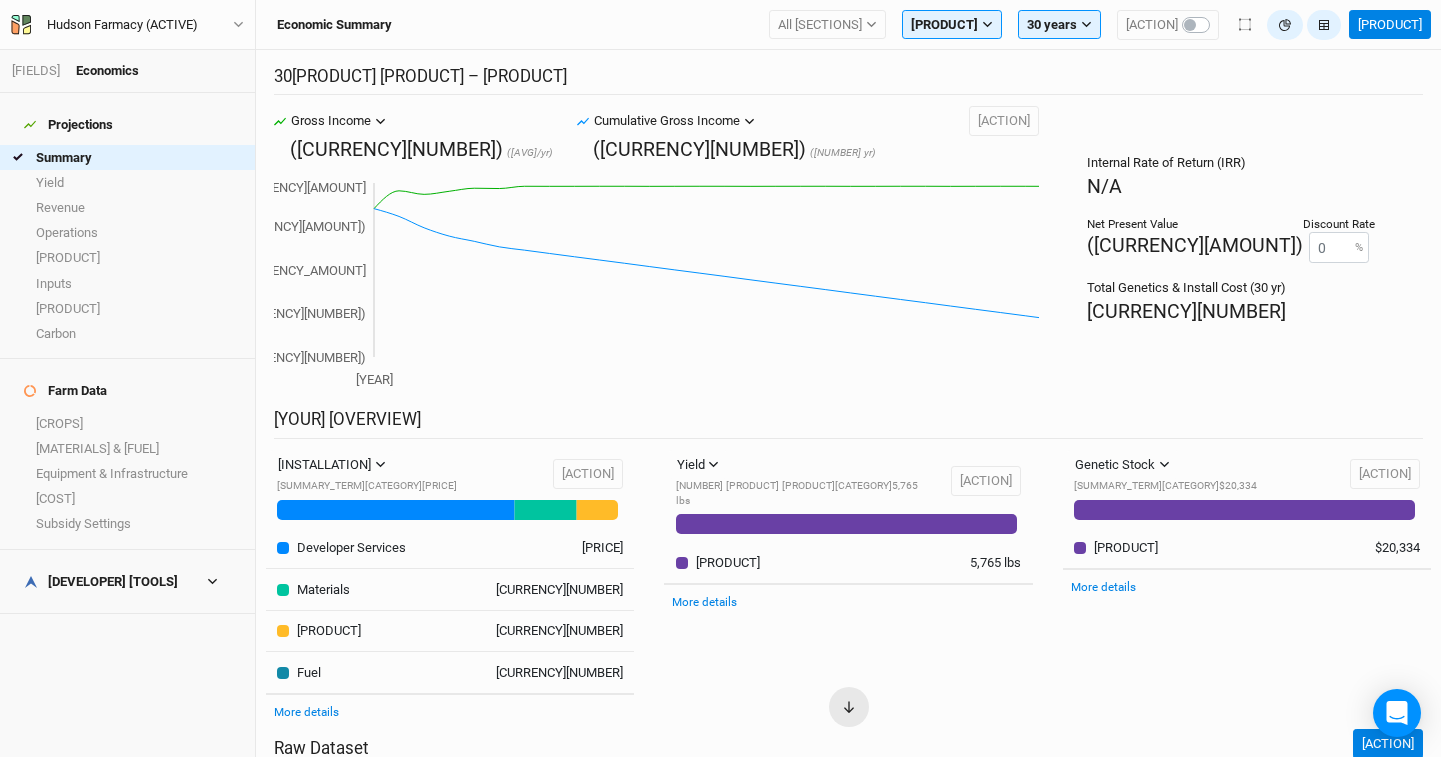 scroll, scrollTop: 0, scrollLeft: 0, axis: both 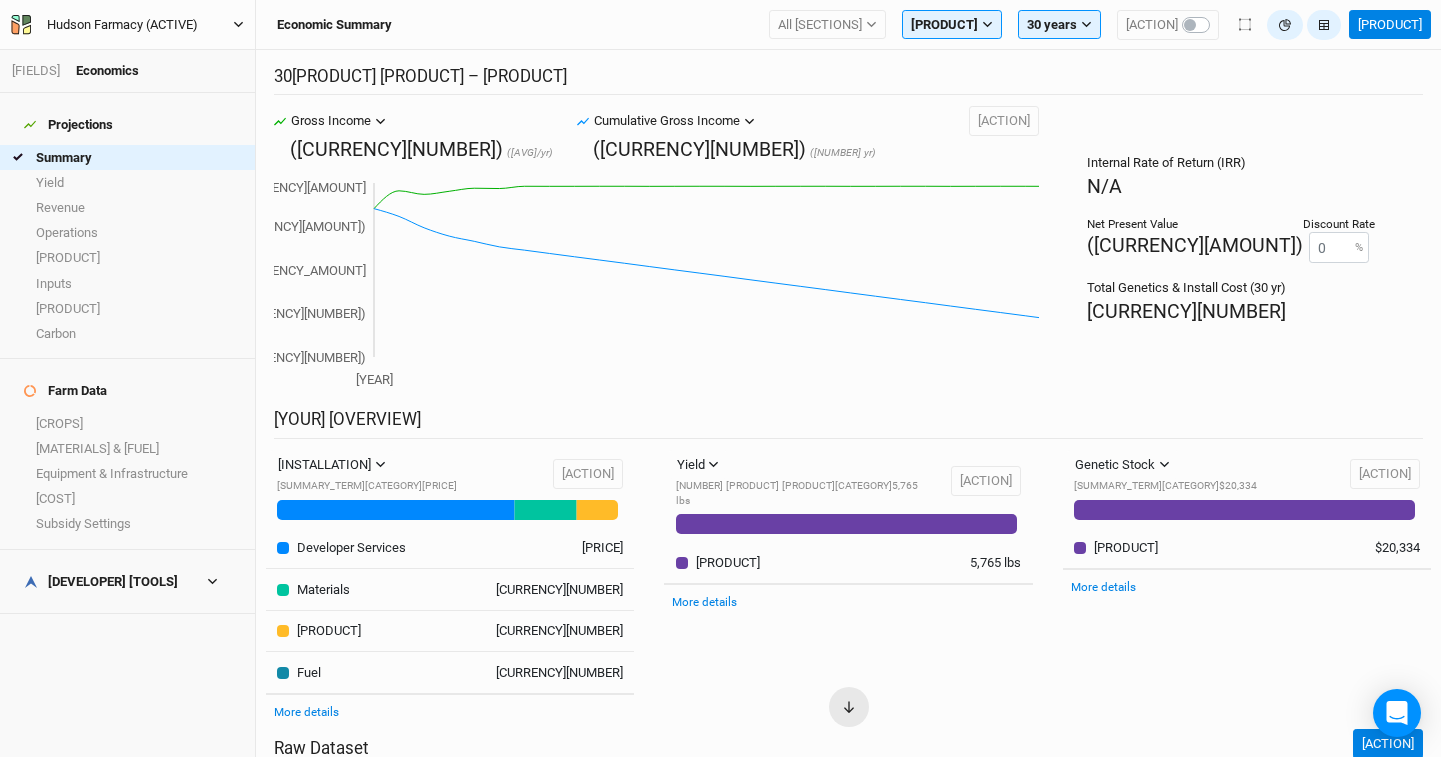 click on "Hudson Farmacy (ACTIVE)" at bounding box center (122, 25) 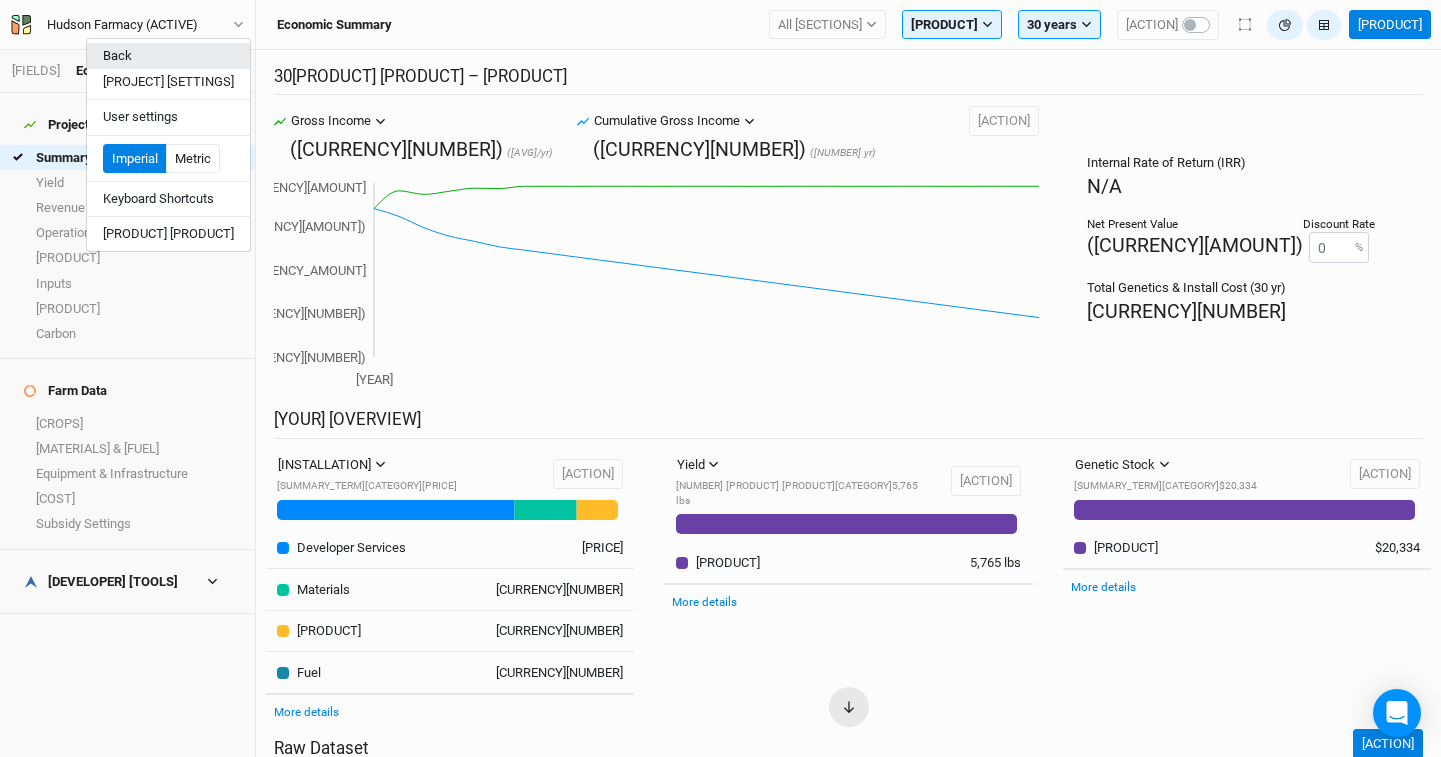 click on "Back" at bounding box center [168, 56] 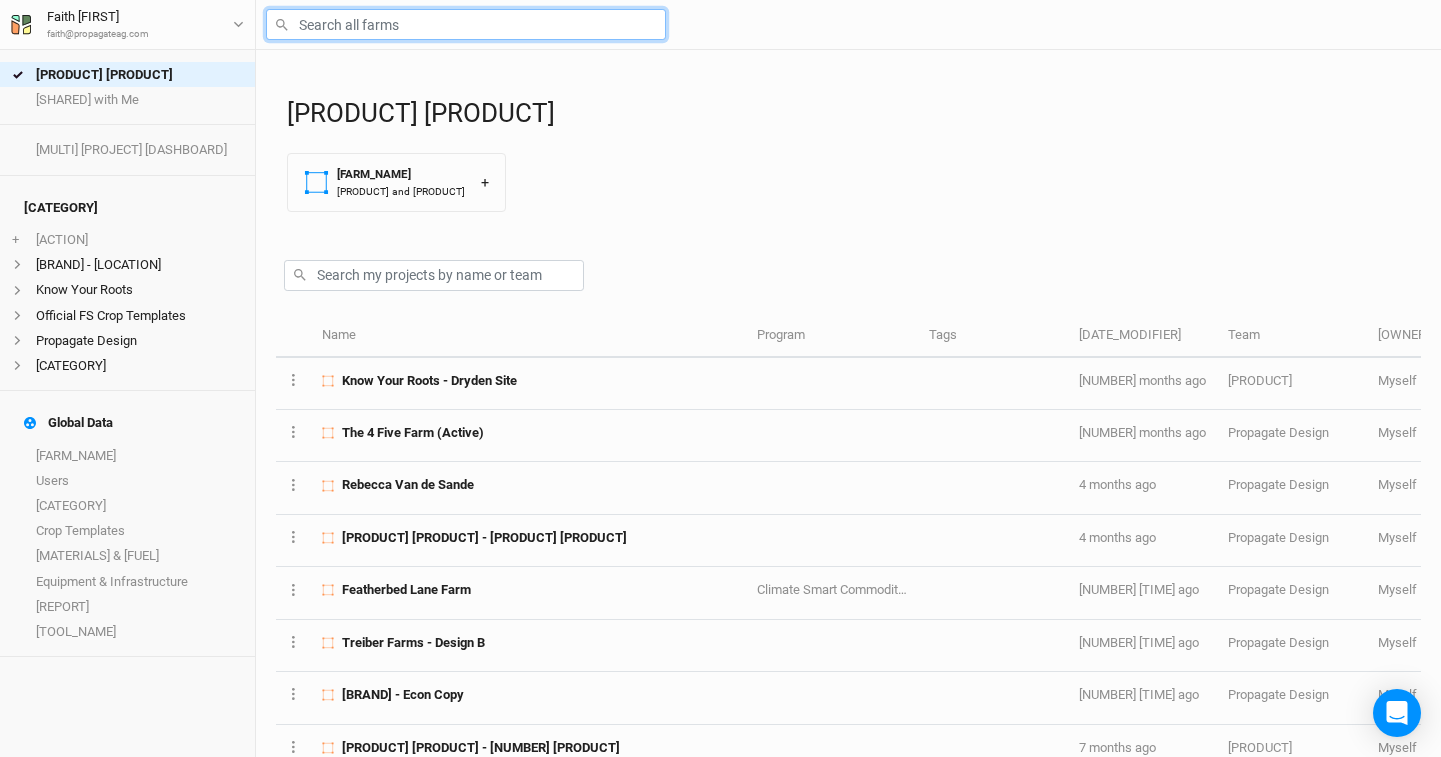 click at bounding box center [466, 24] 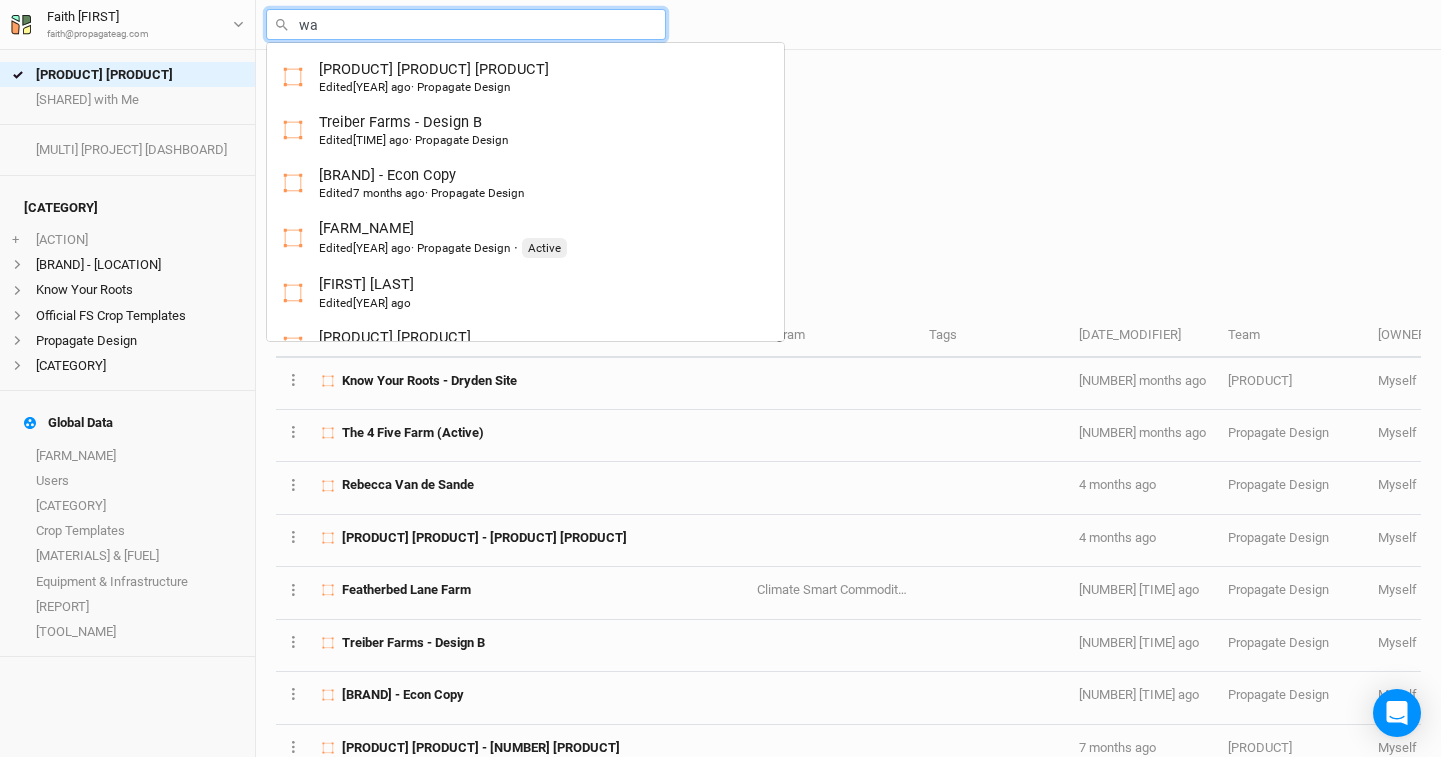 type on "wal" 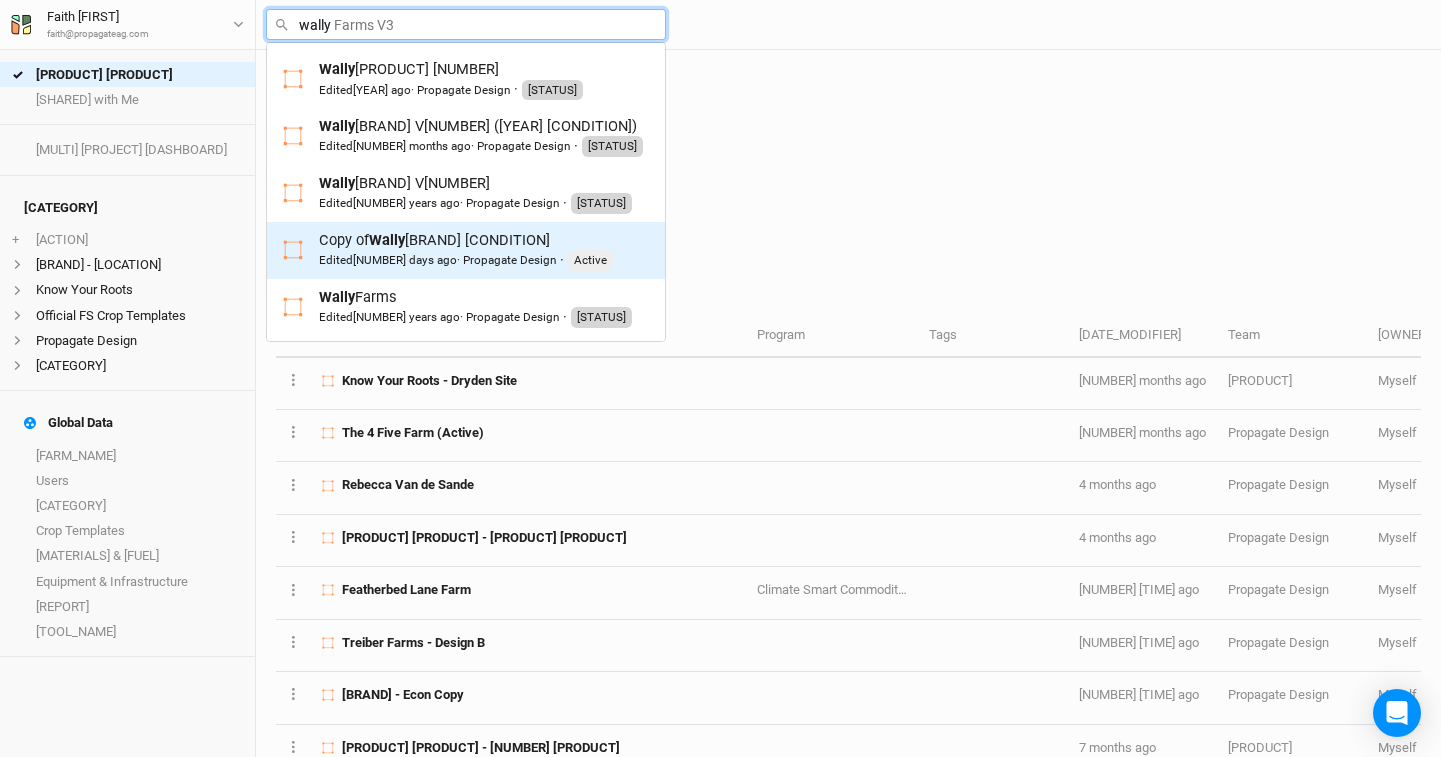 click on "[DATE_MODIFIER] · [BRAND_NAME]" at bounding box center [437, 260] 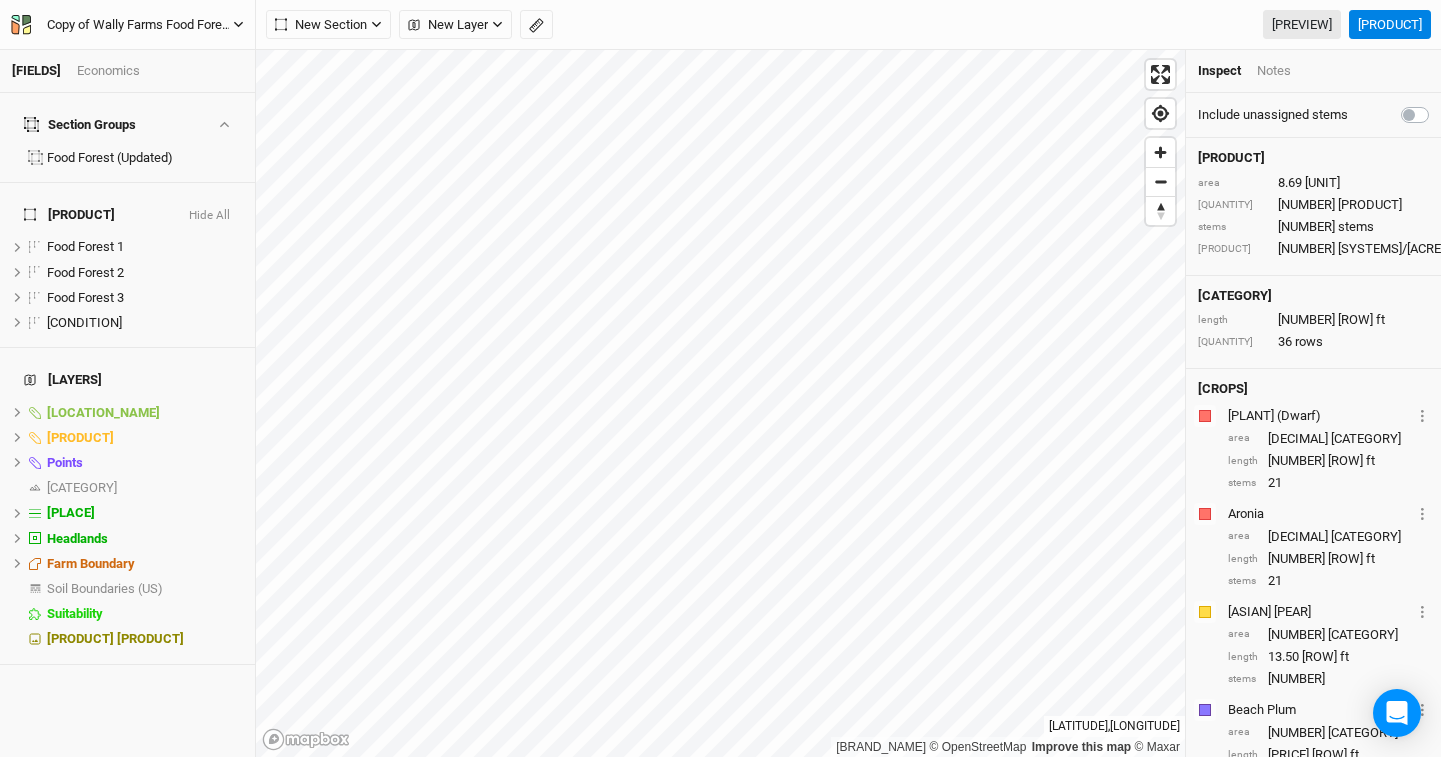 click on "Copy of Wally Farms Food Forest and Silvopasture" at bounding box center (140, 25) 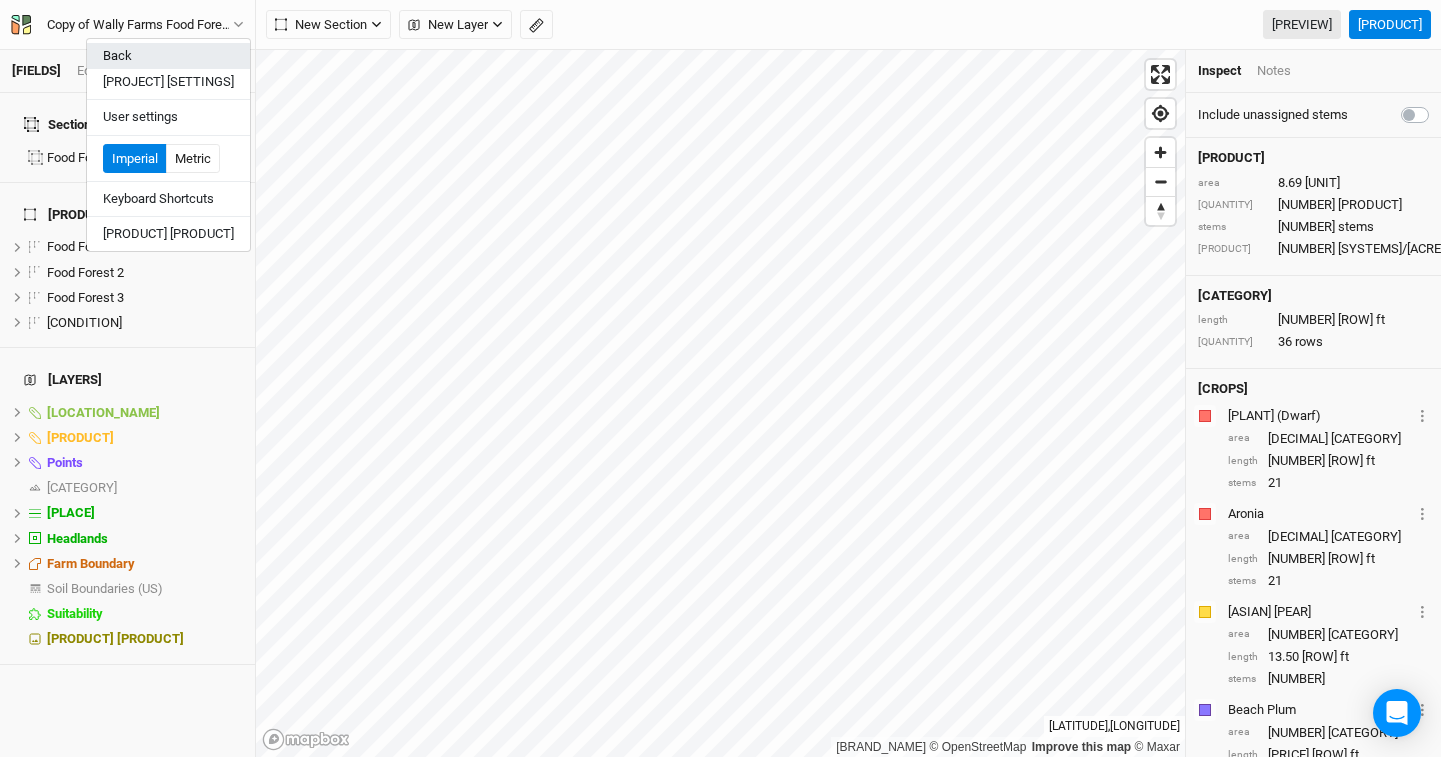click on "Back" at bounding box center [168, 56] 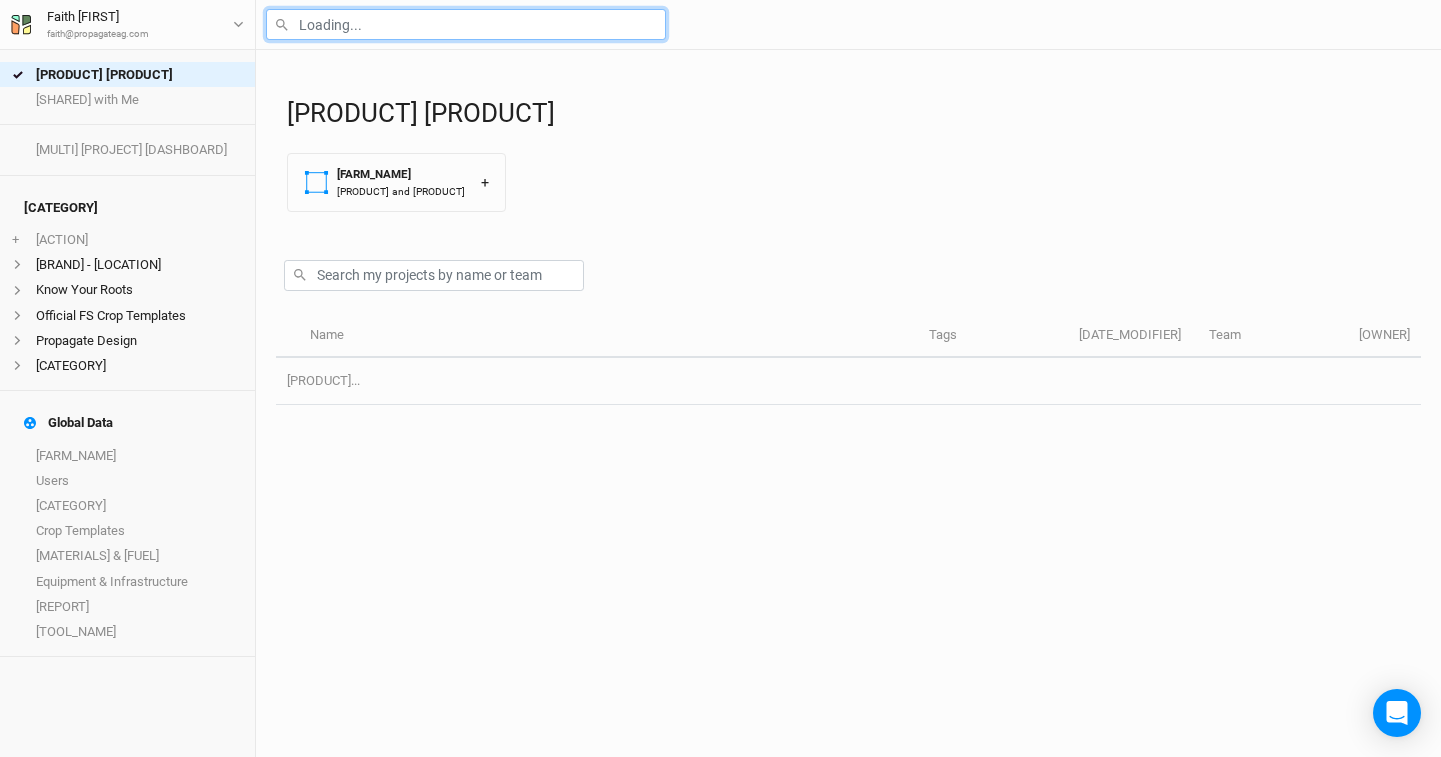 click at bounding box center (466, 24) 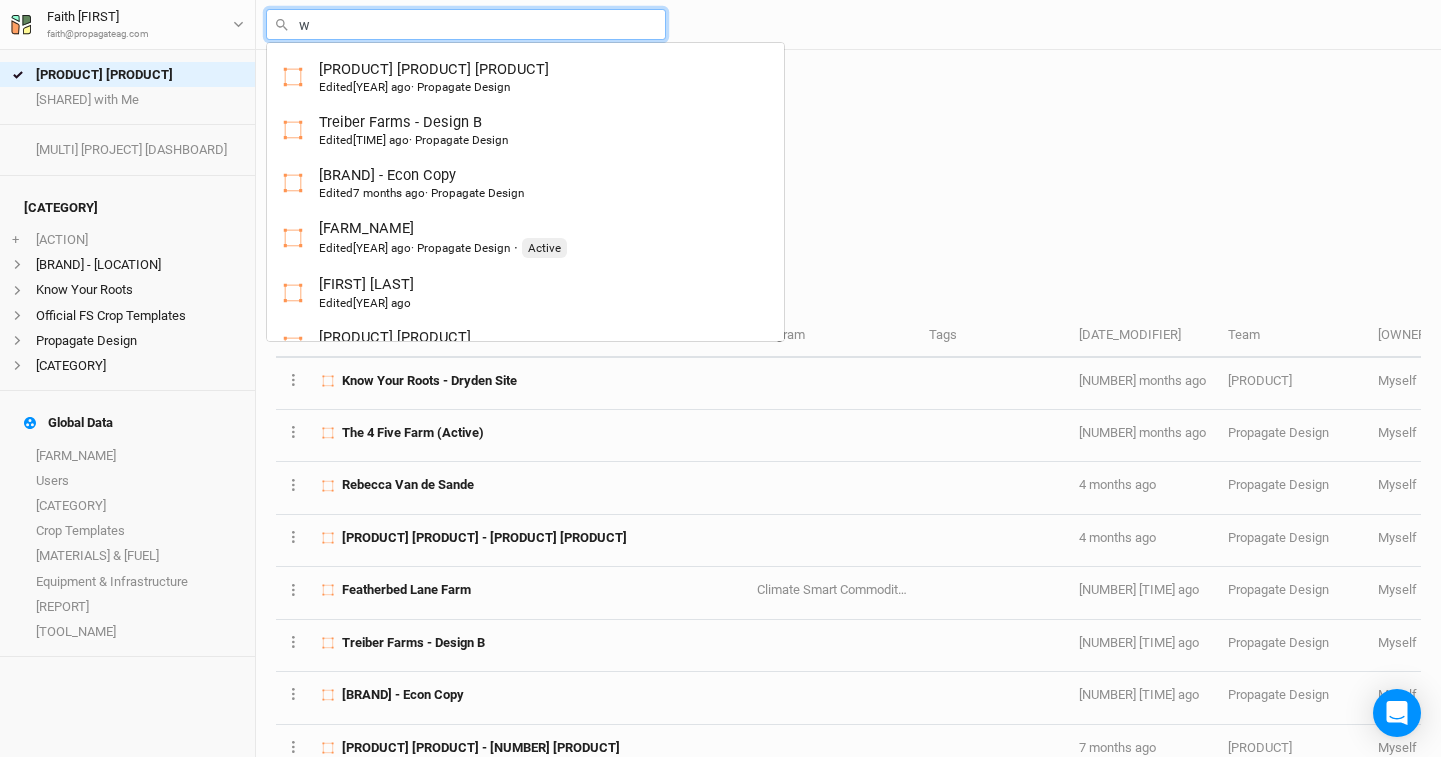 type on "wa" 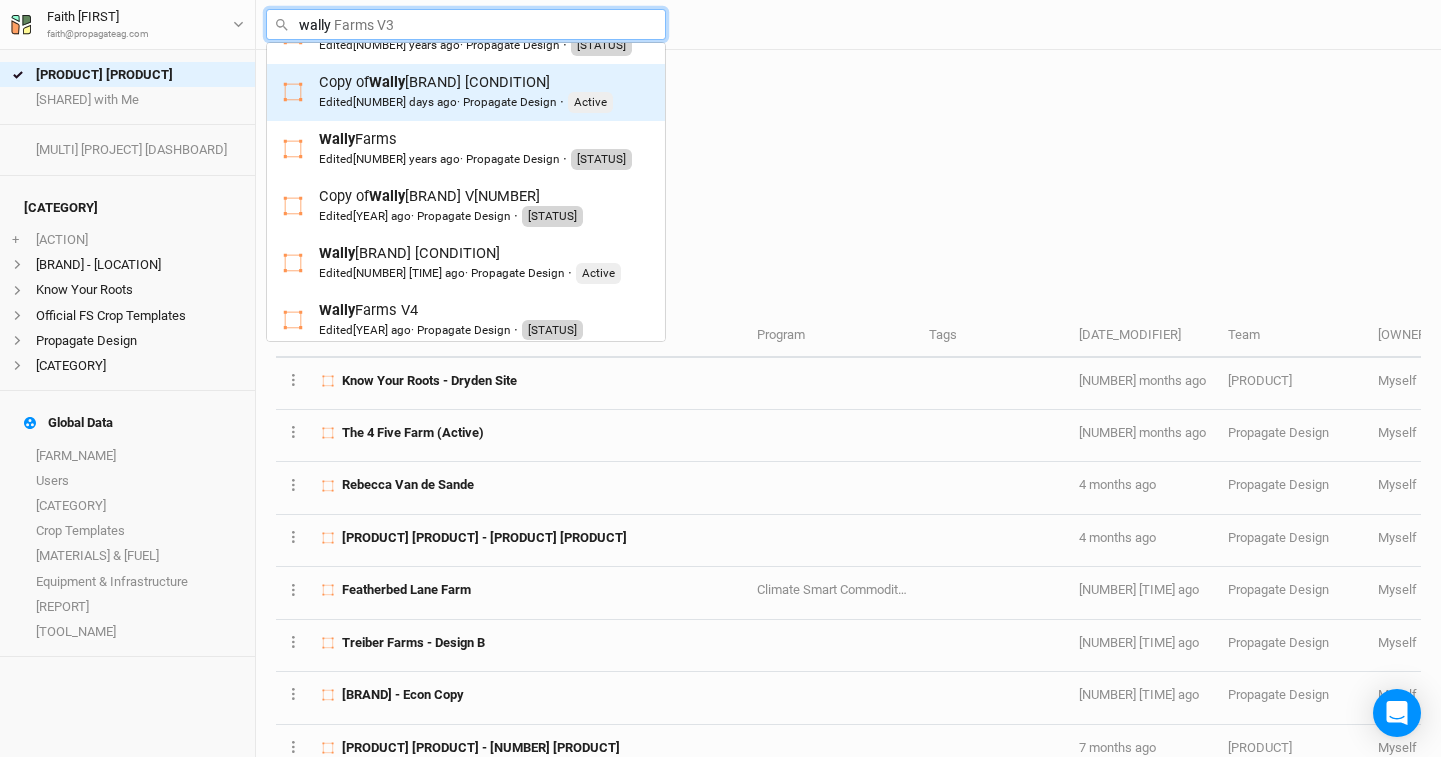 scroll, scrollTop: 162, scrollLeft: 0, axis: vertical 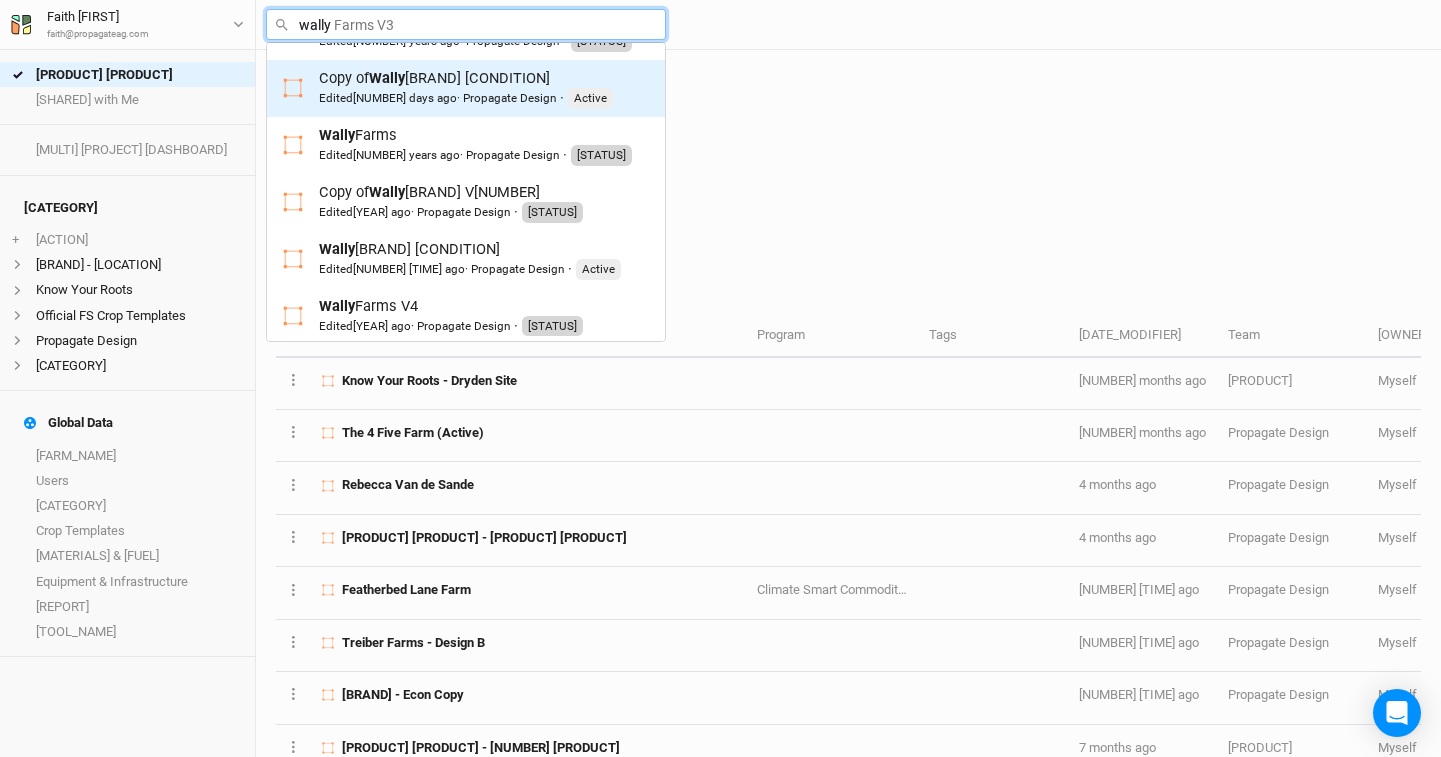 click on "[LAST] [PLACE] [FOOD] [PLANT] and [SILVOPASTURE] Edited [TIME] ago · [PROPAGATE] [DESIGN] · Active" at bounding box center (470, 259) 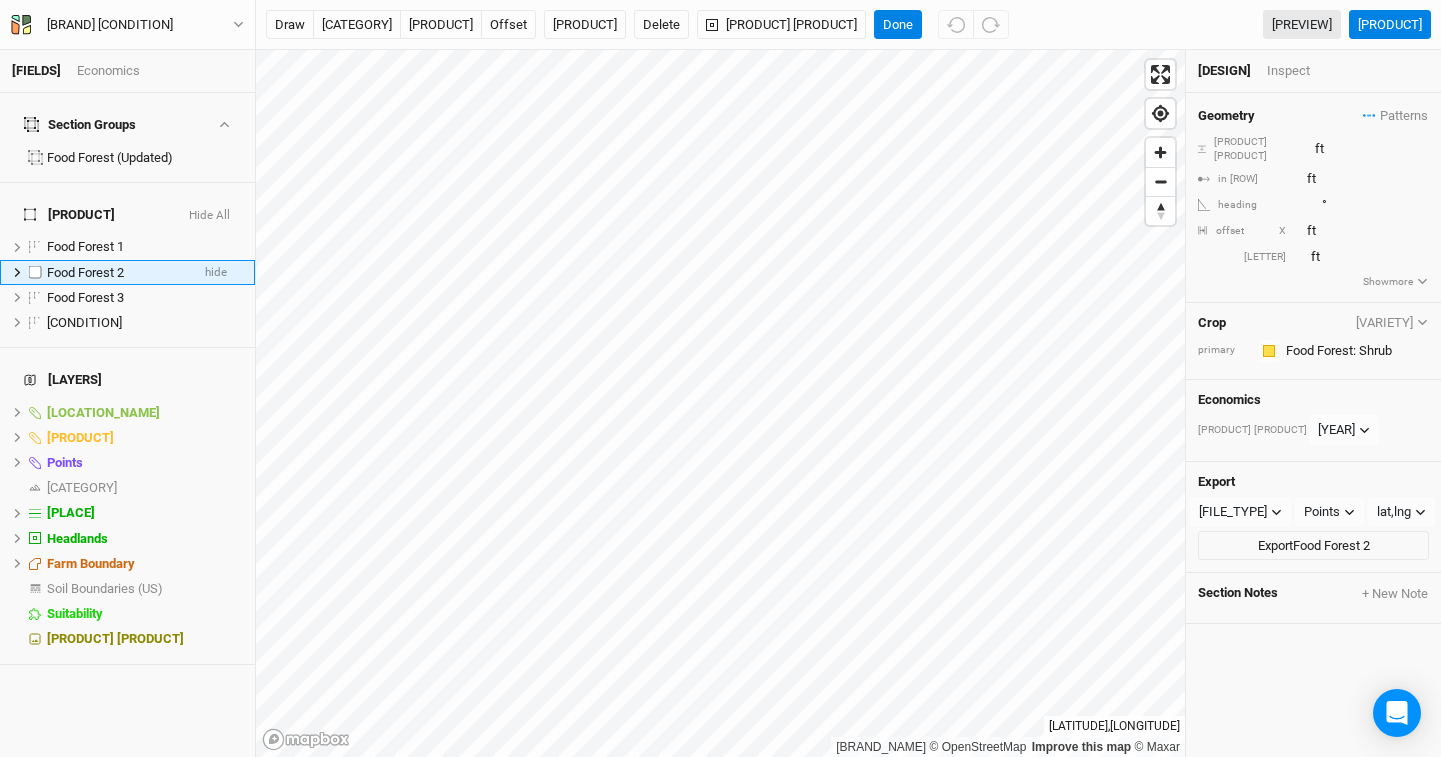 click at bounding box center [17, 272] 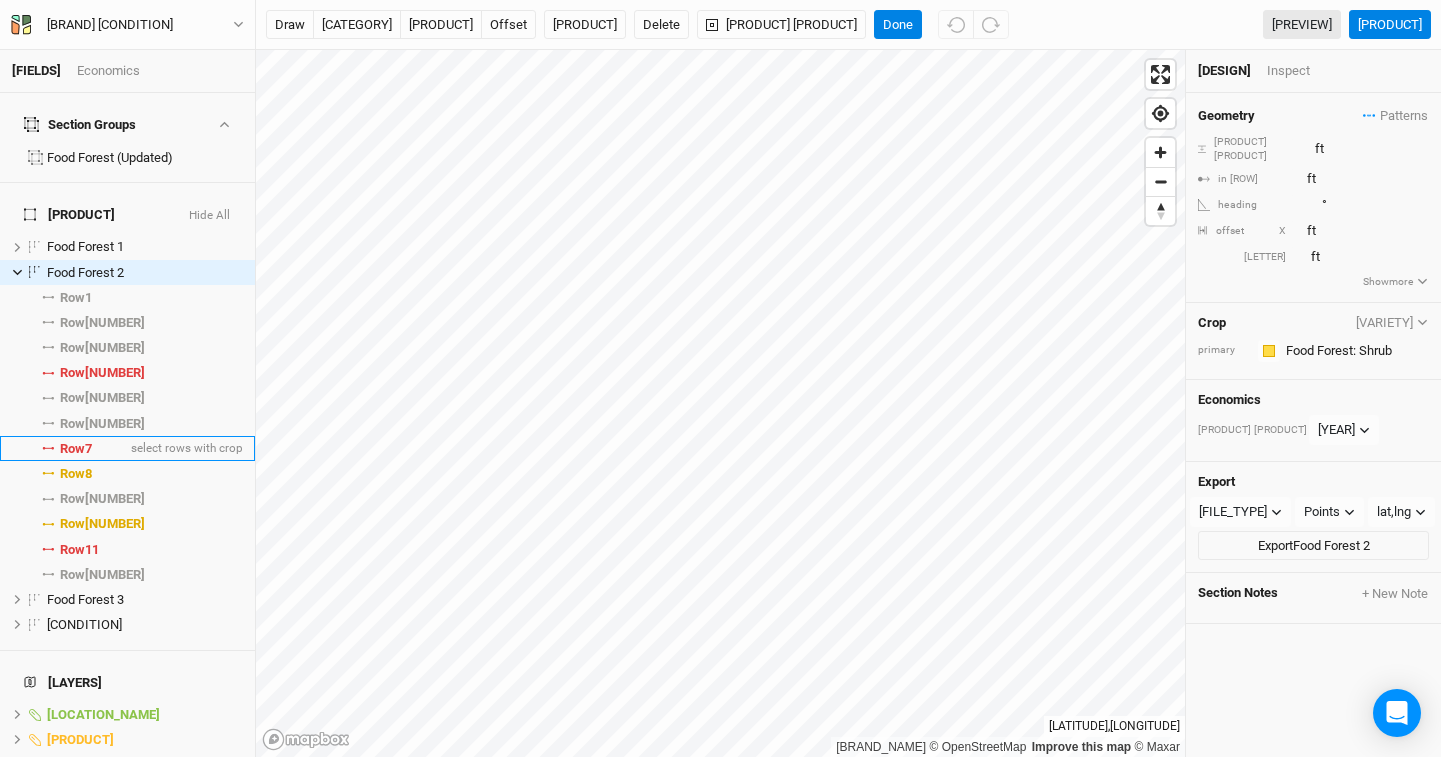 click on "[ROW] [NUMBER]" at bounding box center [76, 449] 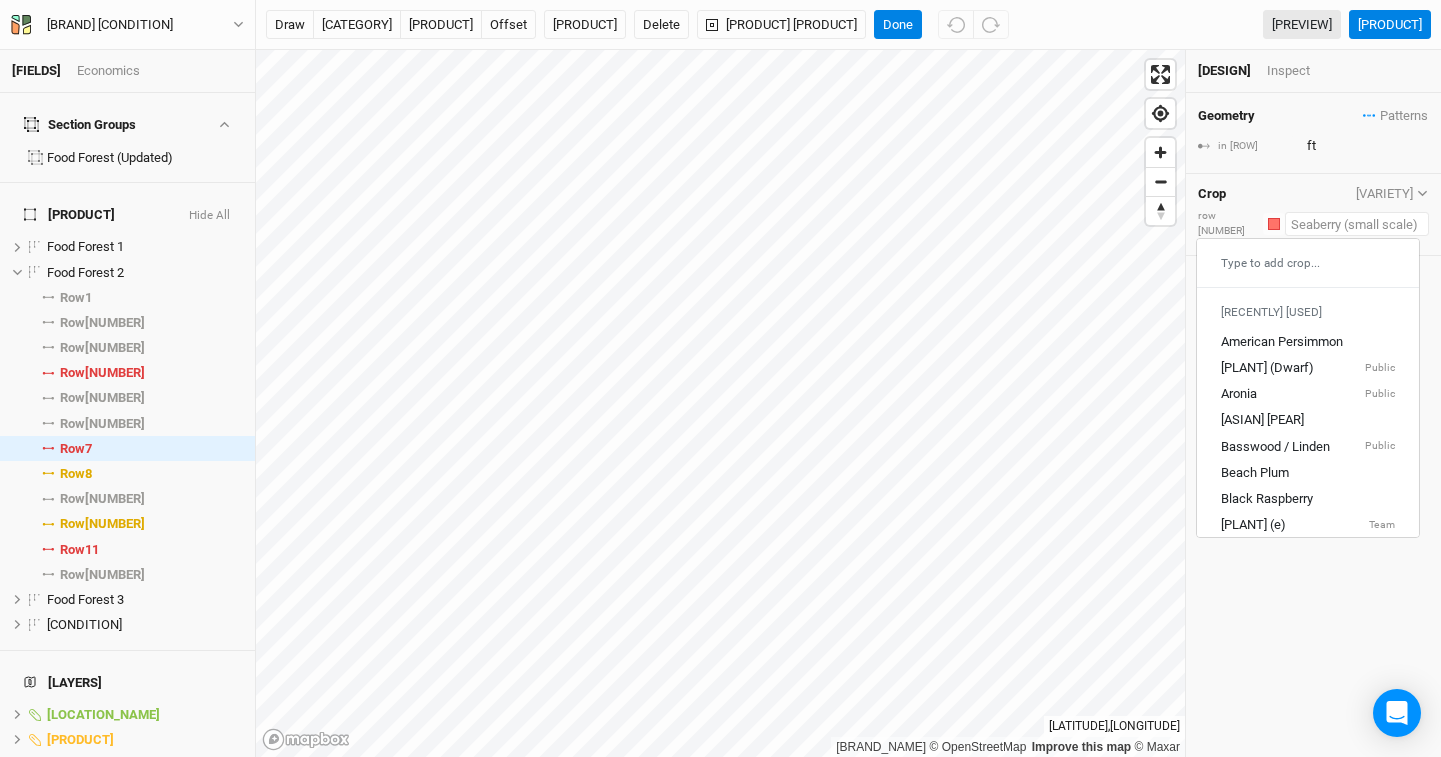 click at bounding box center [1357, 224] 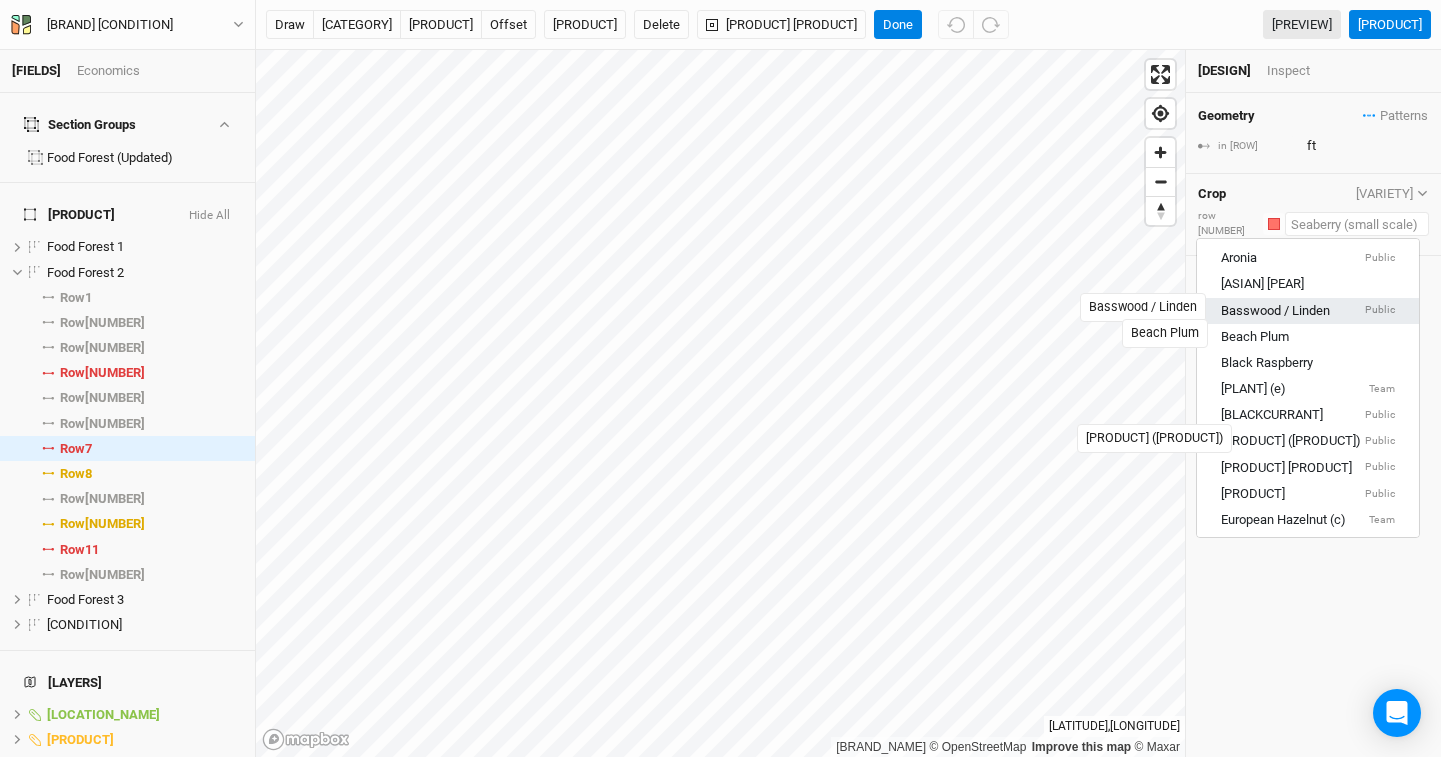 scroll, scrollTop: 371, scrollLeft: 0, axis: vertical 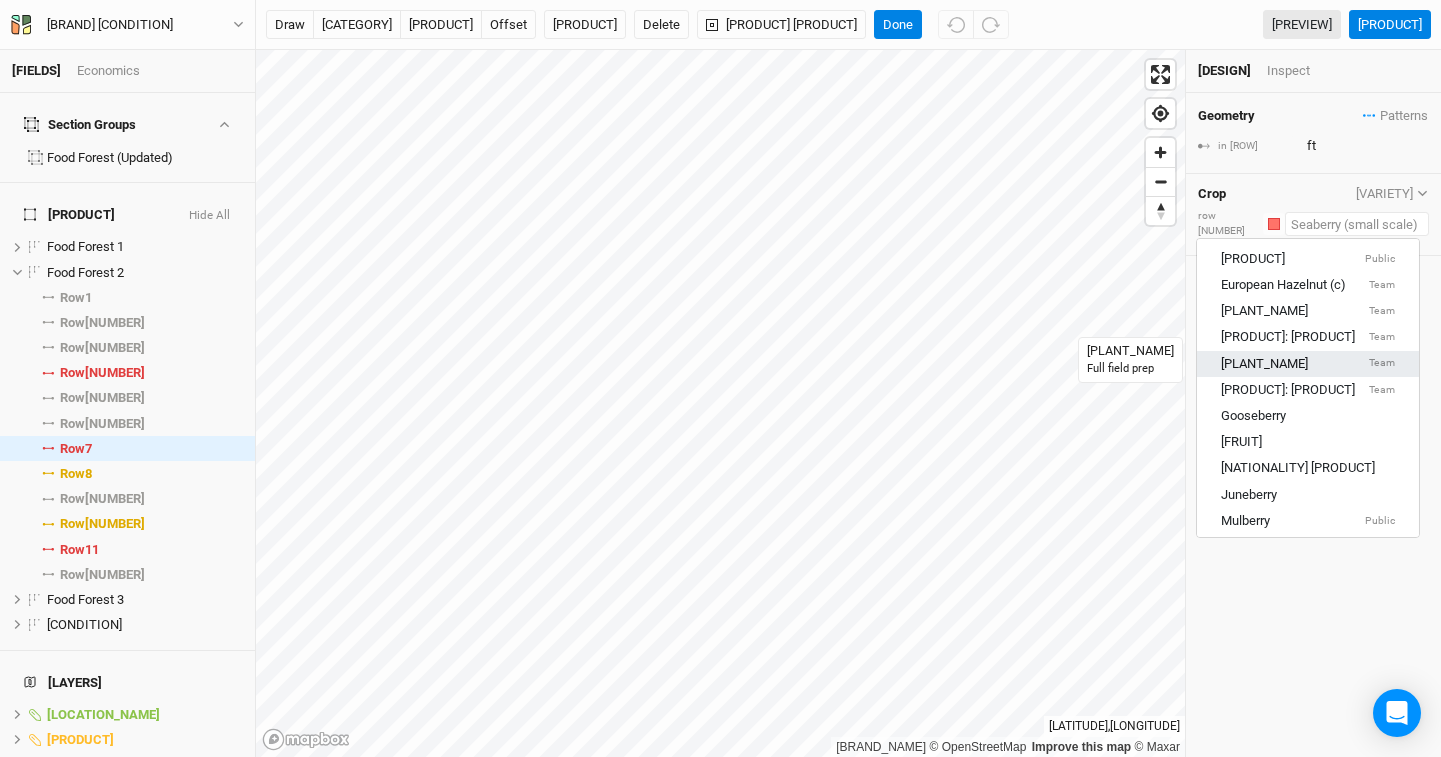 click on "[PLANT_NAME]" at bounding box center (1264, 364) 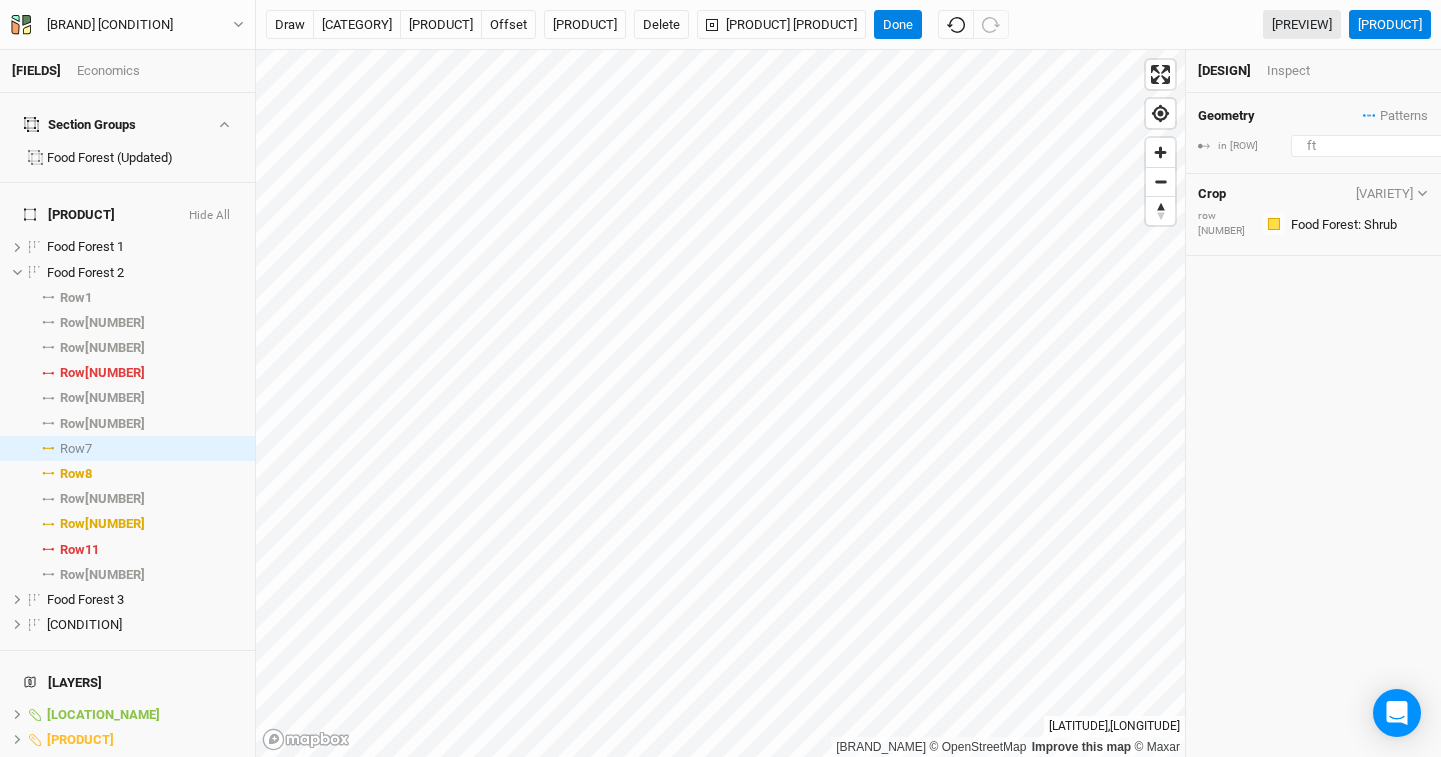 click on "[NUMBER]" at bounding box center (1378, 146) 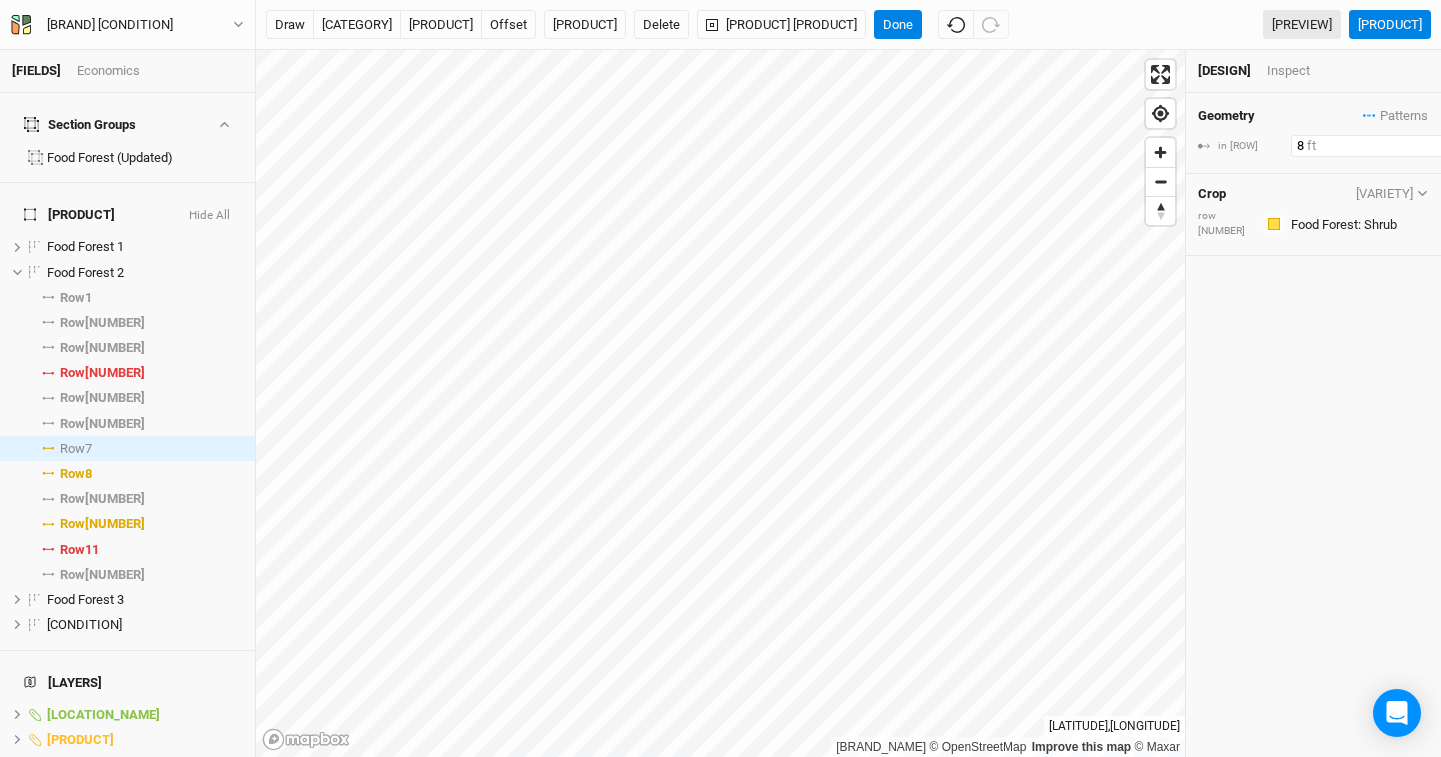 type on "8" 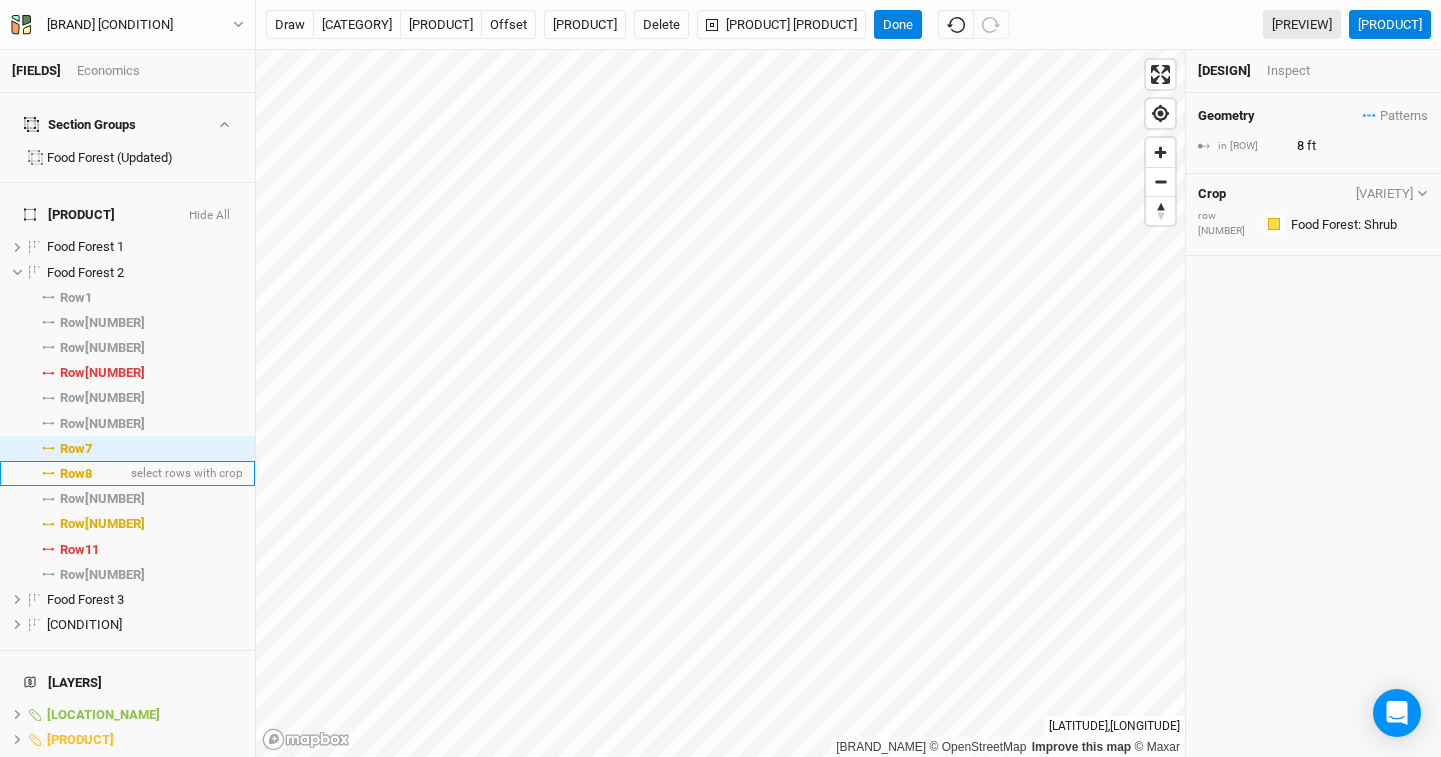 click on "[ROW] [NUMBER]" at bounding box center (76, 474) 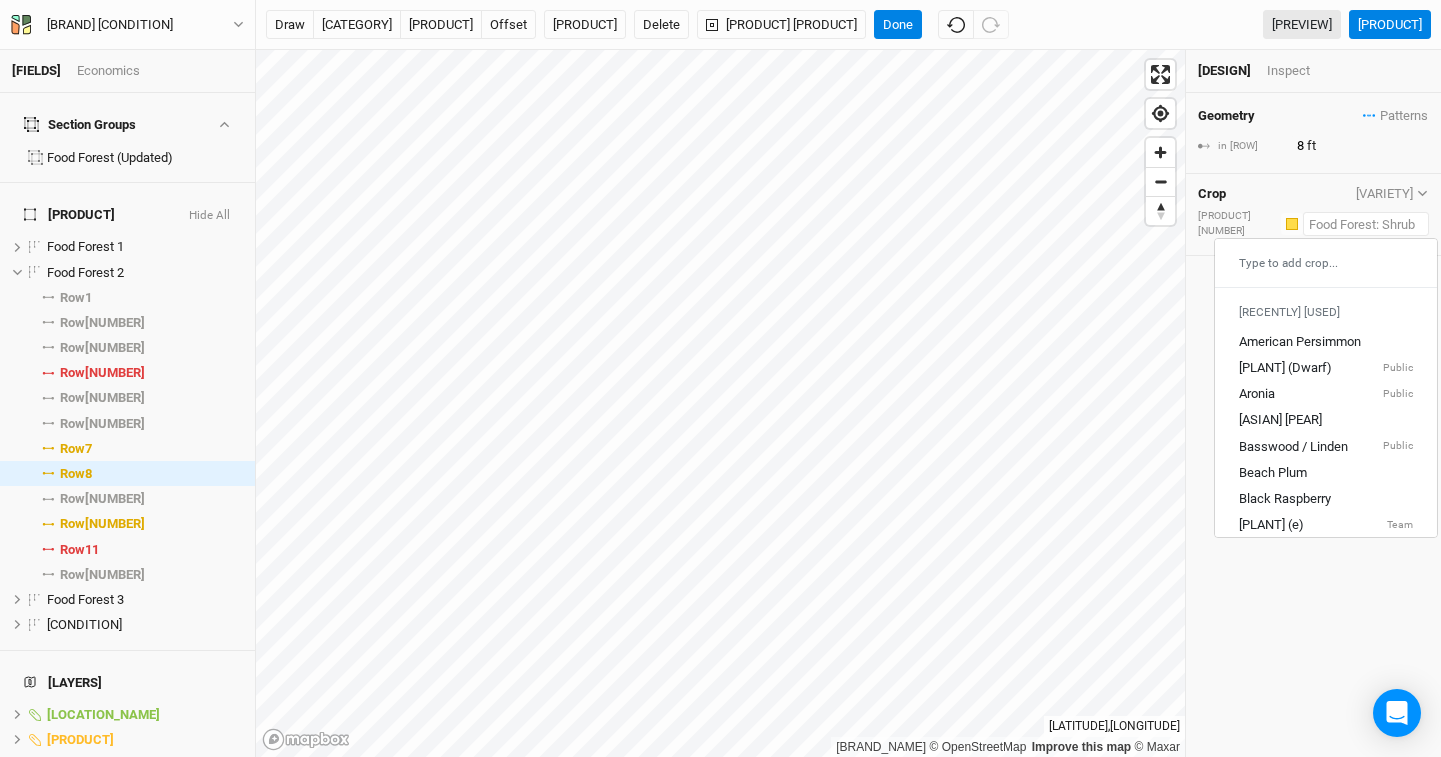 click at bounding box center (1366, 224) 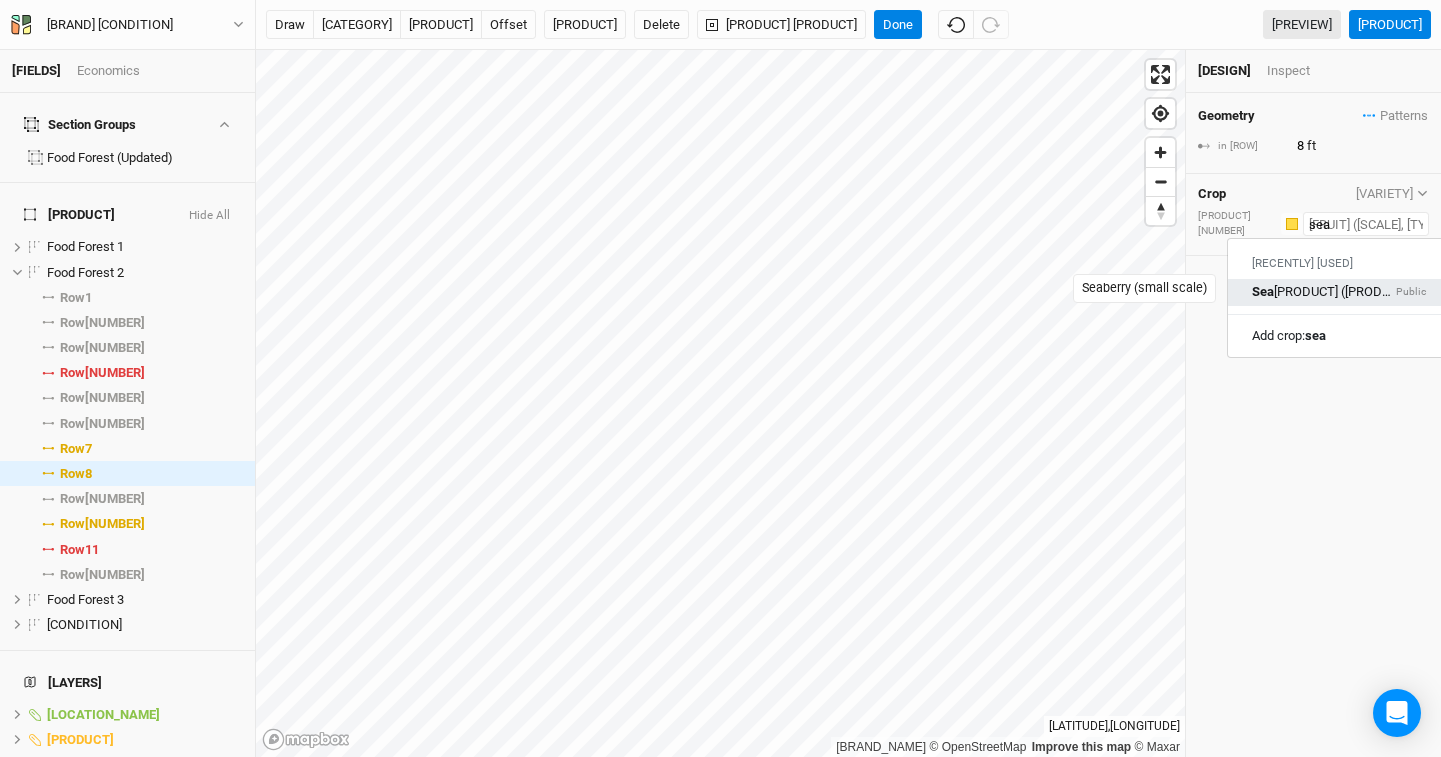 click on "Sea berry (small scale)" at bounding box center (1322, 292) 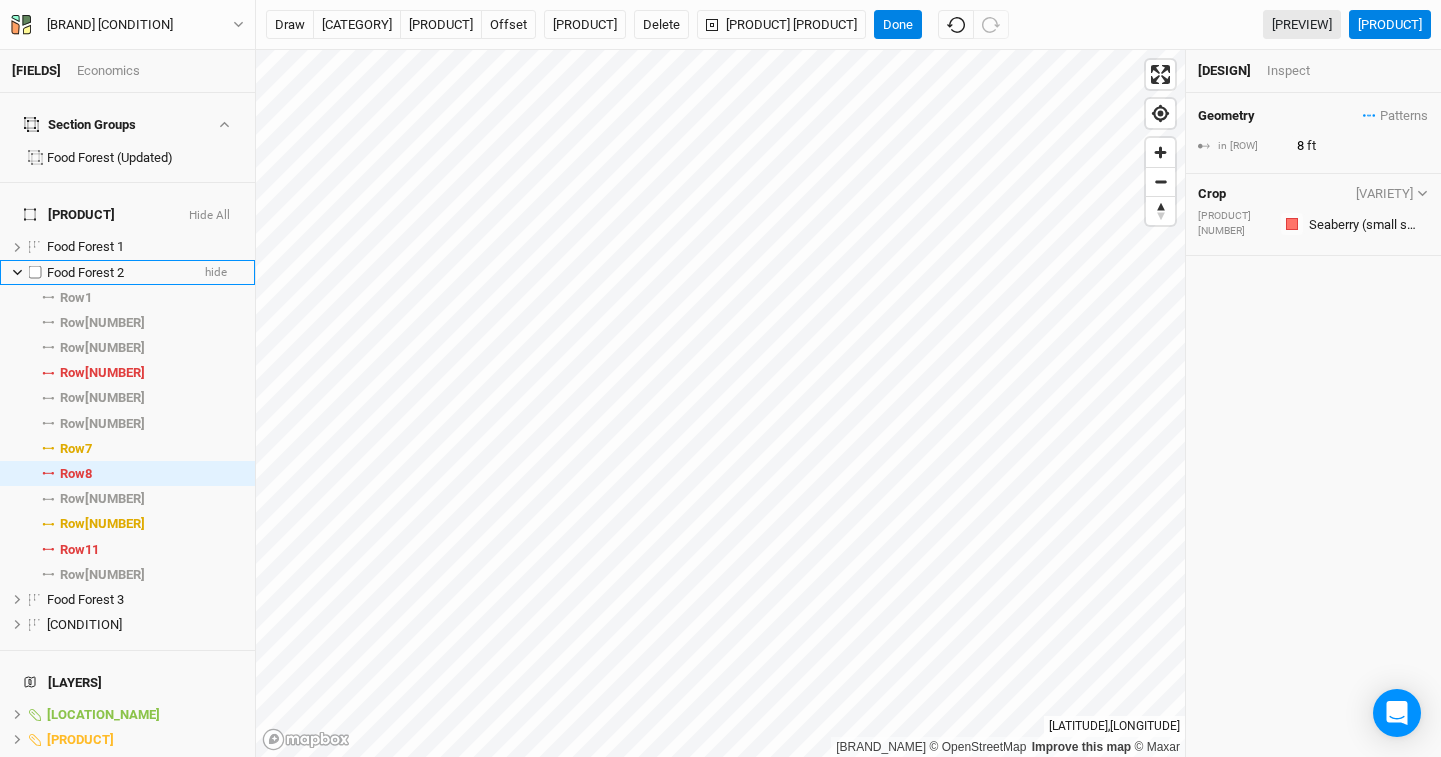 click at bounding box center (17, 272) 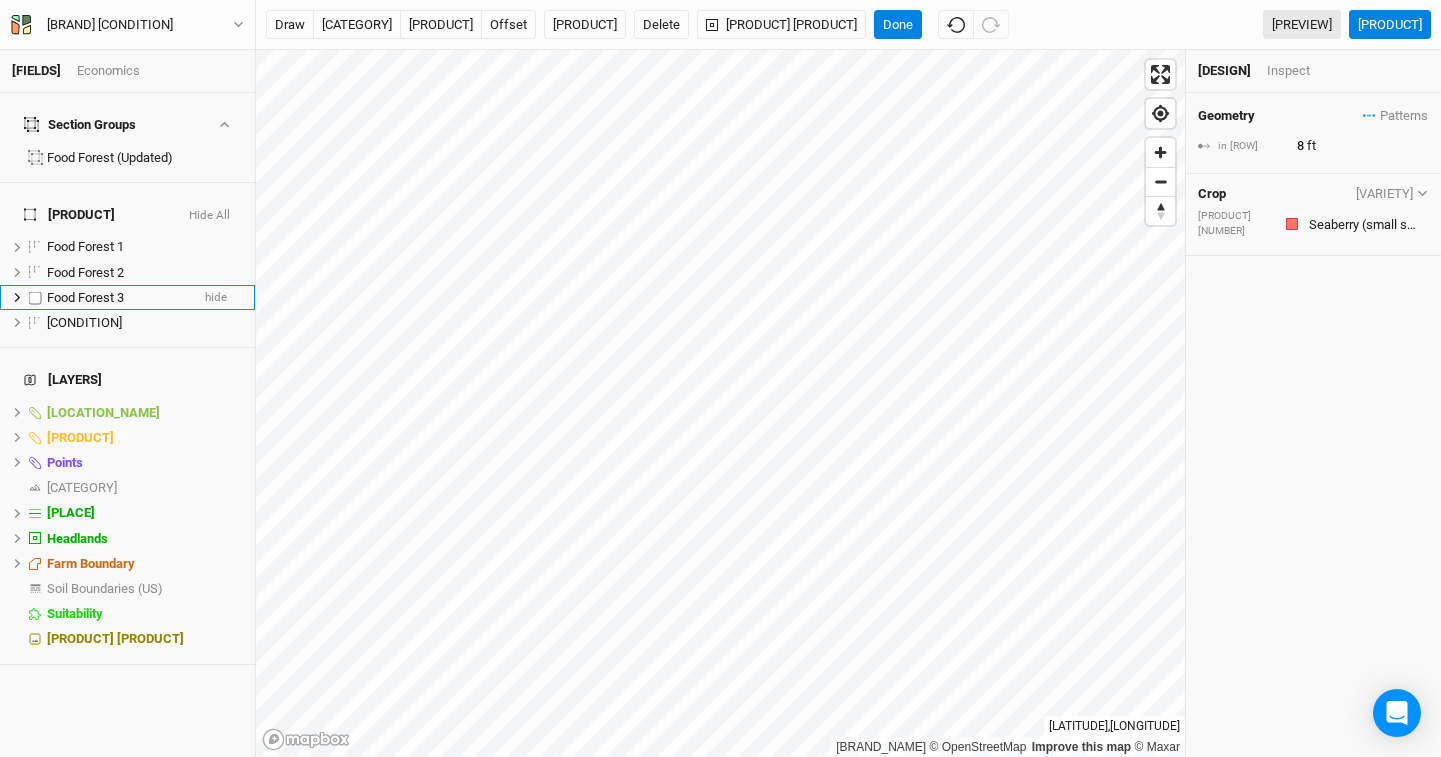 click at bounding box center [35, 297] 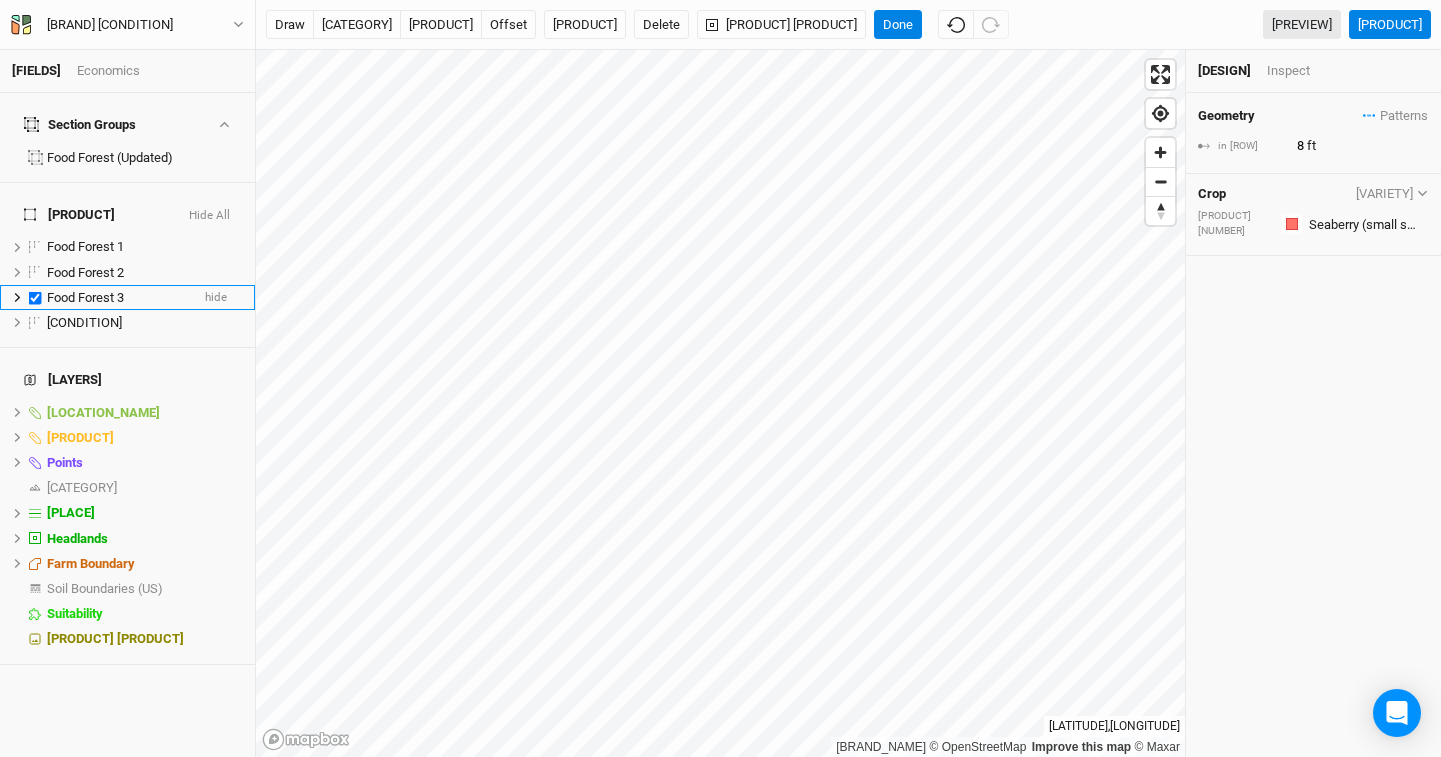 checkbox on "true" 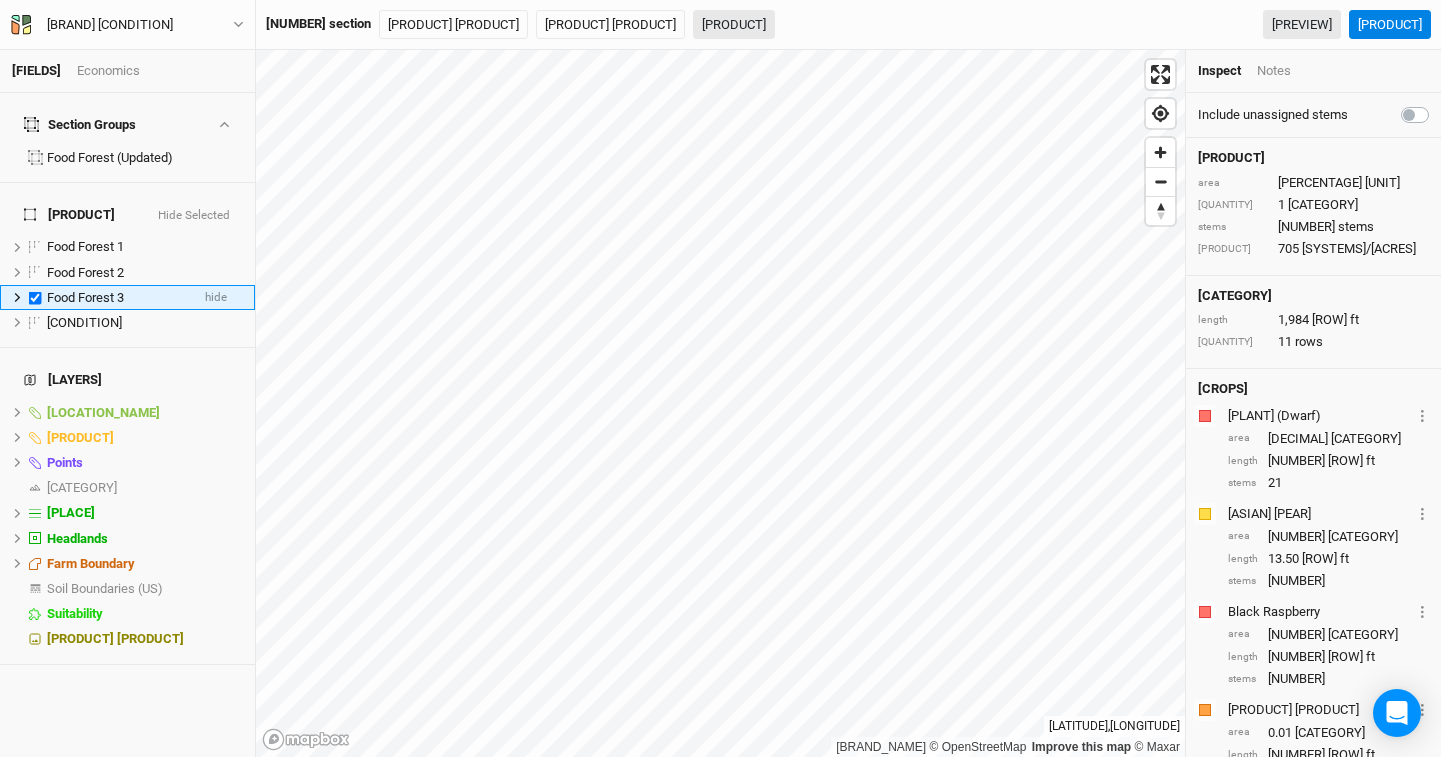 click at bounding box center (17, 297) 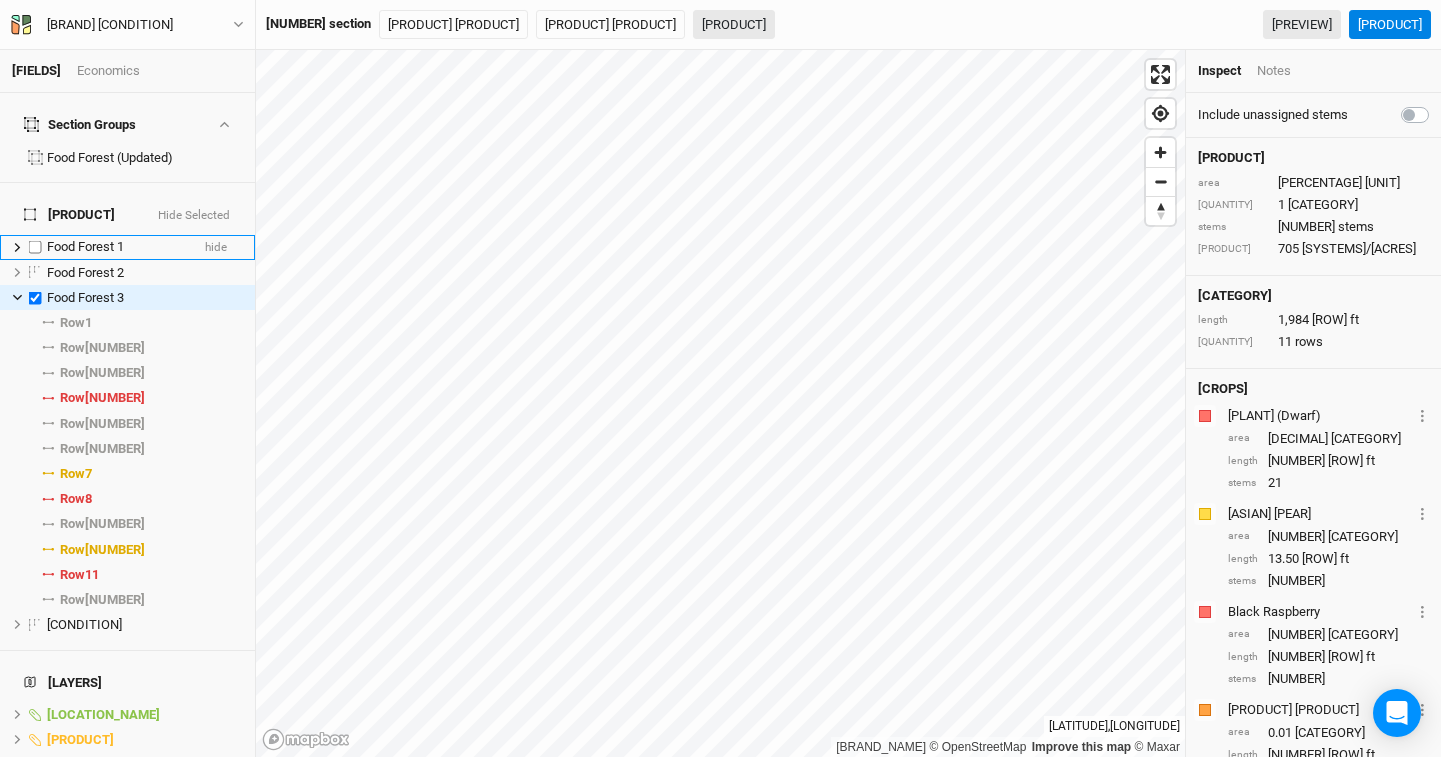 click at bounding box center [17, 247] 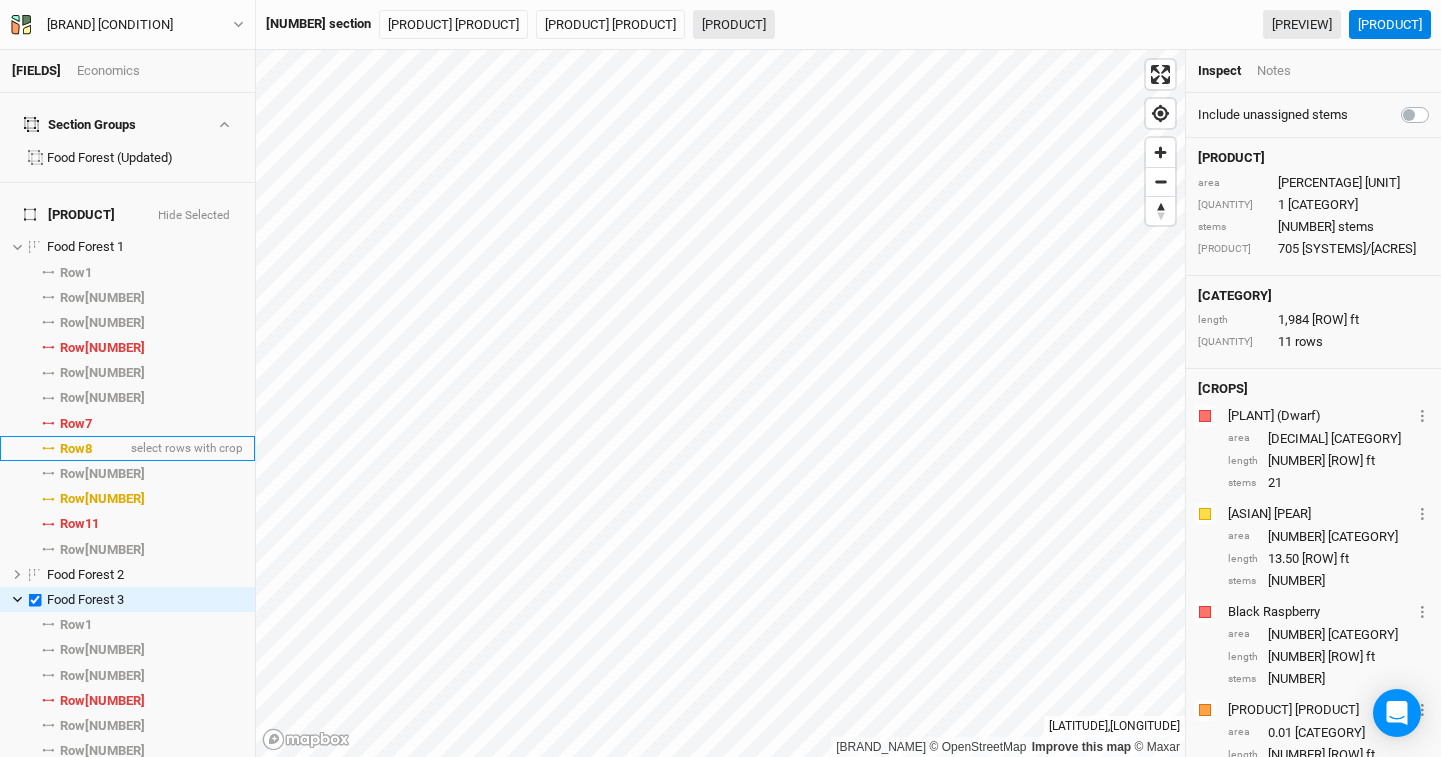 click on "[ROW] [NUMBER]" at bounding box center (76, 449) 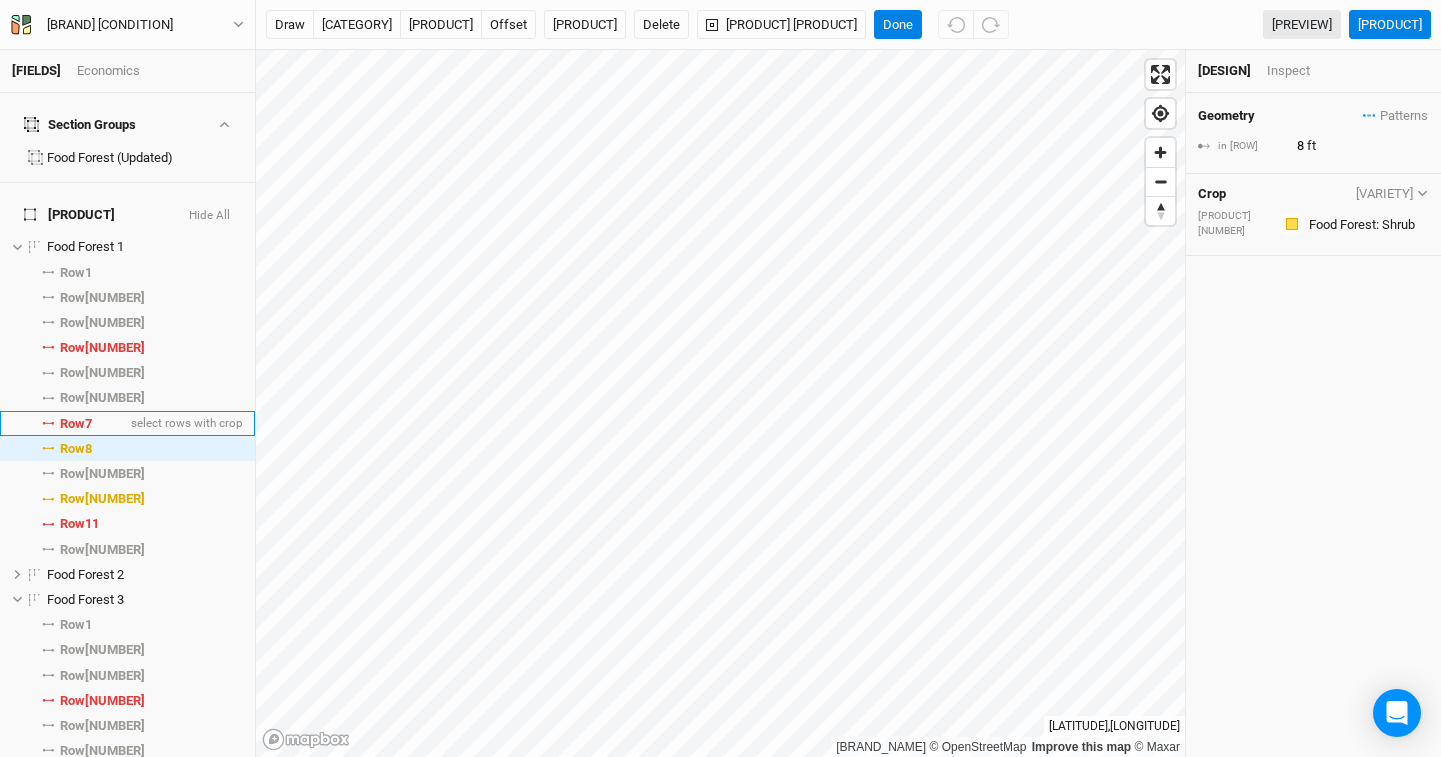 click on "[ROW] [NUMBER]" at bounding box center [76, 424] 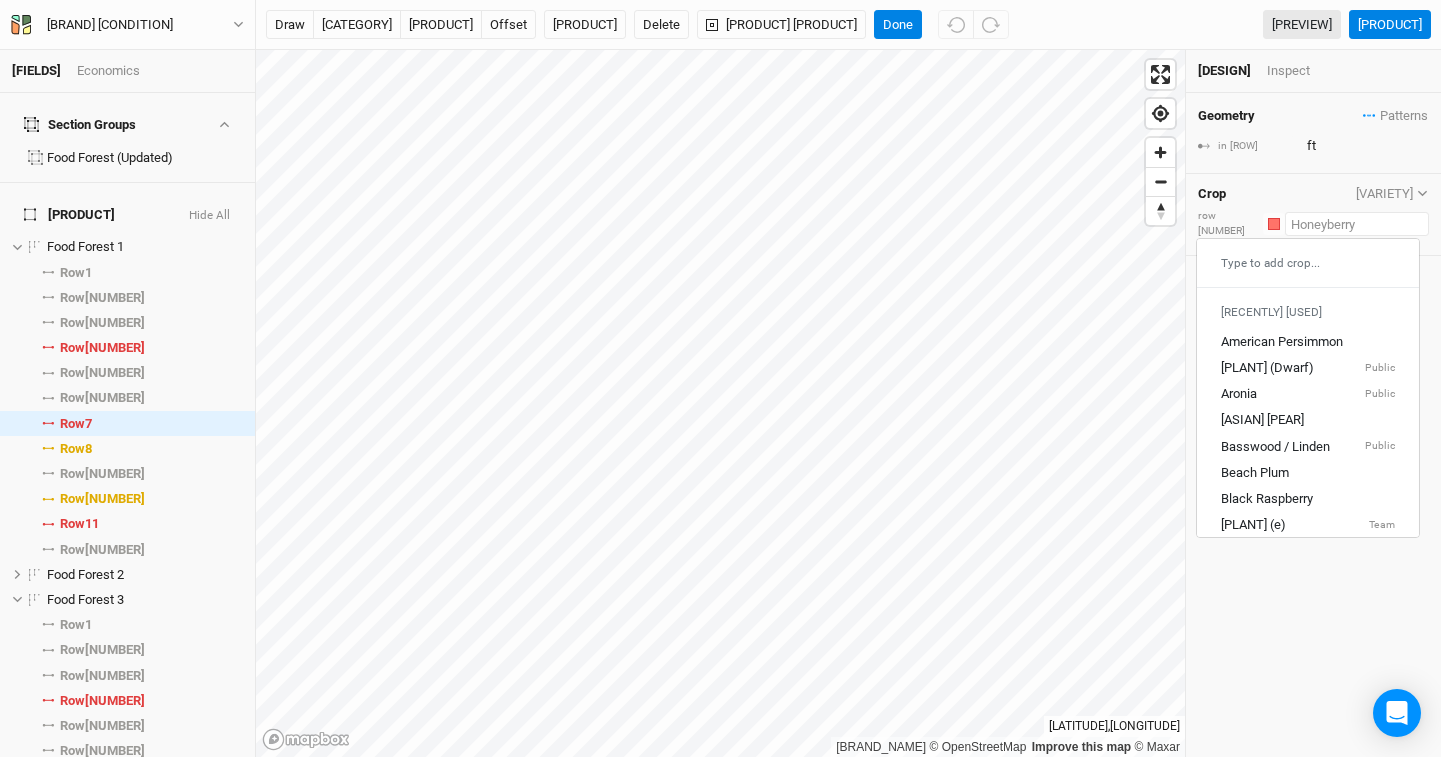 click at bounding box center [1357, 224] 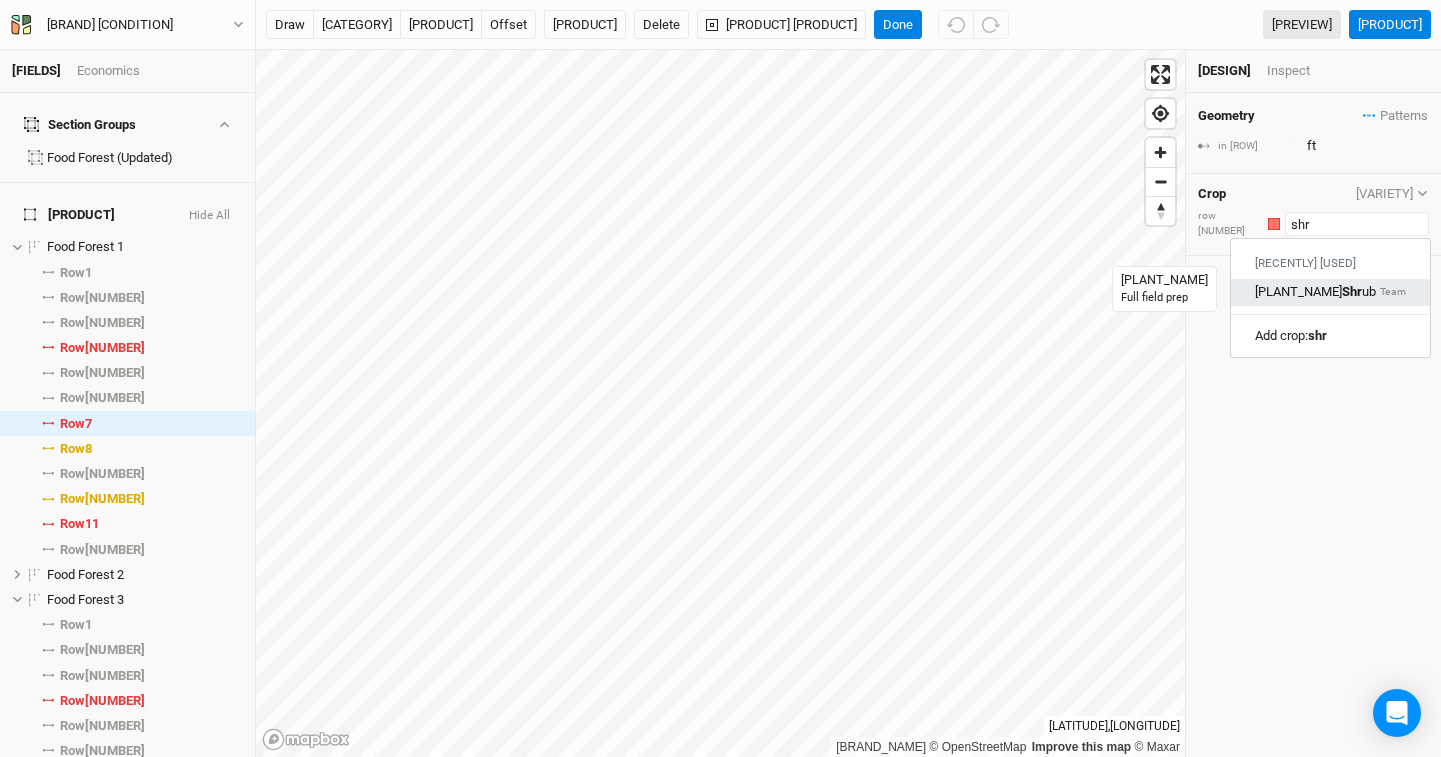 click on "Food Forest: Shr ub" at bounding box center [1315, 292] 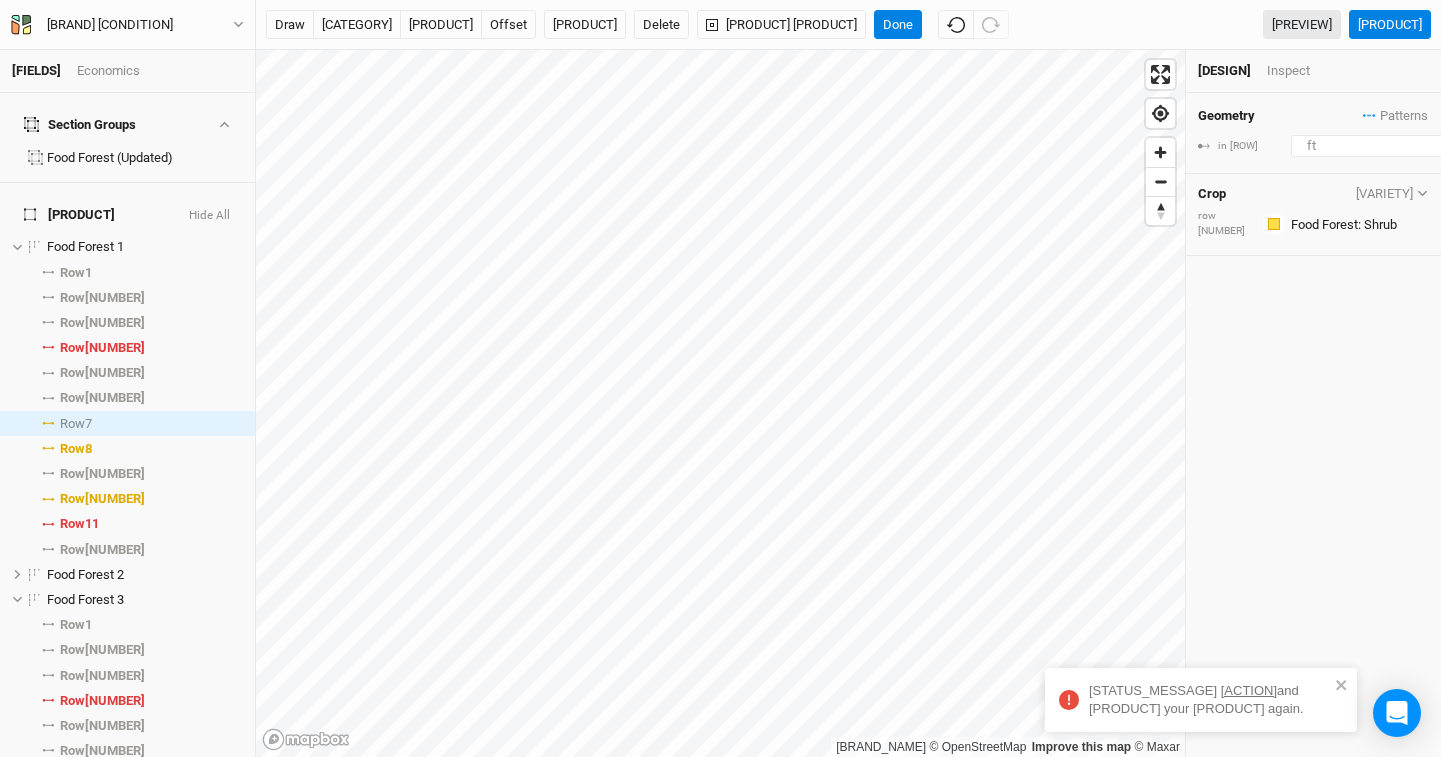 click on "[NUMBER]" at bounding box center (1378, 146) 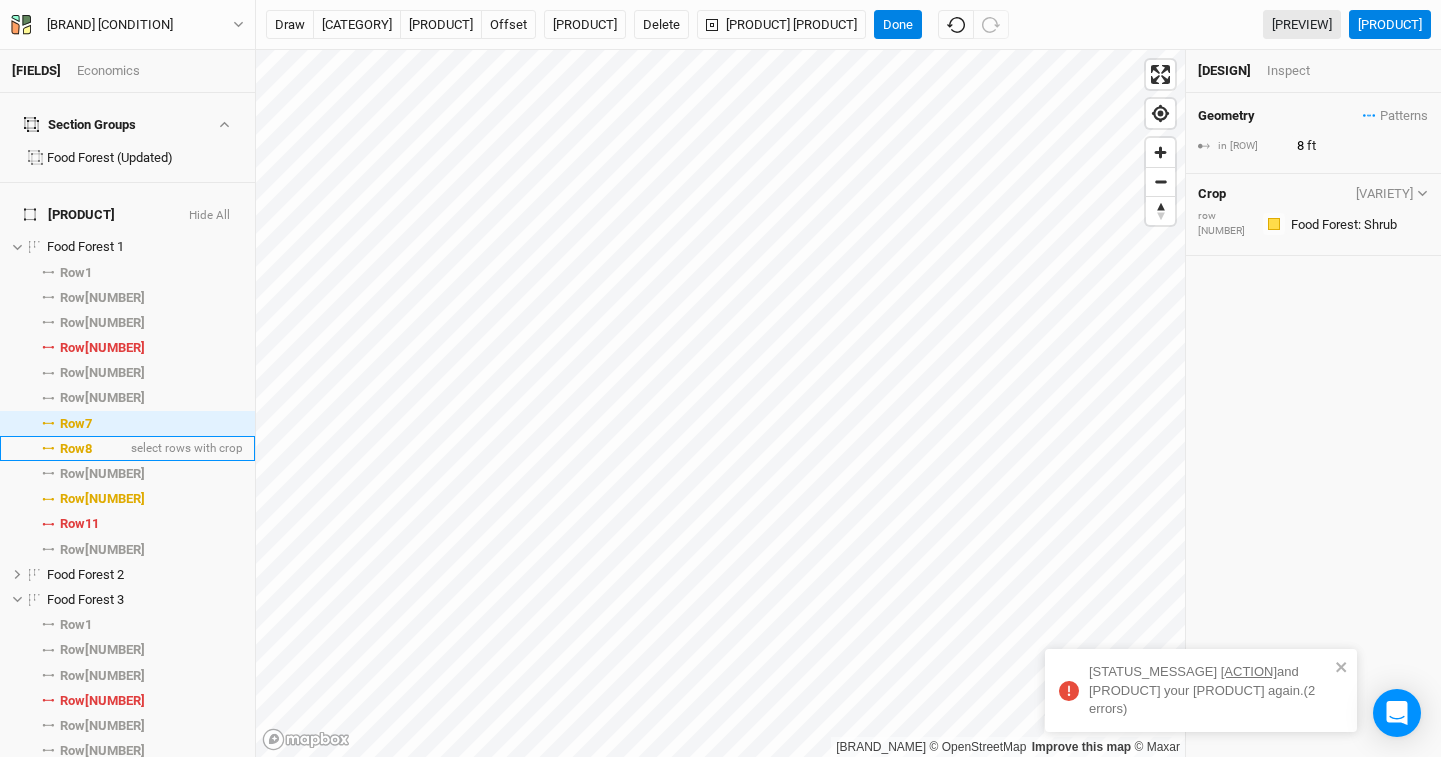 click on "[ROW] [NUMBER]" at bounding box center (76, 449) 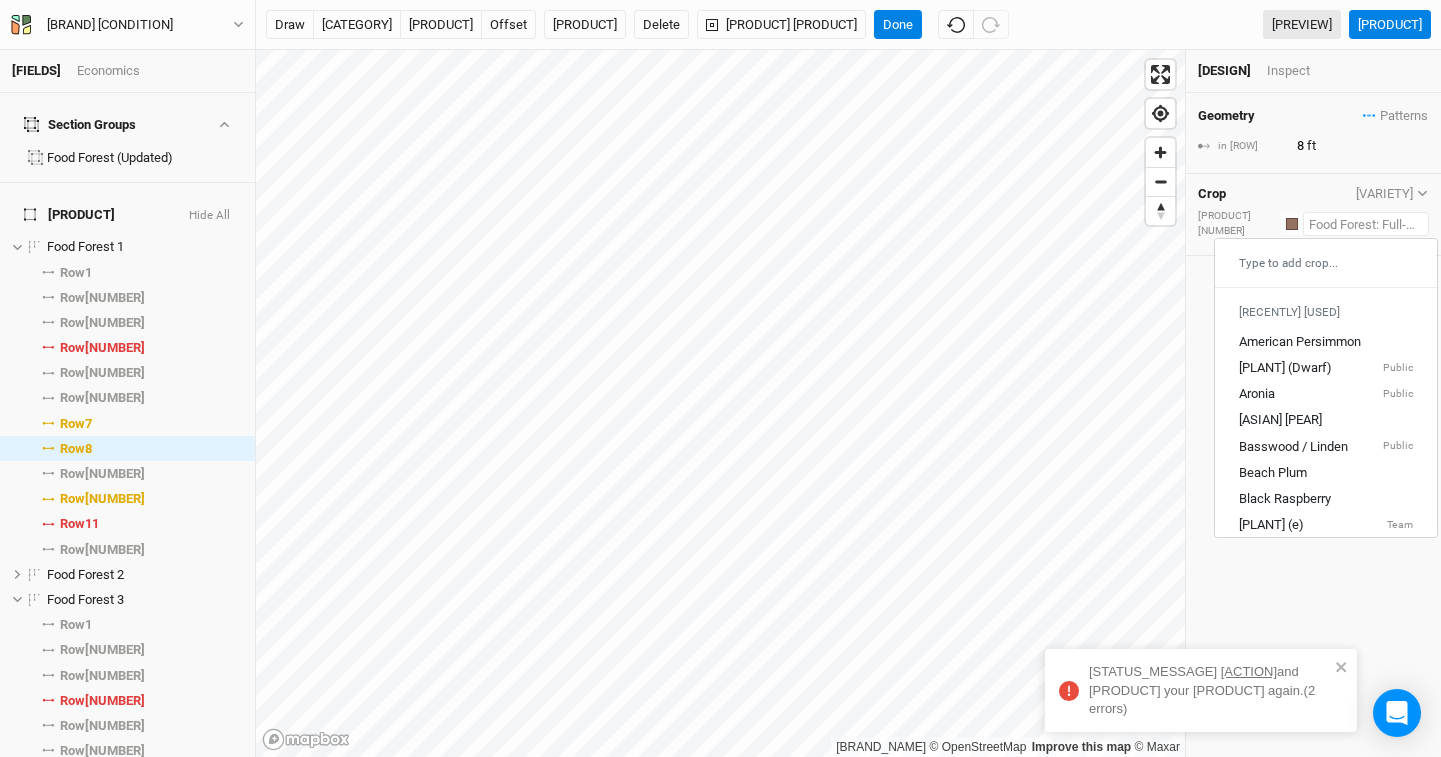 click at bounding box center [1366, 224] 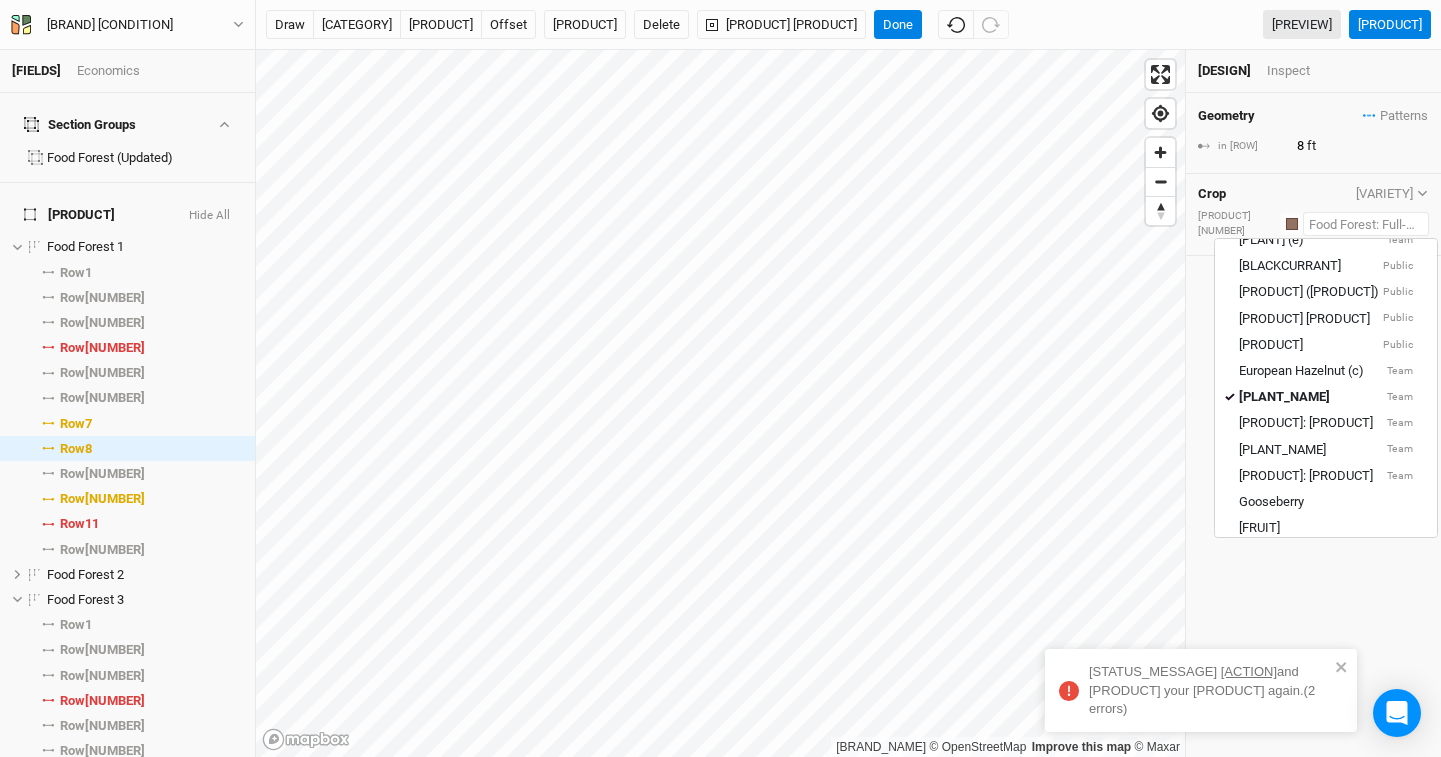 scroll, scrollTop: 335, scrollLeft: 0, axis: vertical 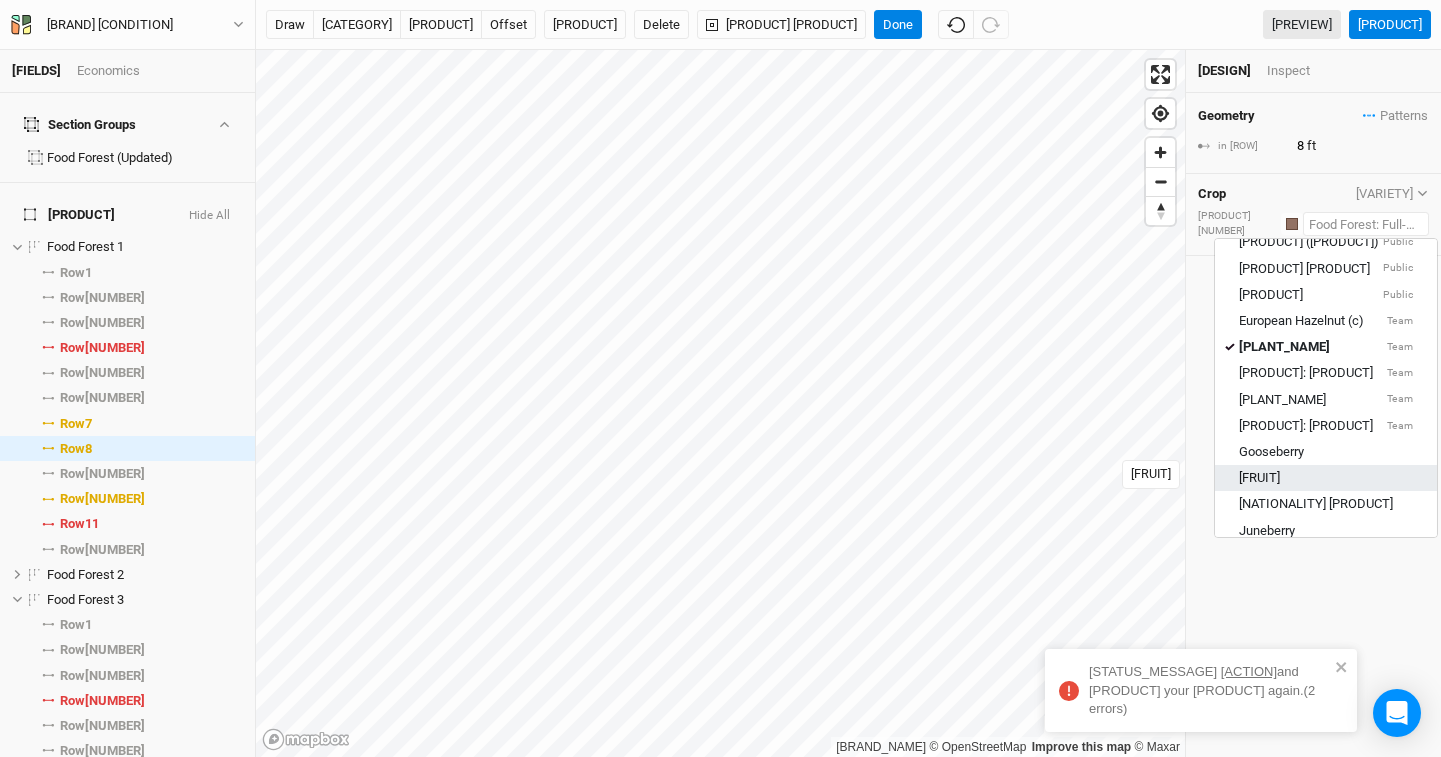 click on "[FRUIT]" at bounding box center (1259, 478) 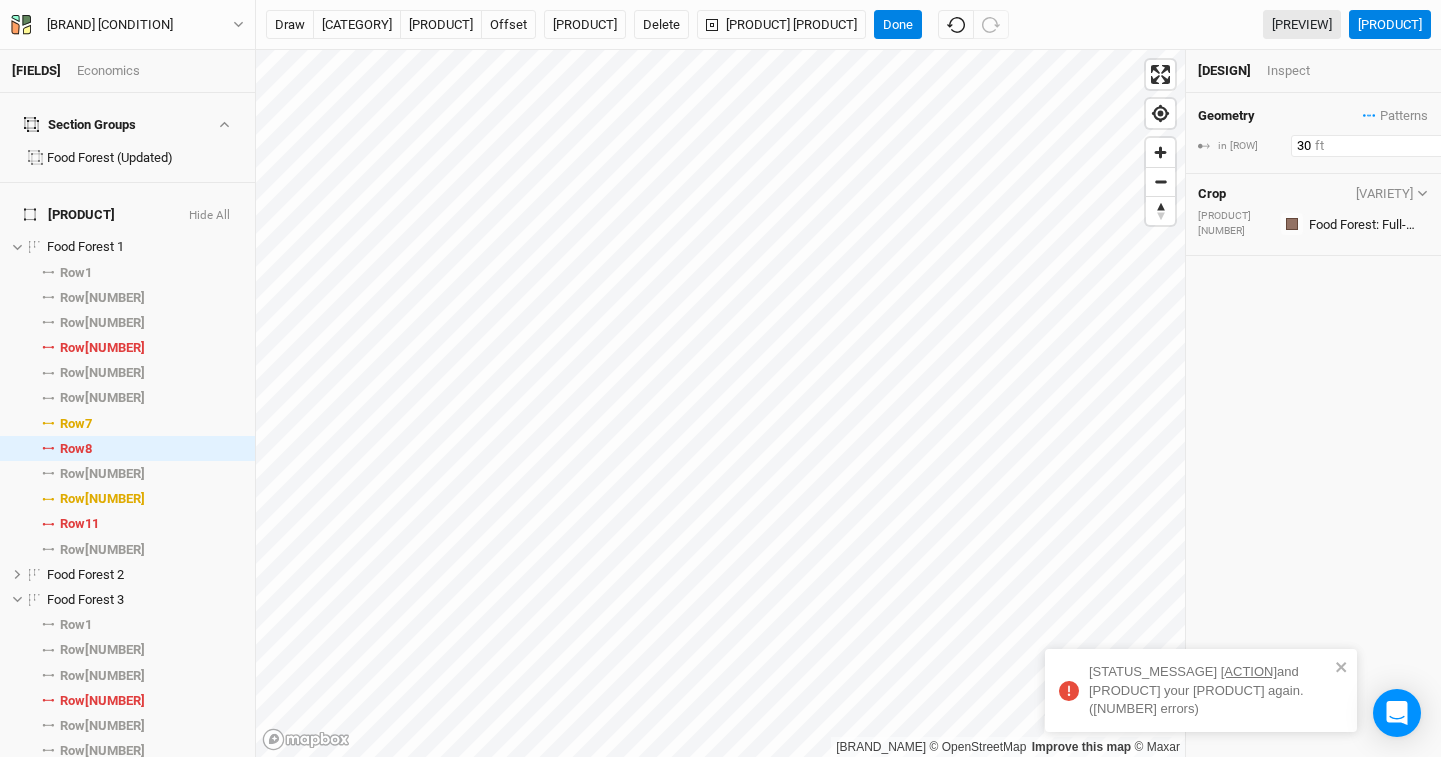click on "30" at bounding box center [1378, 146] 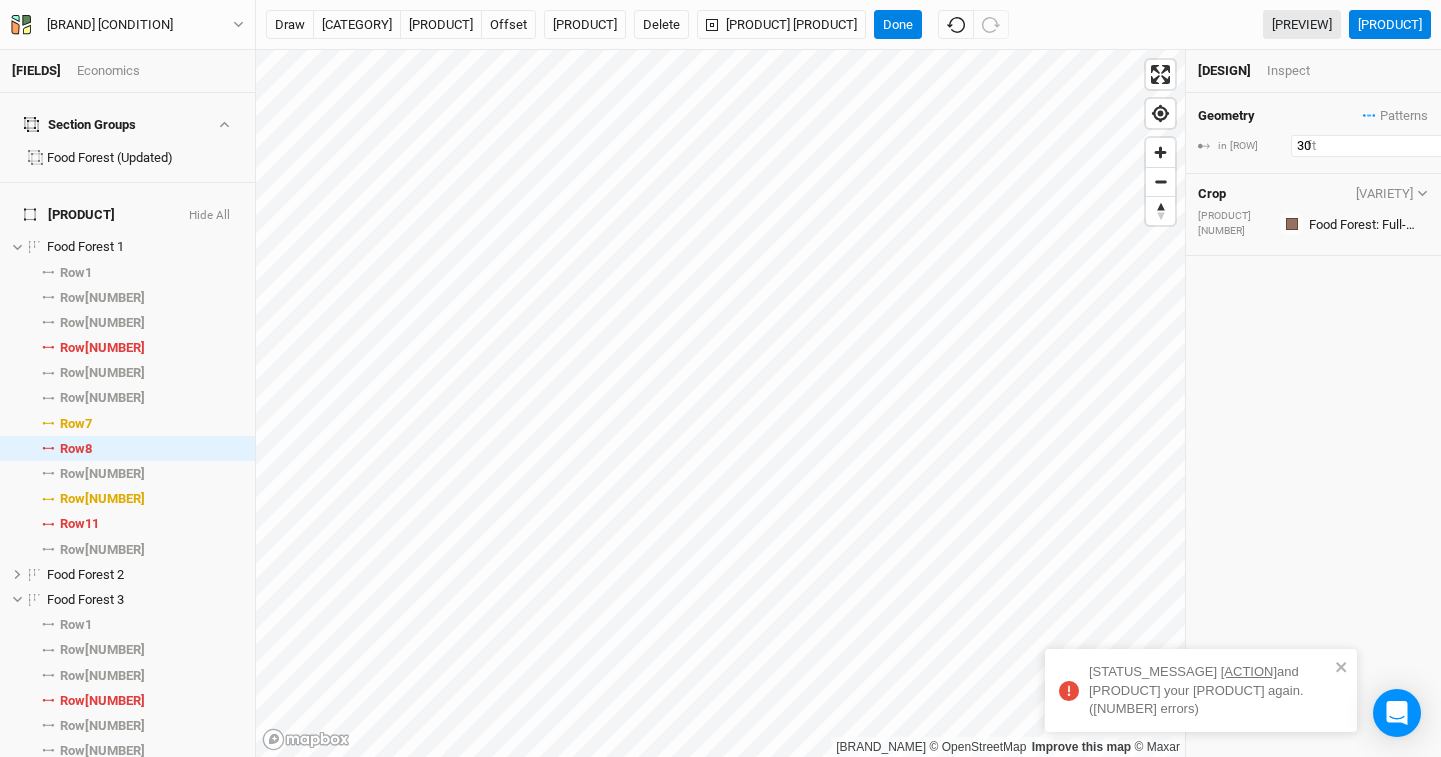 type on "[NUMBER]" 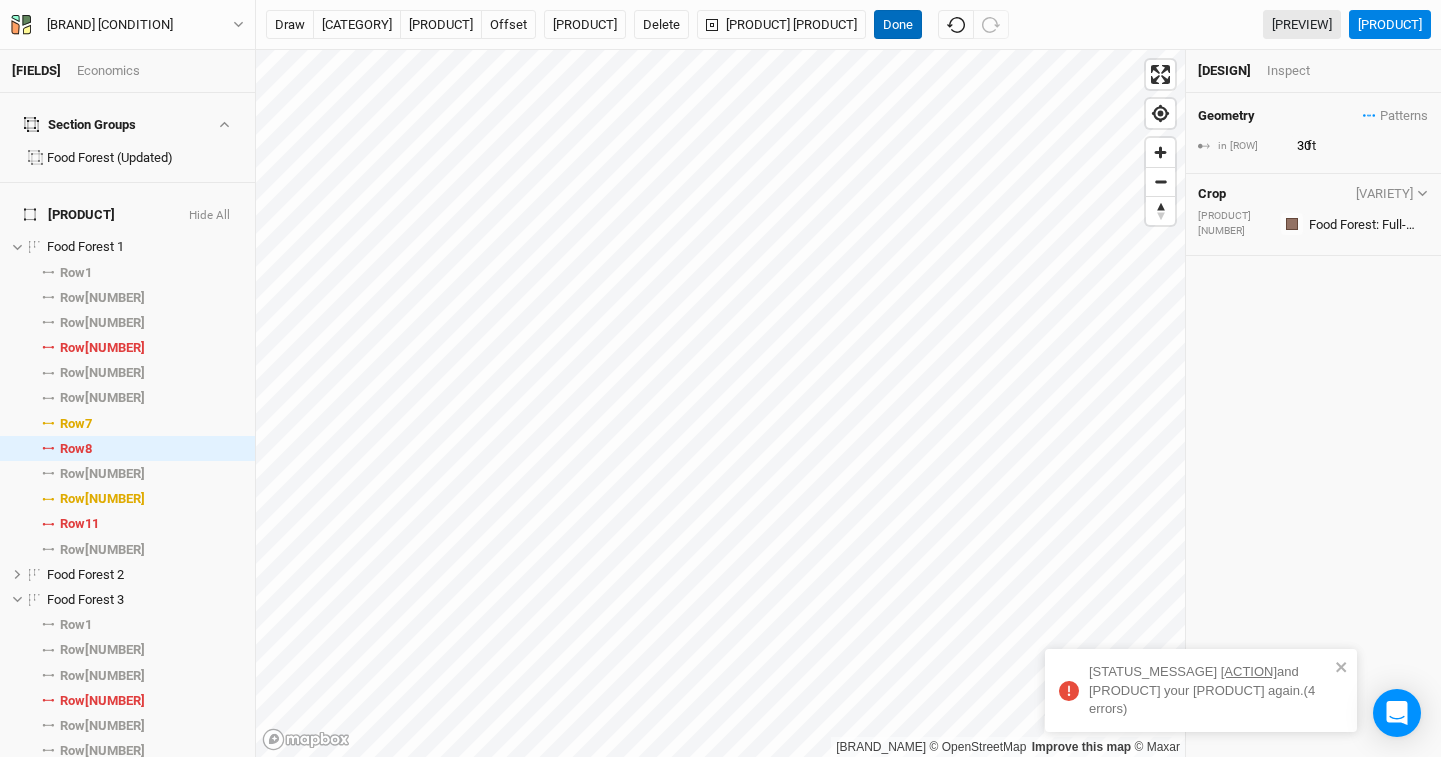 click on "Done" at bounding box center [898, 25] 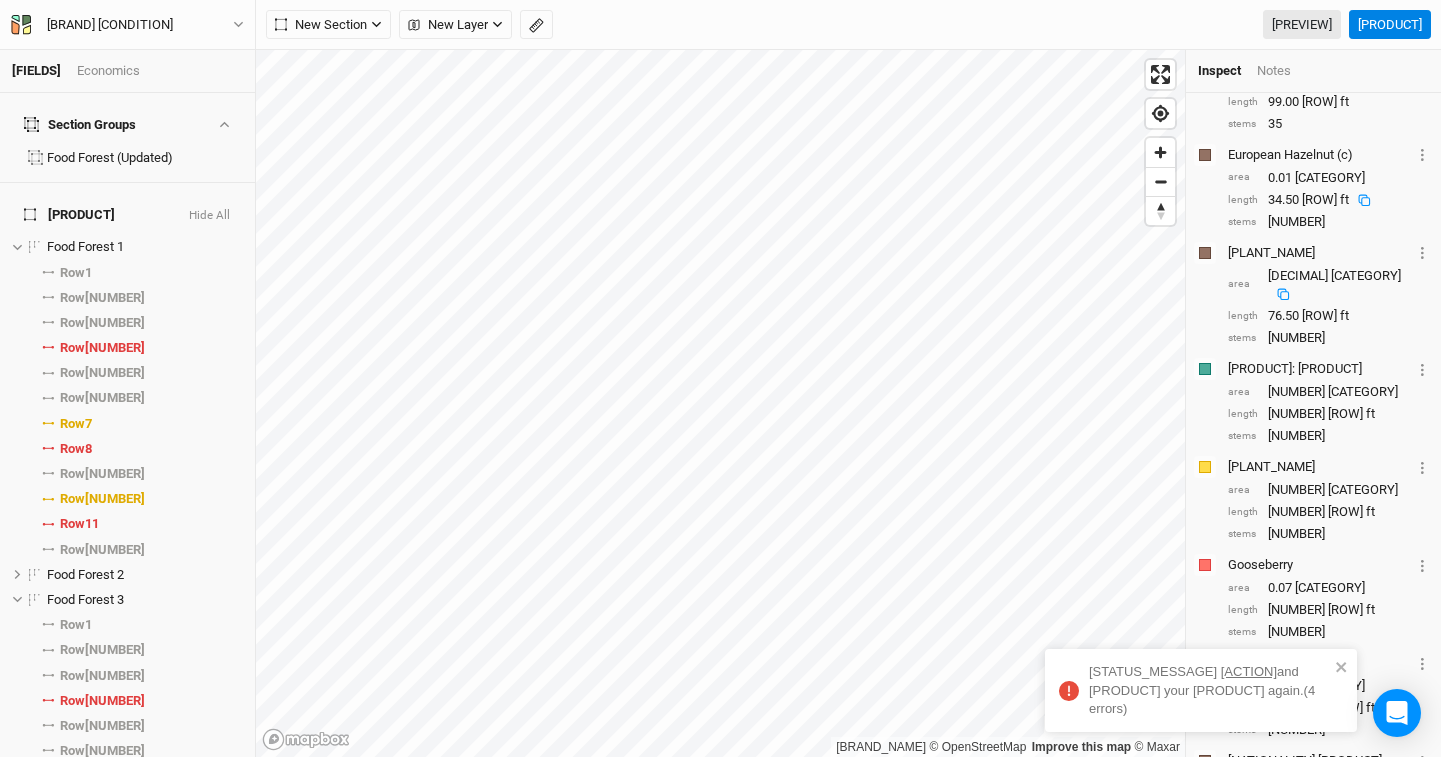 scroll, scrollTop: 0, scrollLeft: 0, axis: both 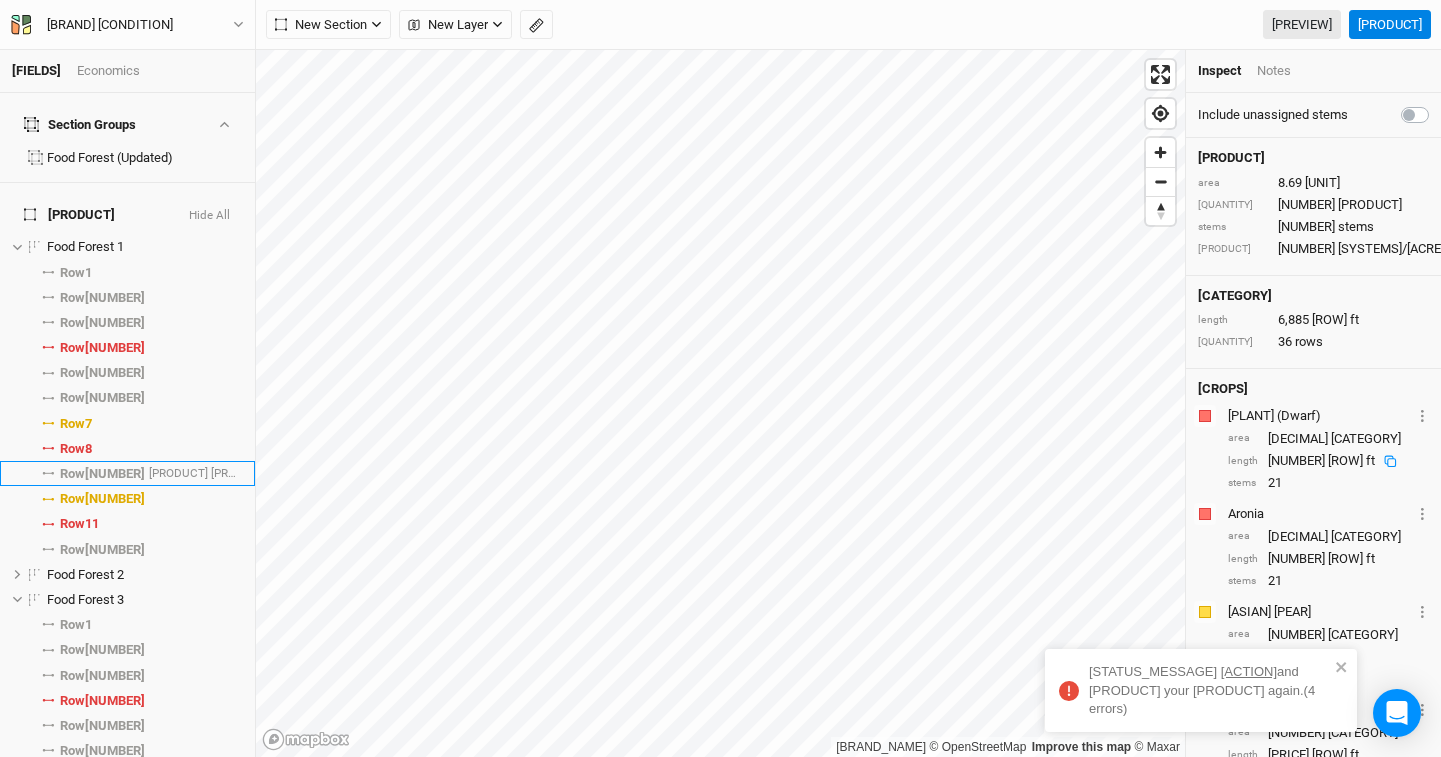click on "Row [NUMBER]" at bounding box center (102, 474) 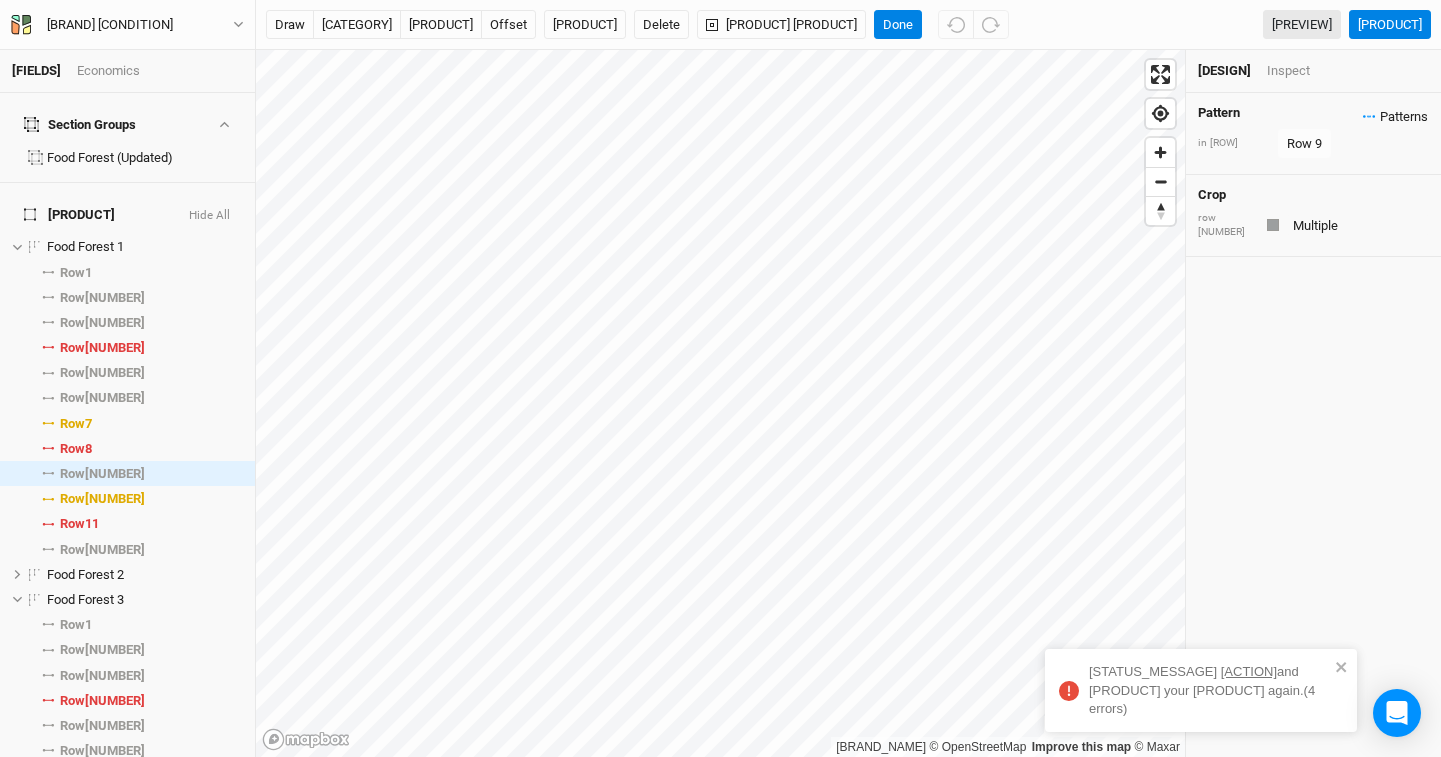 click on "Patterns" at bounding box center (1395, 117) 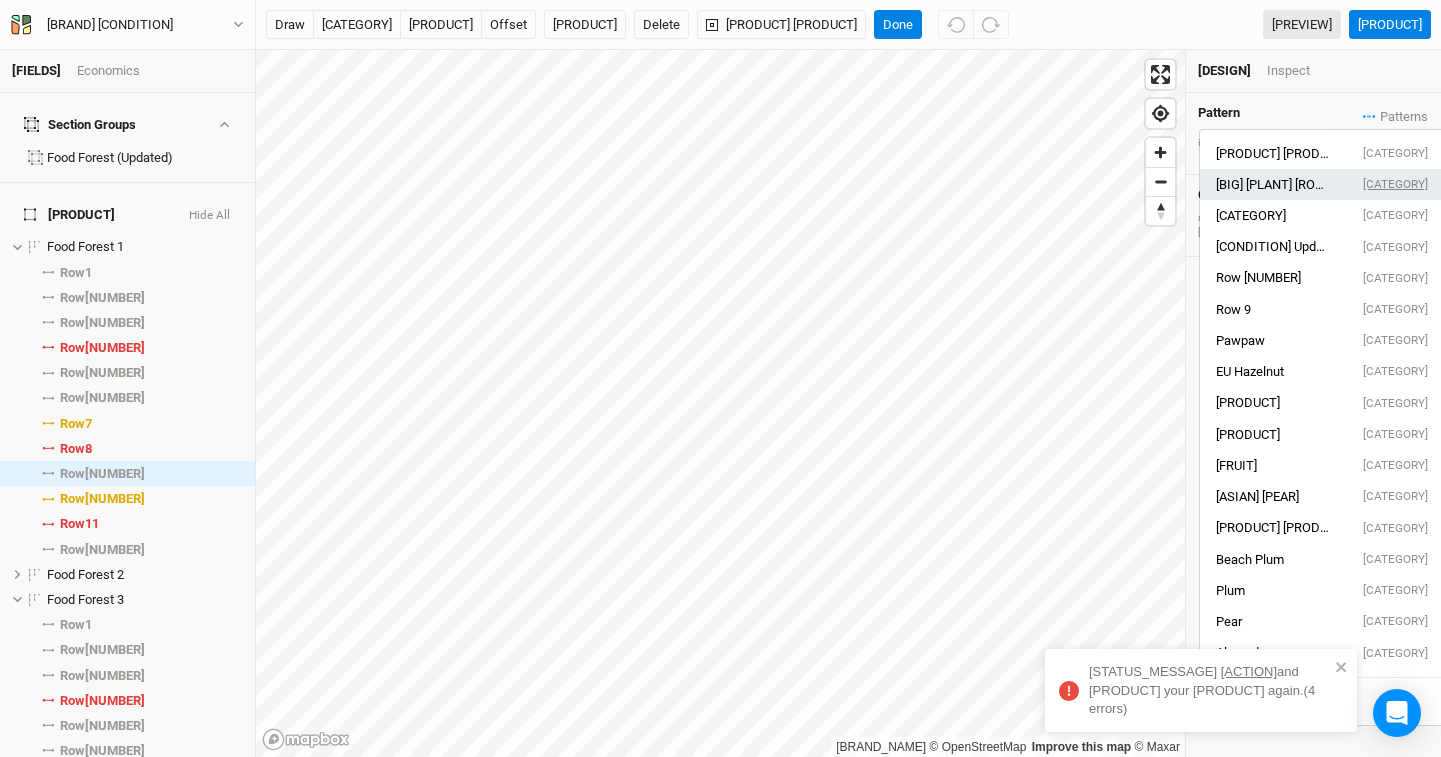 click on "[CATEGORY]" at bounding box center [1396, 153] 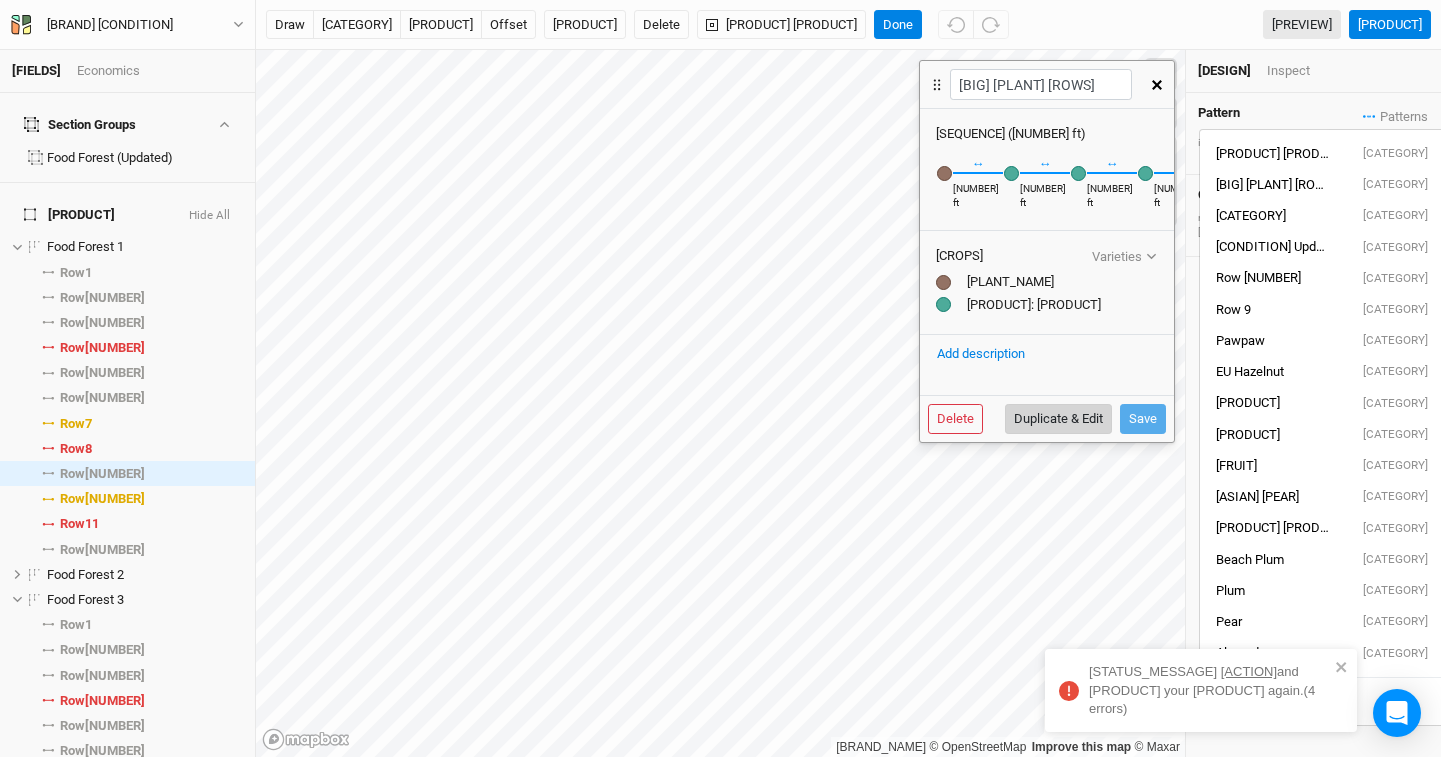 click on "Duplicate & Edit" at bounding box center (1058, 419) 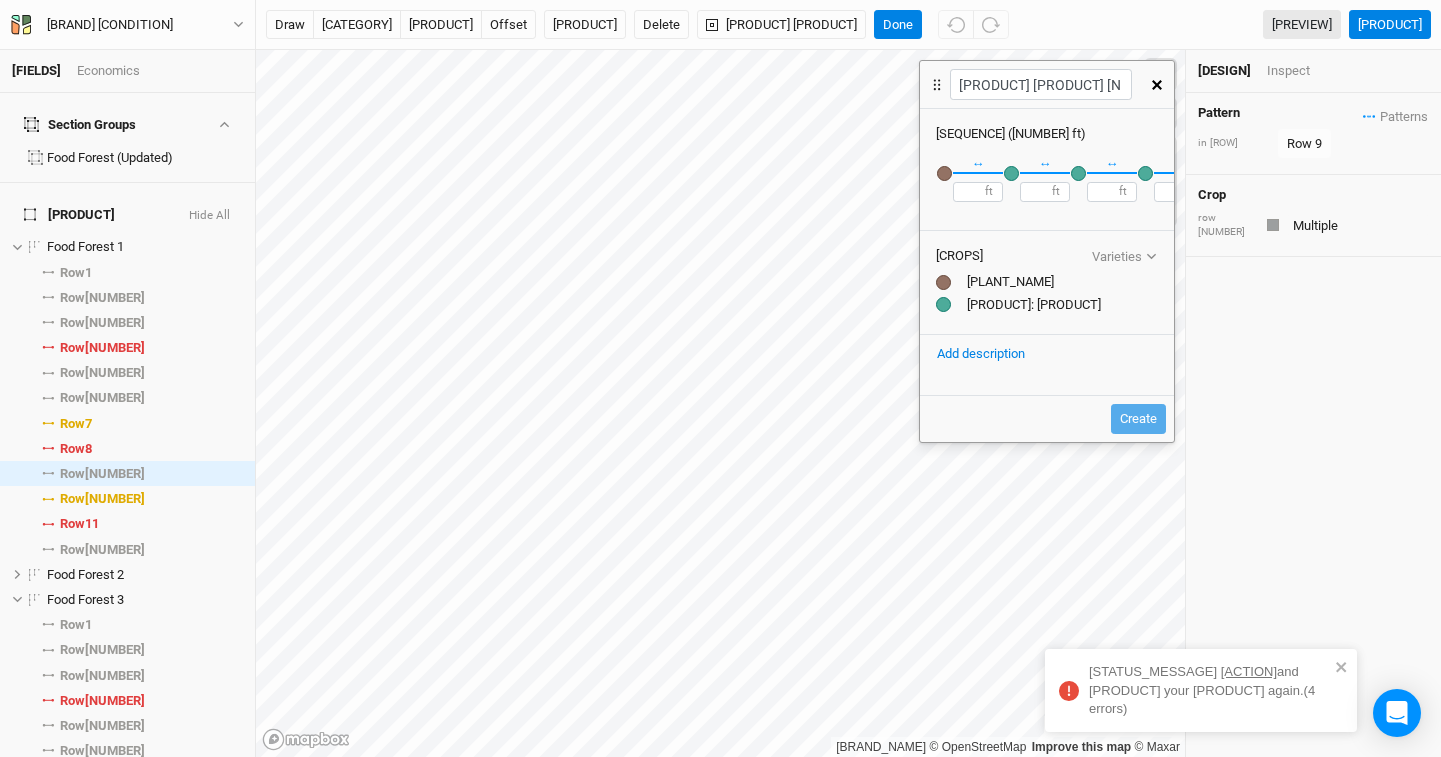 click at bounding box center (943, 282) 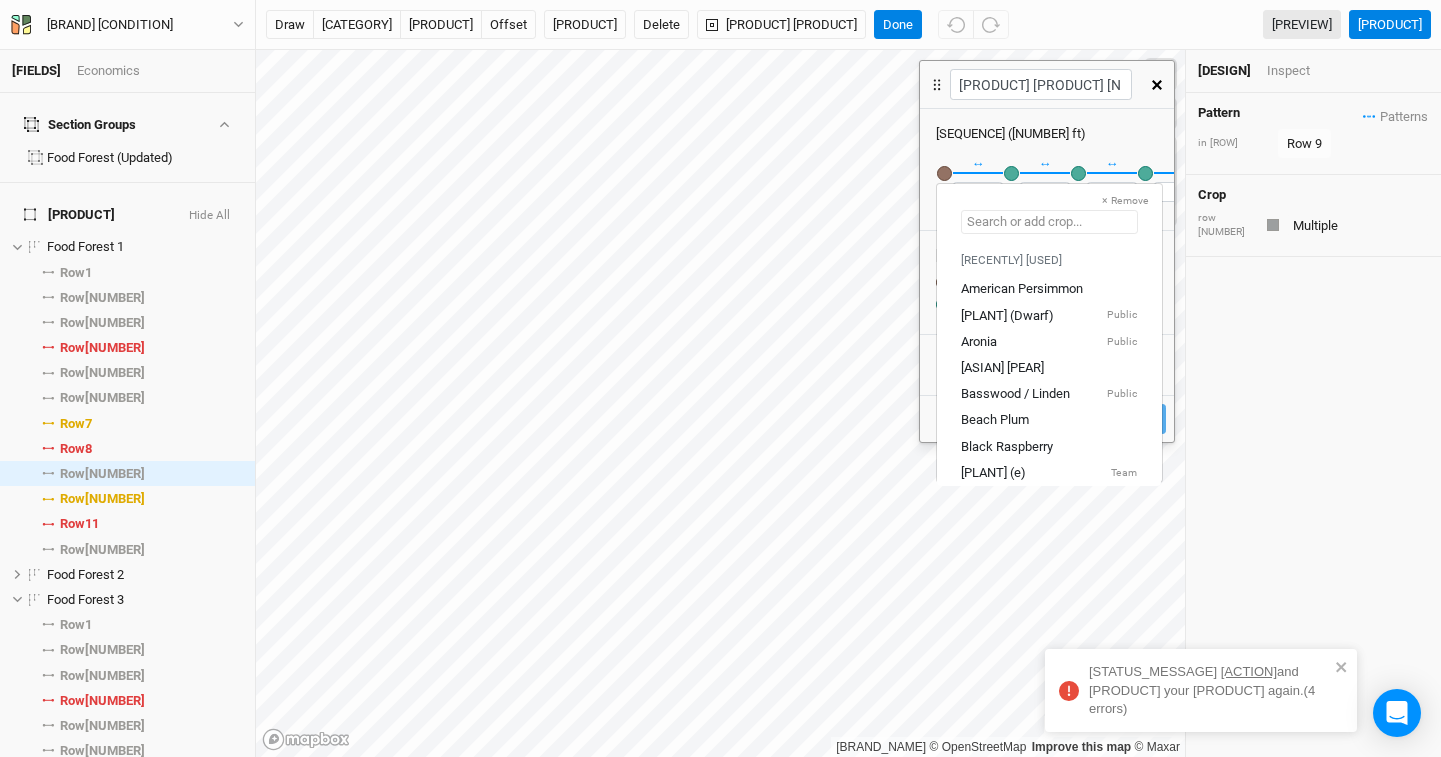 click at bounding box center [1049, 222] 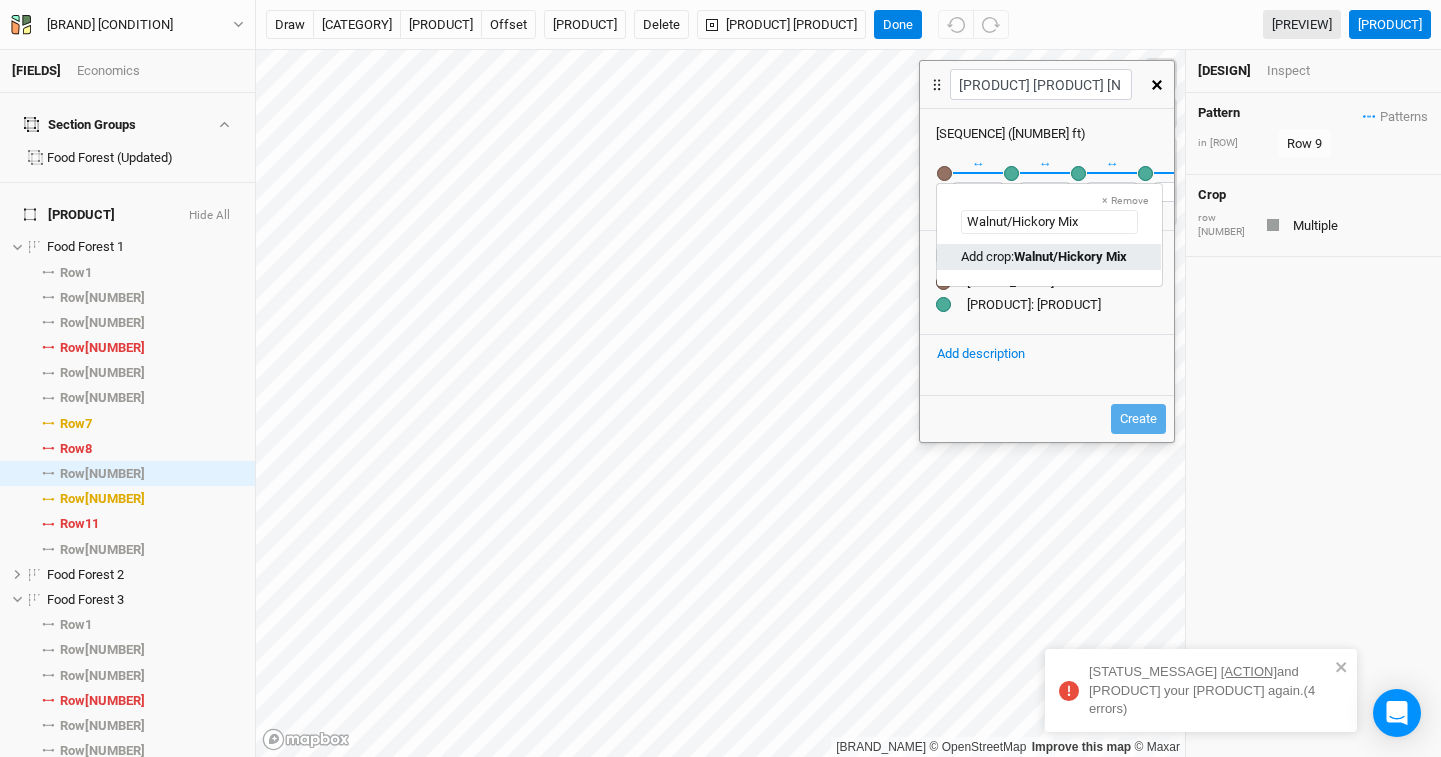 click on "Walnut/Hickory Mix" at bounding box center [1070, 256] 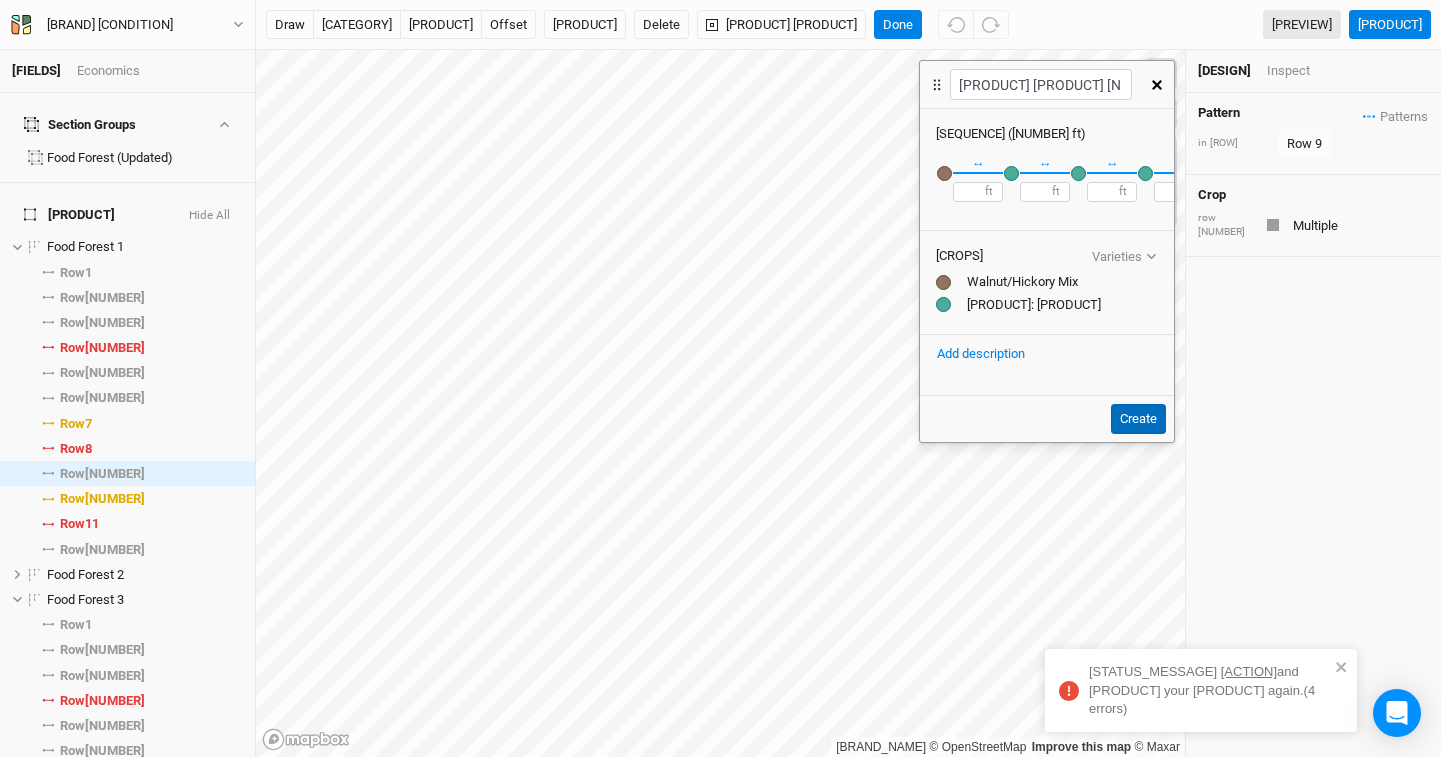 click on "Create" at bounding box center [1138, 419] 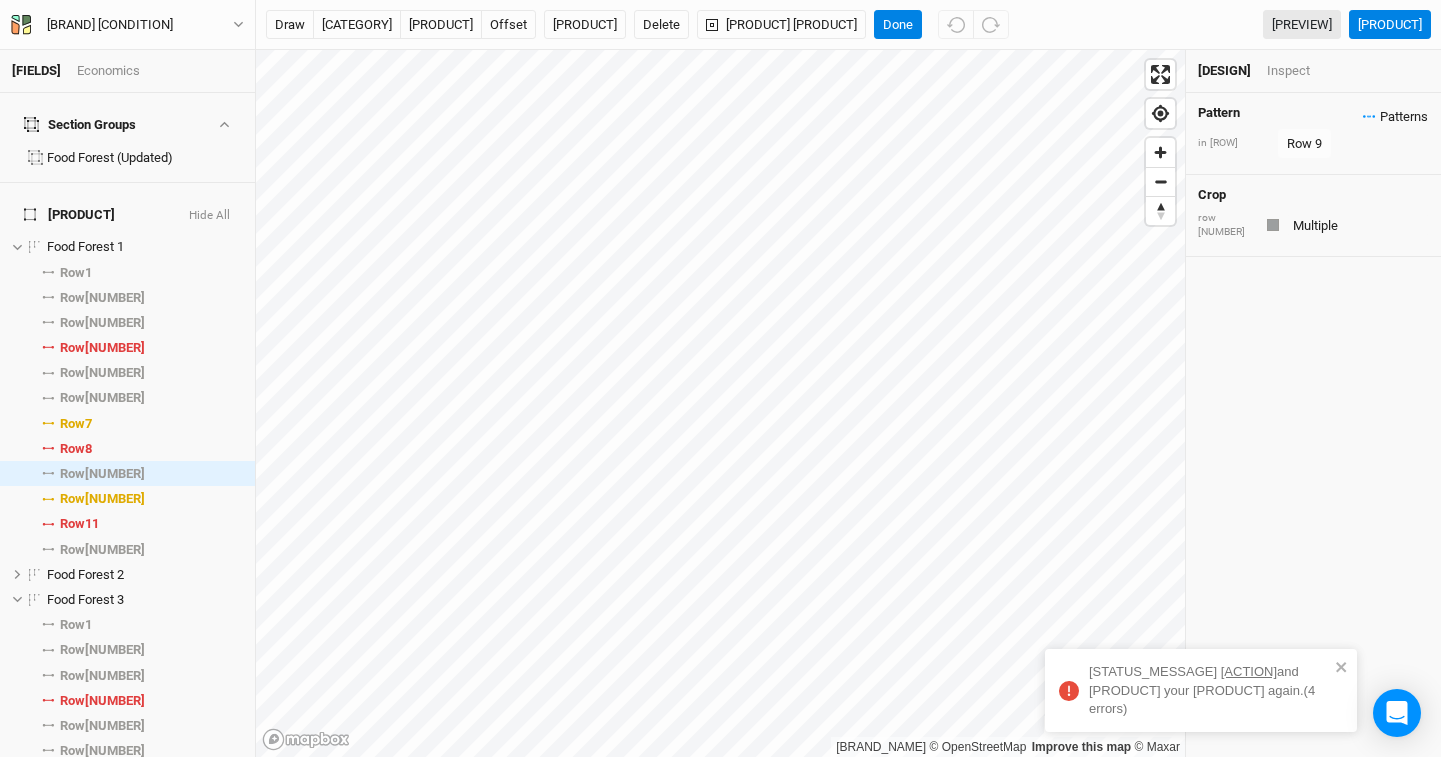 click on "Patterns" at bounding box center (1395, 117) 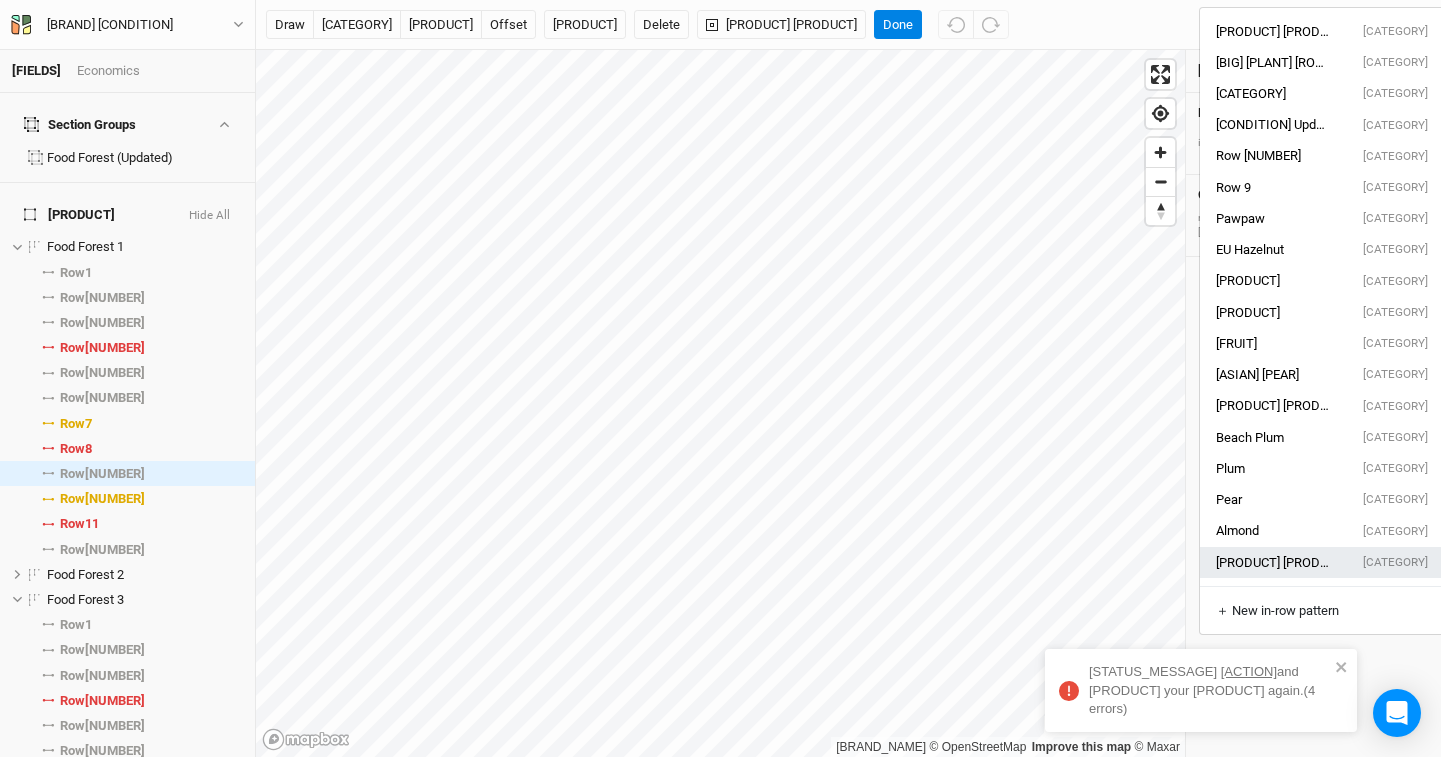 click on "[PRODUCT] [PRODUCT] [NUMBER]" at bounding box center (1274, 31) 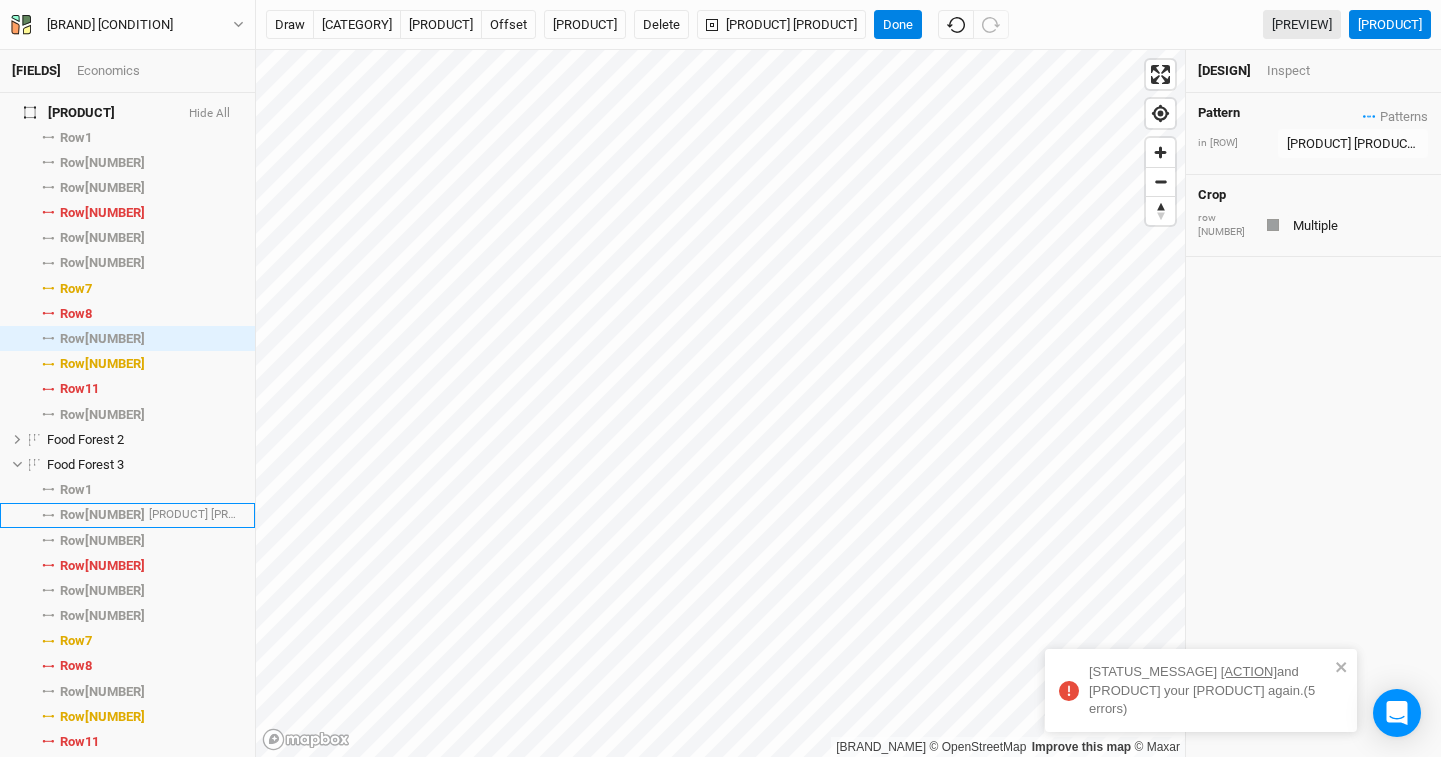 scroll, scrollTop: 242, scrollLeft: 0, axis: vertical 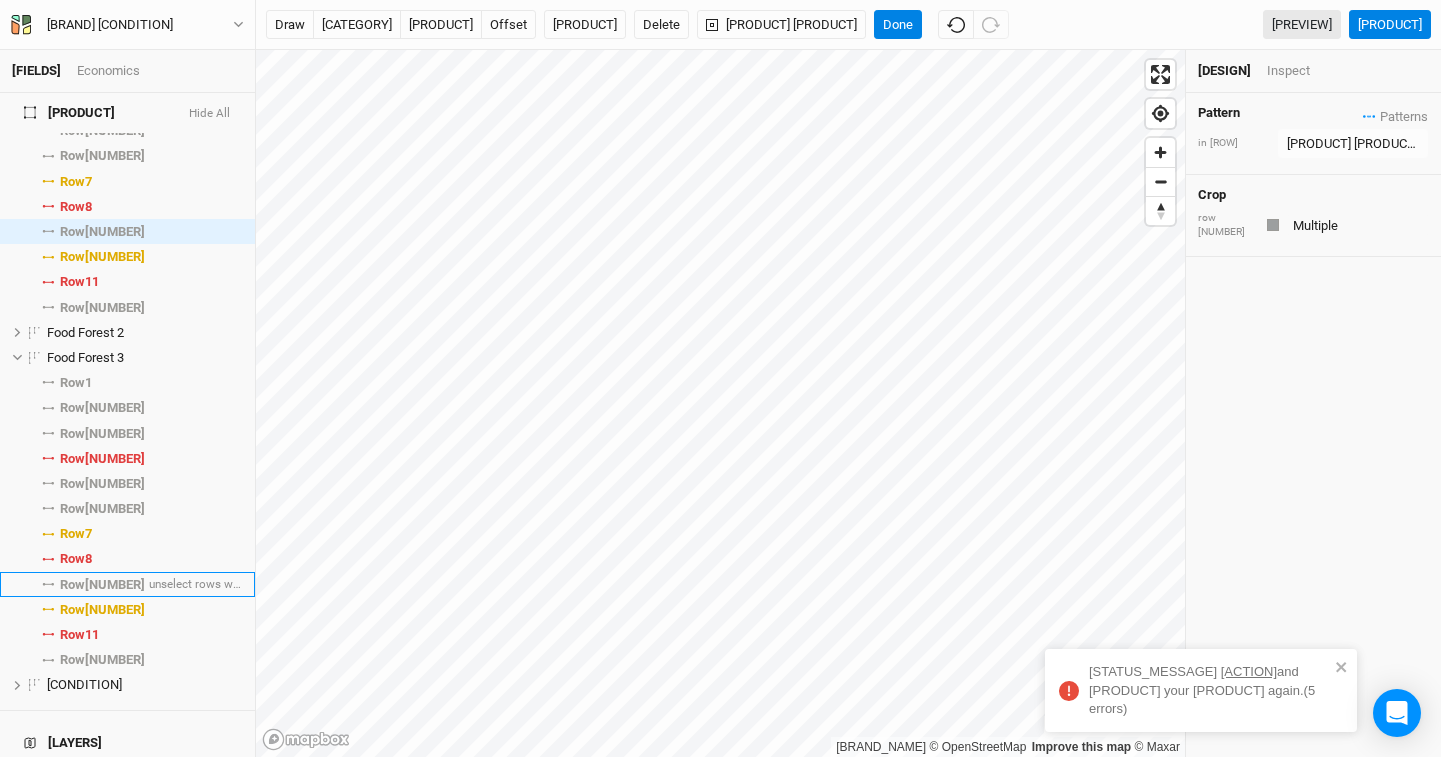 click on "Row [NUMBER]" at bounding box center (102, 585) 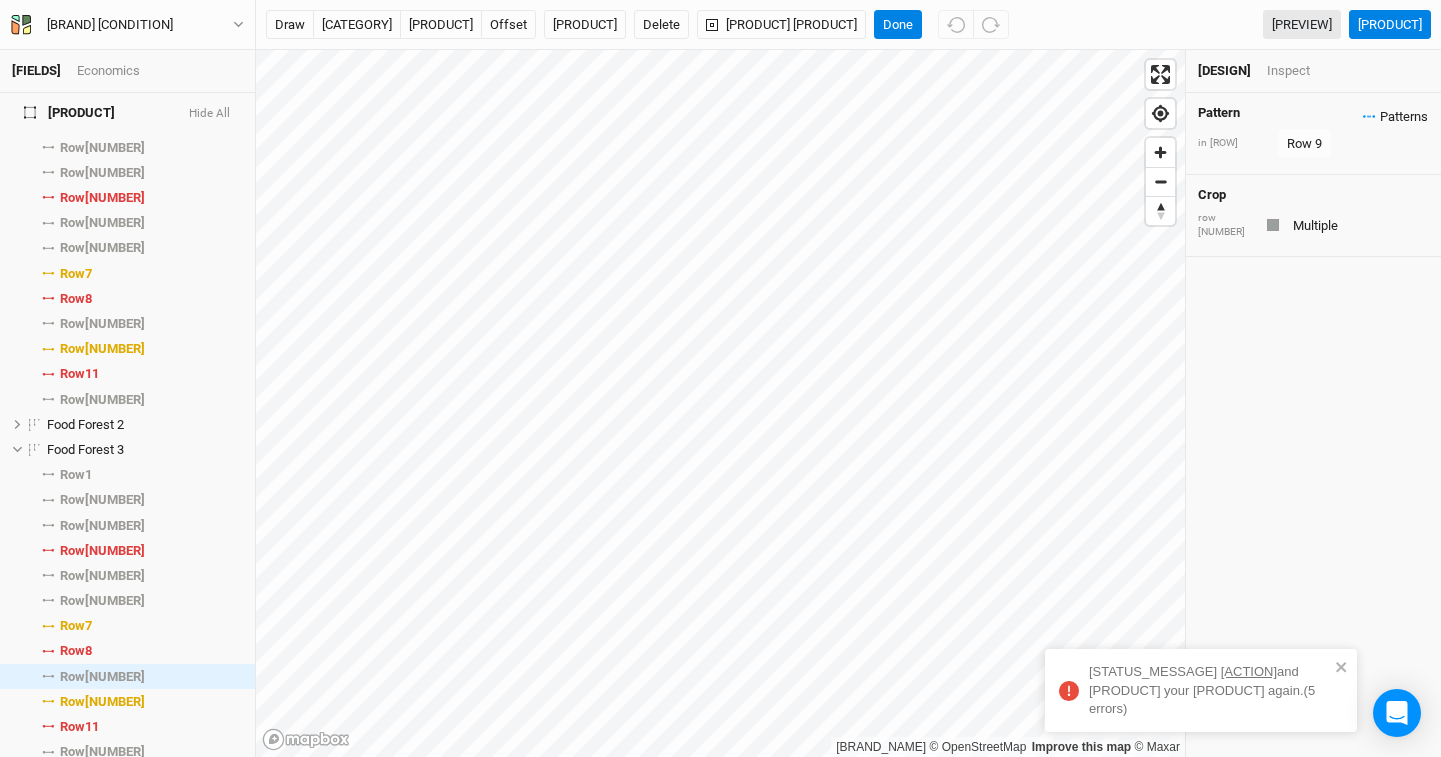 click on "Patterns" at bounding box center (1395, 117) 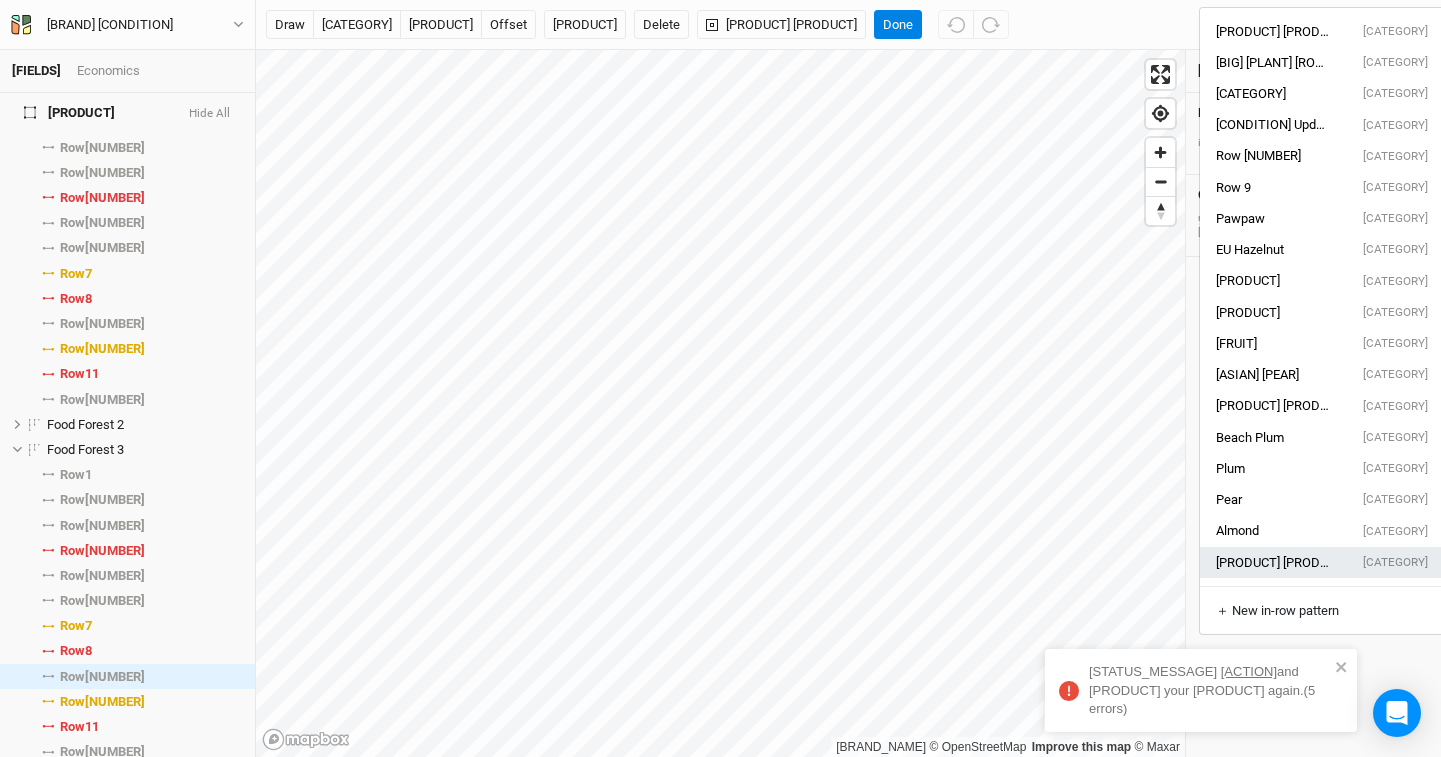 click on "[PRODUCT] [PRODUCT] [NUMBER]" at bounding box center [1274, 31] 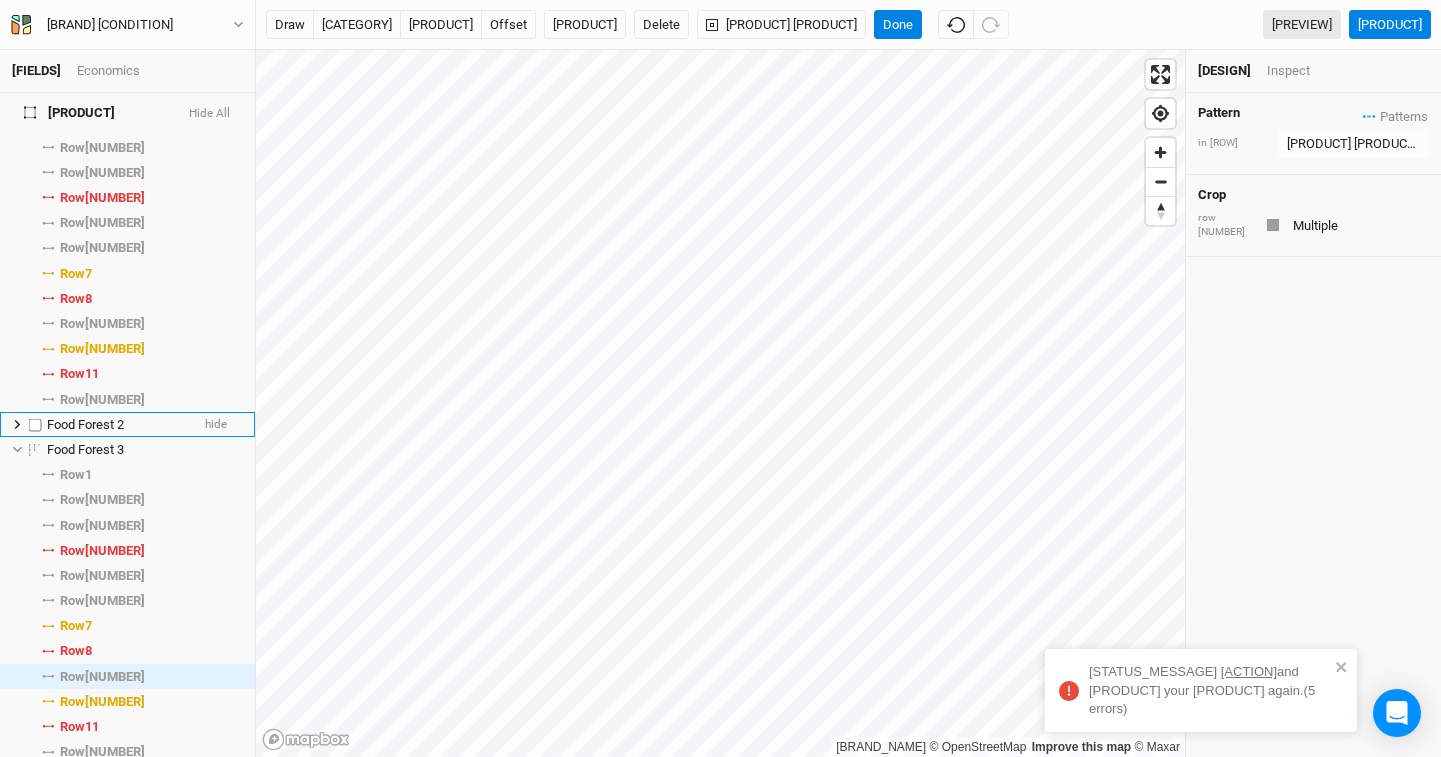 click at bounding box center (17, 424) 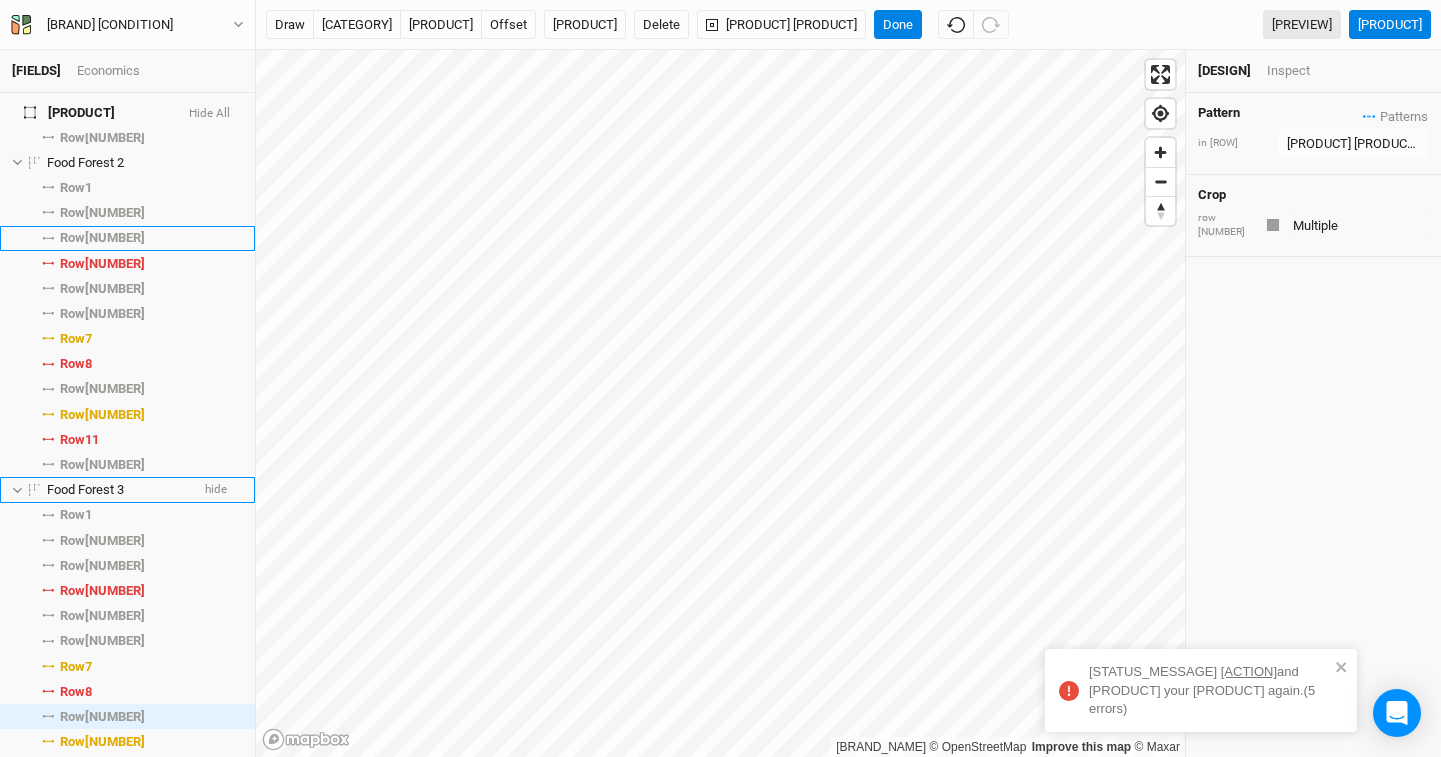 scroll, scrollTop: 426, scrollLeft: 0, axis: vertical 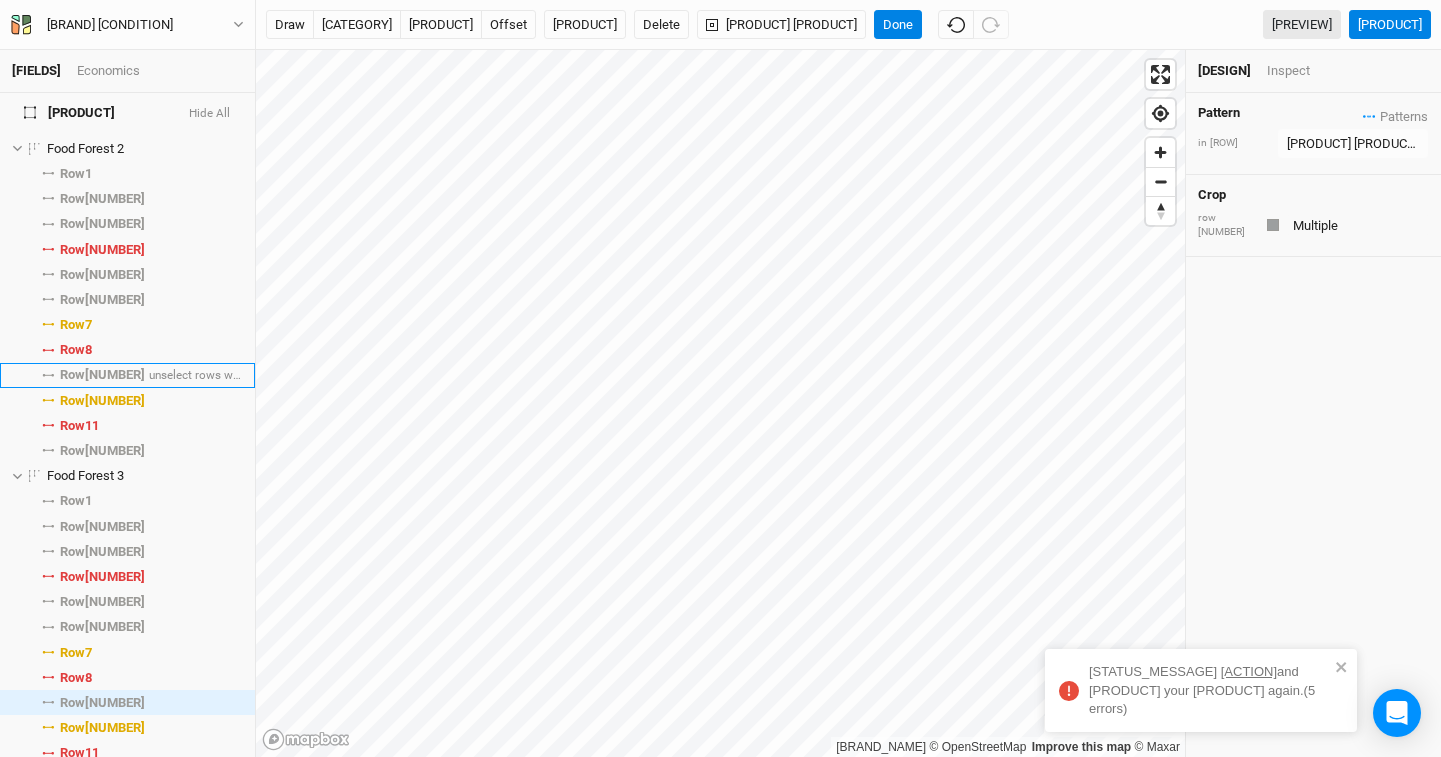click on "Row [NUMBER]" at bounding box center (102, 375) 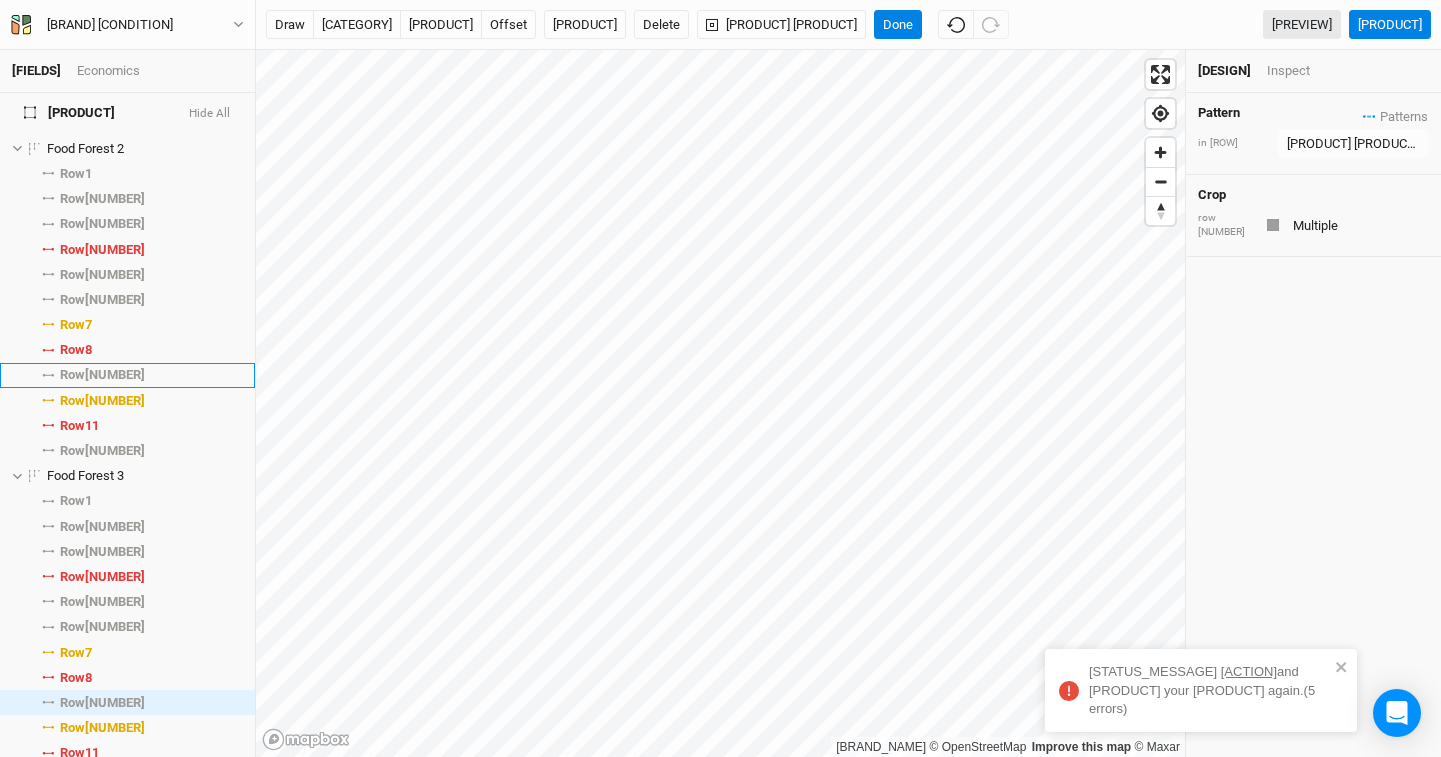 scroll, scrollTop: 125, scrollLeft: 0, axis: vertical 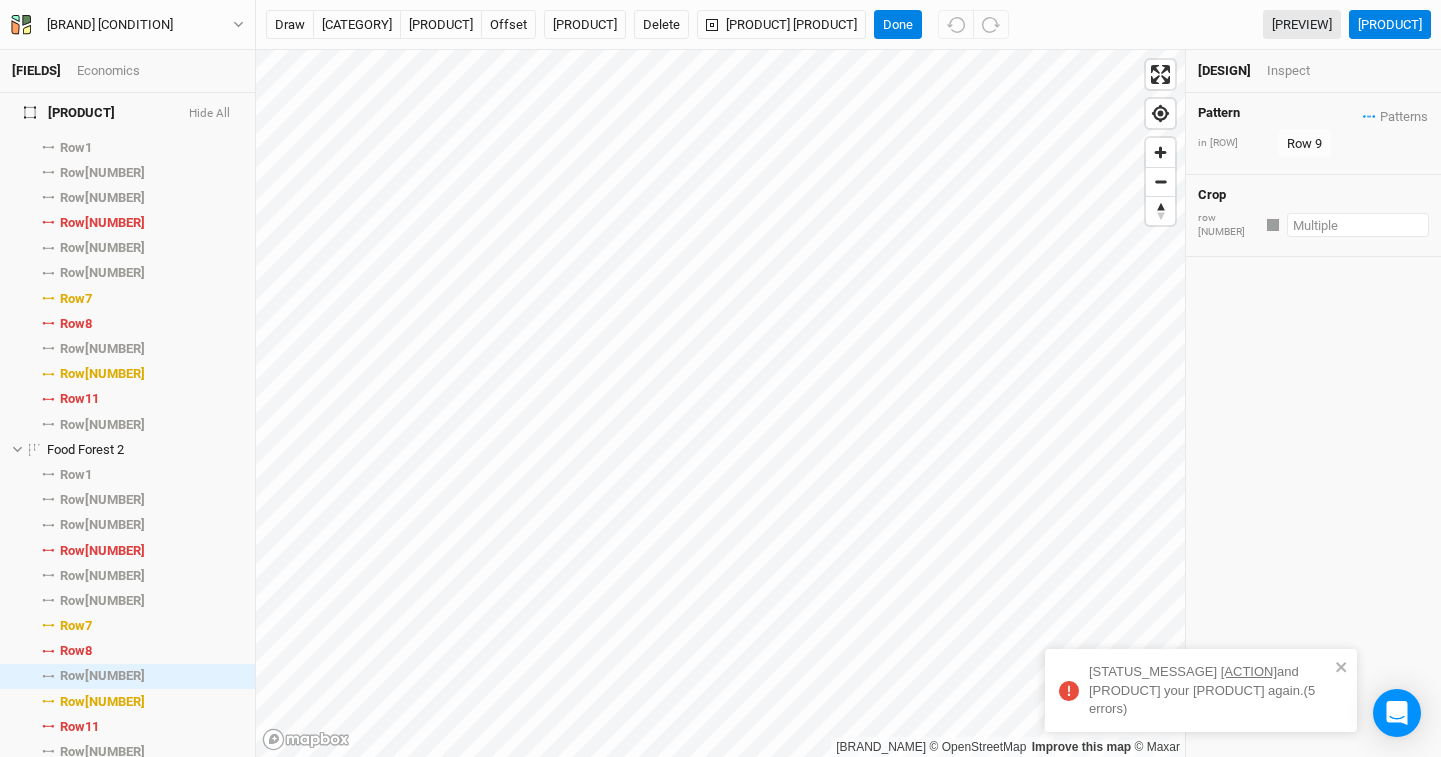 click at bounding box center [1358, 225] 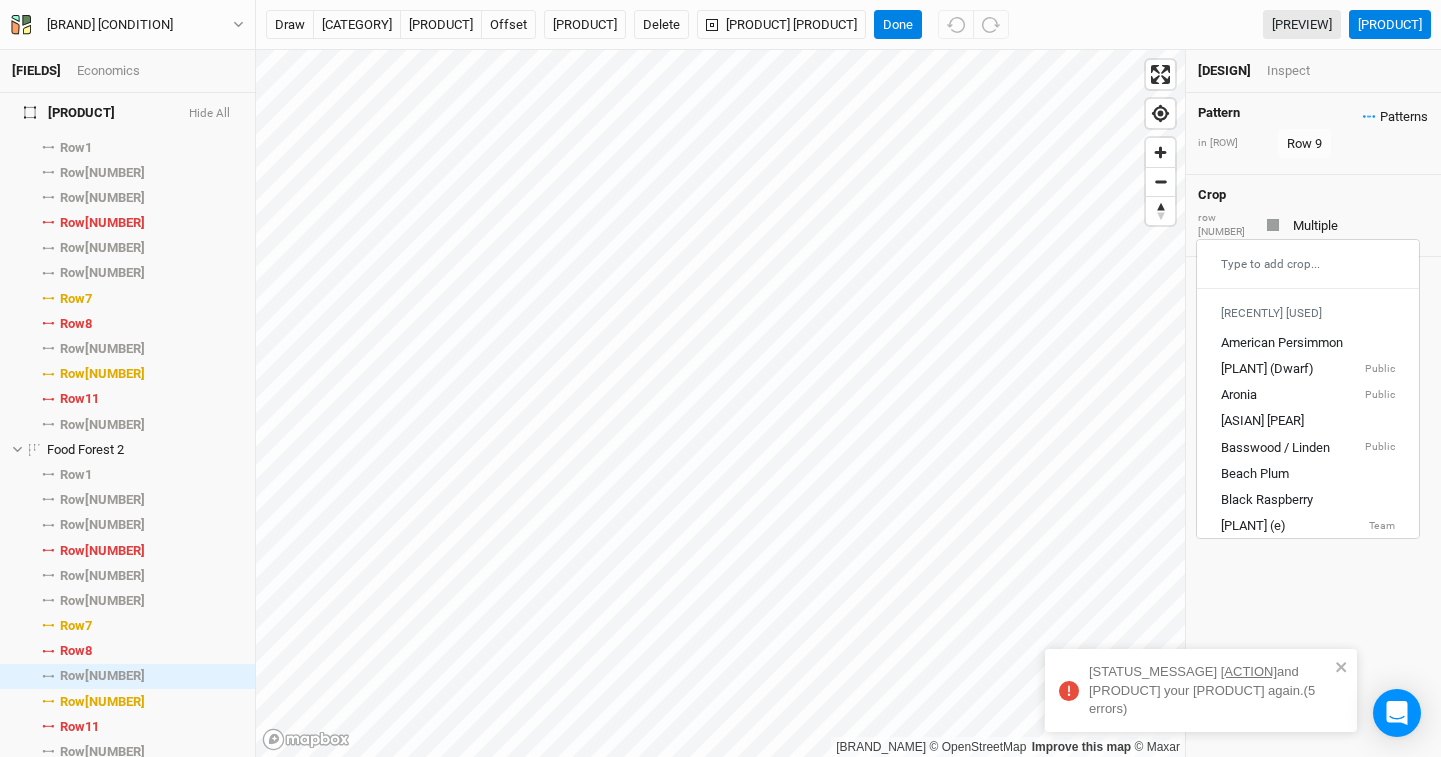 click on "Patterns" at bounding box center (1395, 117) 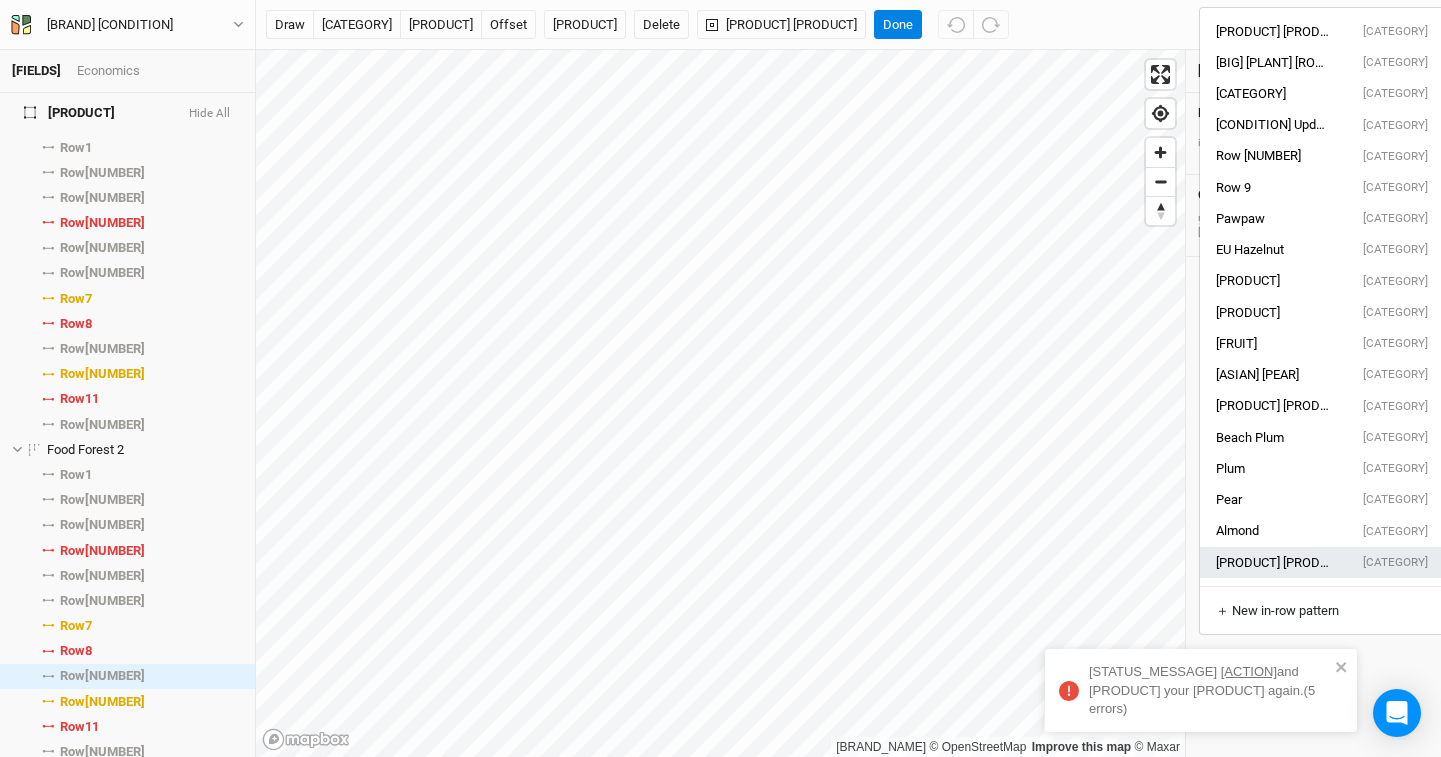 click on "[PRODUCT] [PRODUCT] [NUMBER]" at bounding box center (1274, 31) 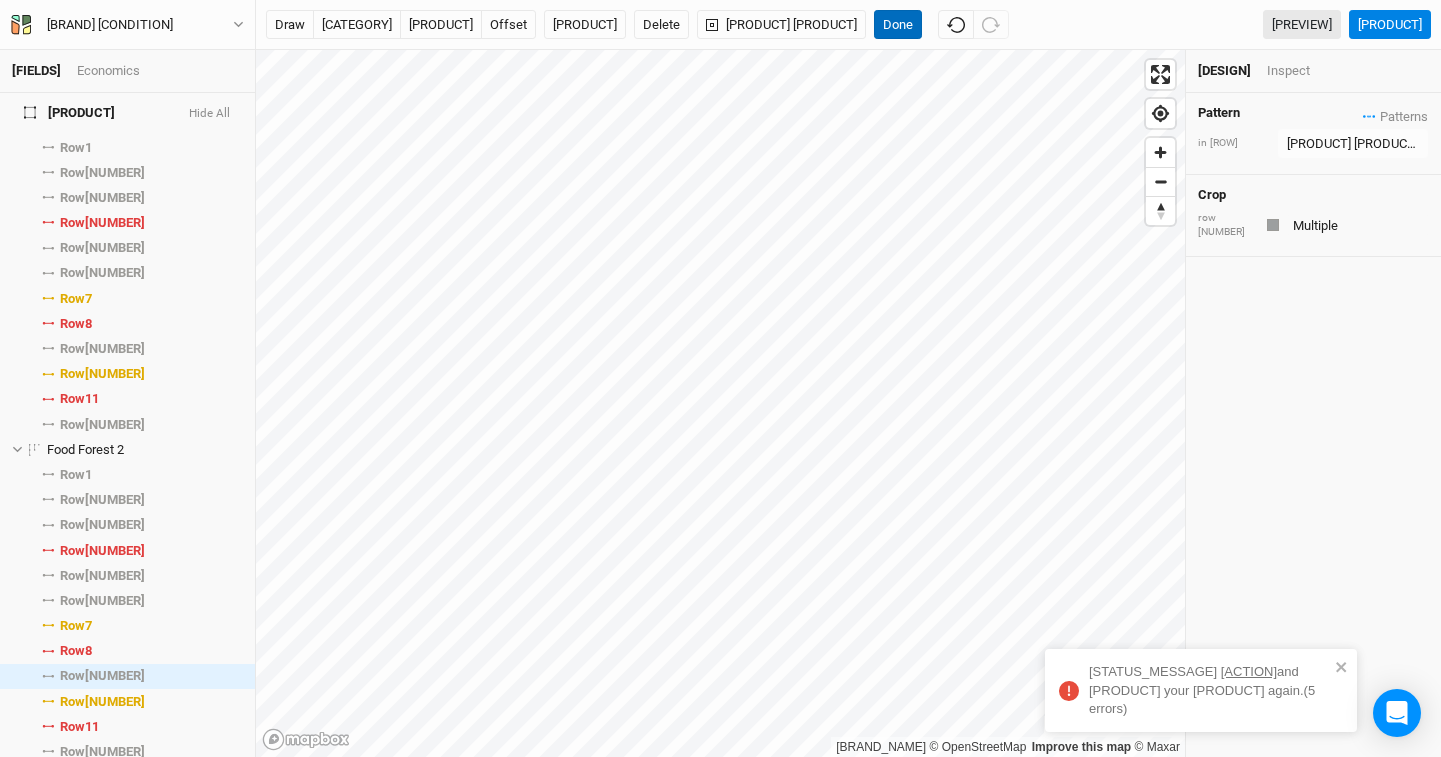click on "Done" at bounding box center [898, 25] 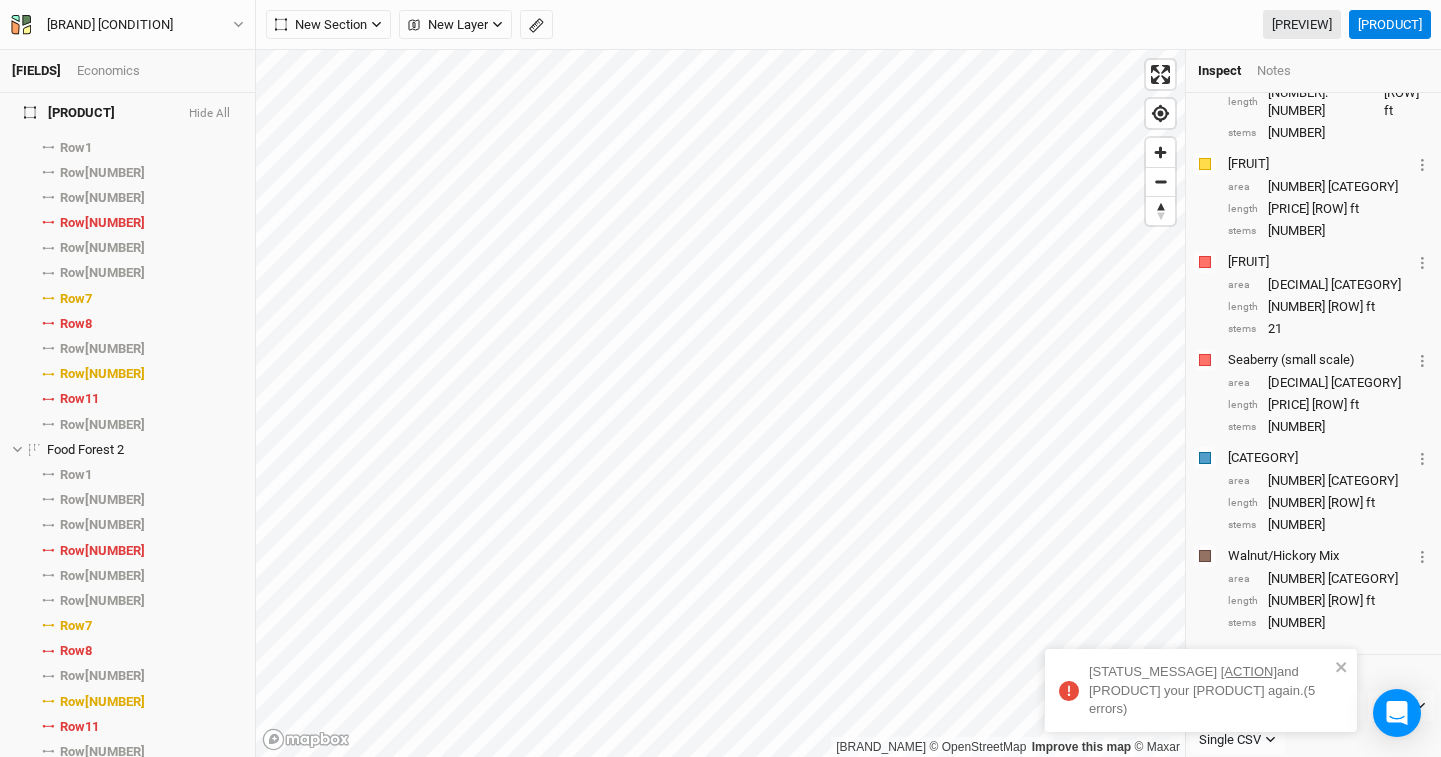 scroll, scrollTop: 2159, scrollLeft: 0, axis: vertical 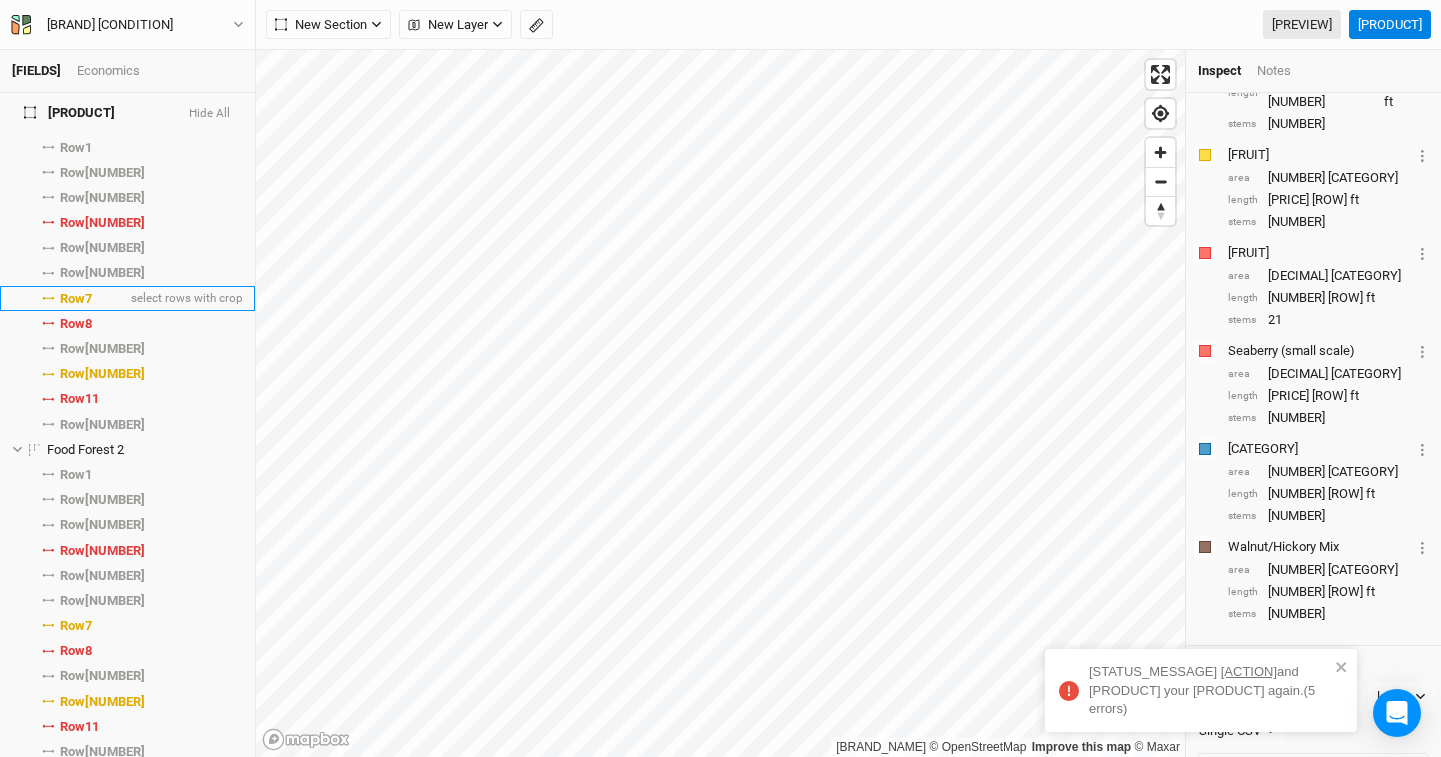 click on "[ROW] [NUMBER] select rows with [CROP]" at bounding box center (127, 298) 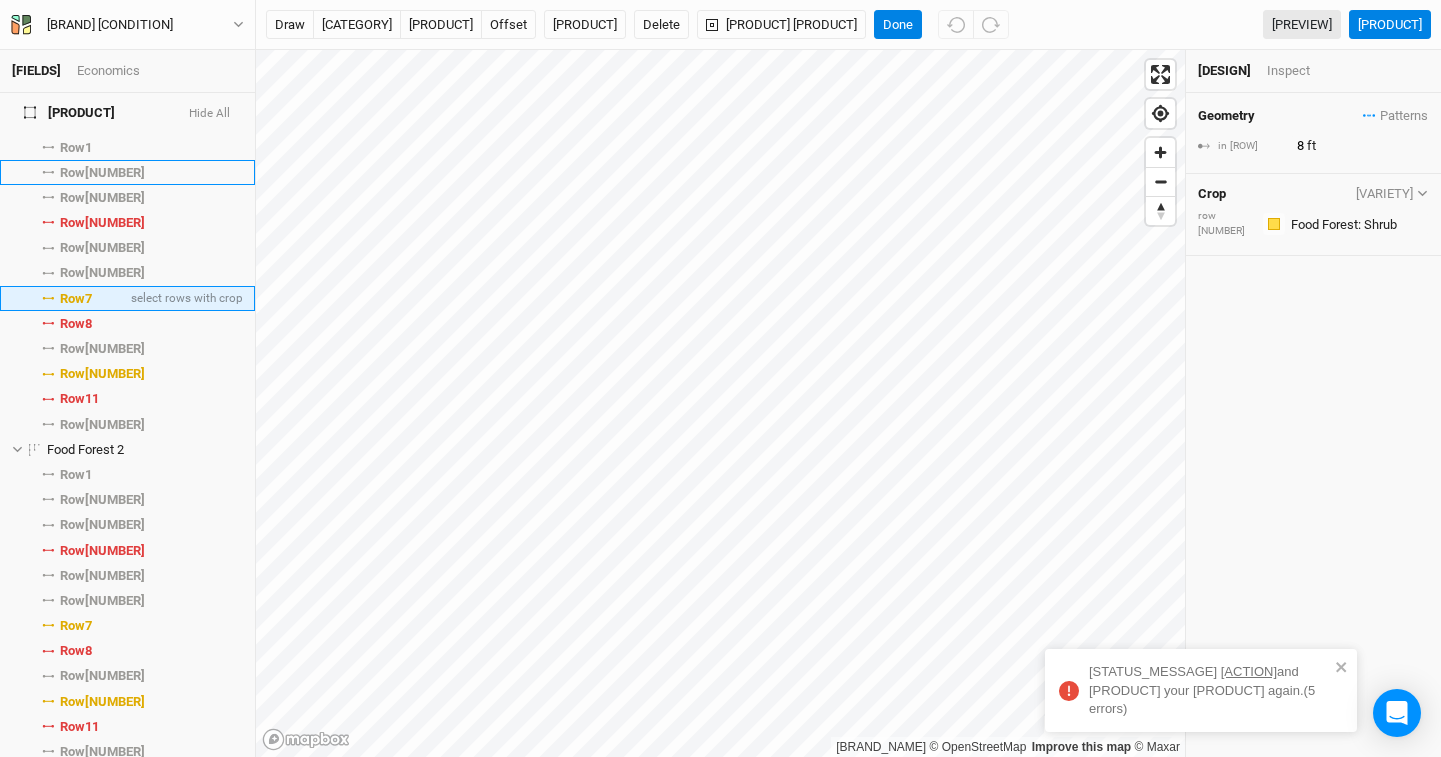 scroll, scrollTop: 0, scrollLeft: 0, axis: both 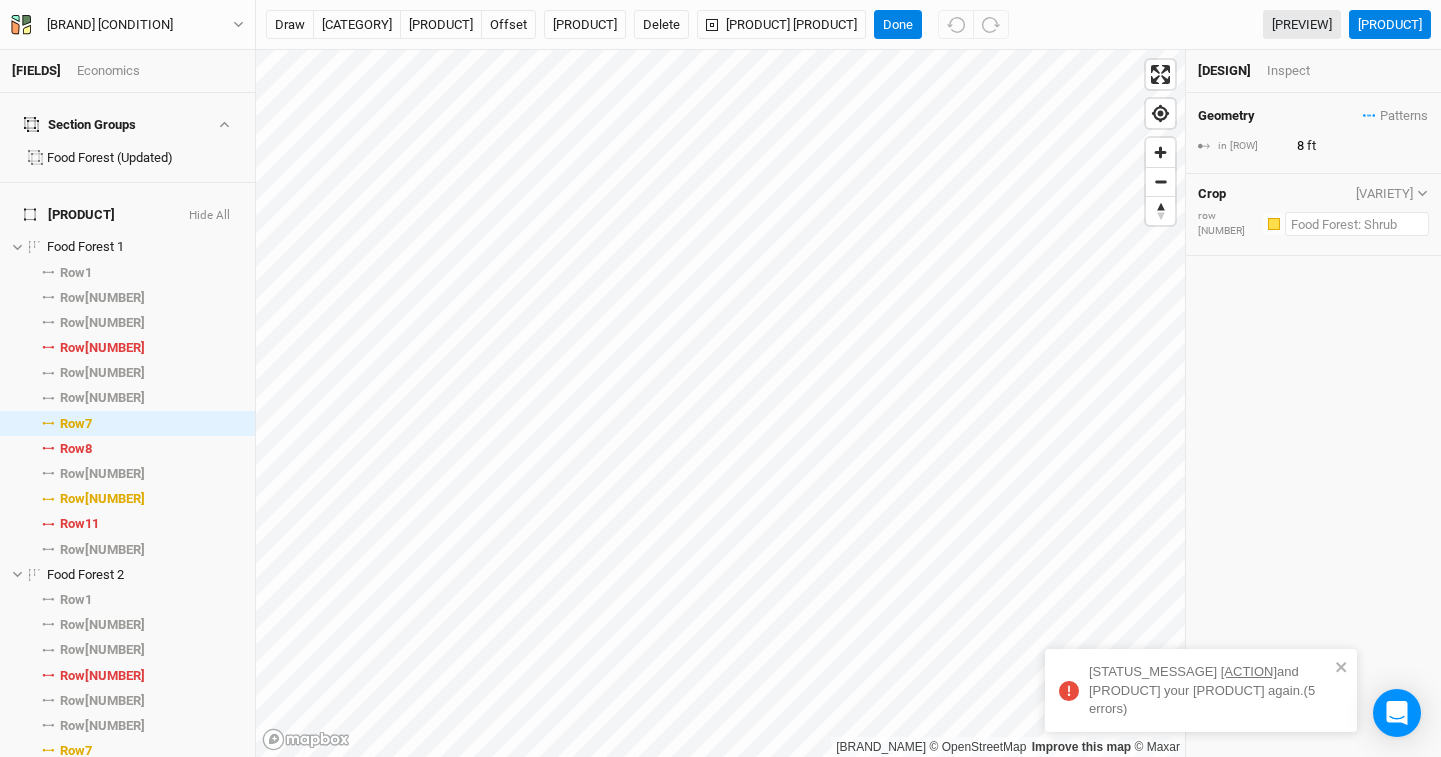 click at bounding box center (1357, 224) 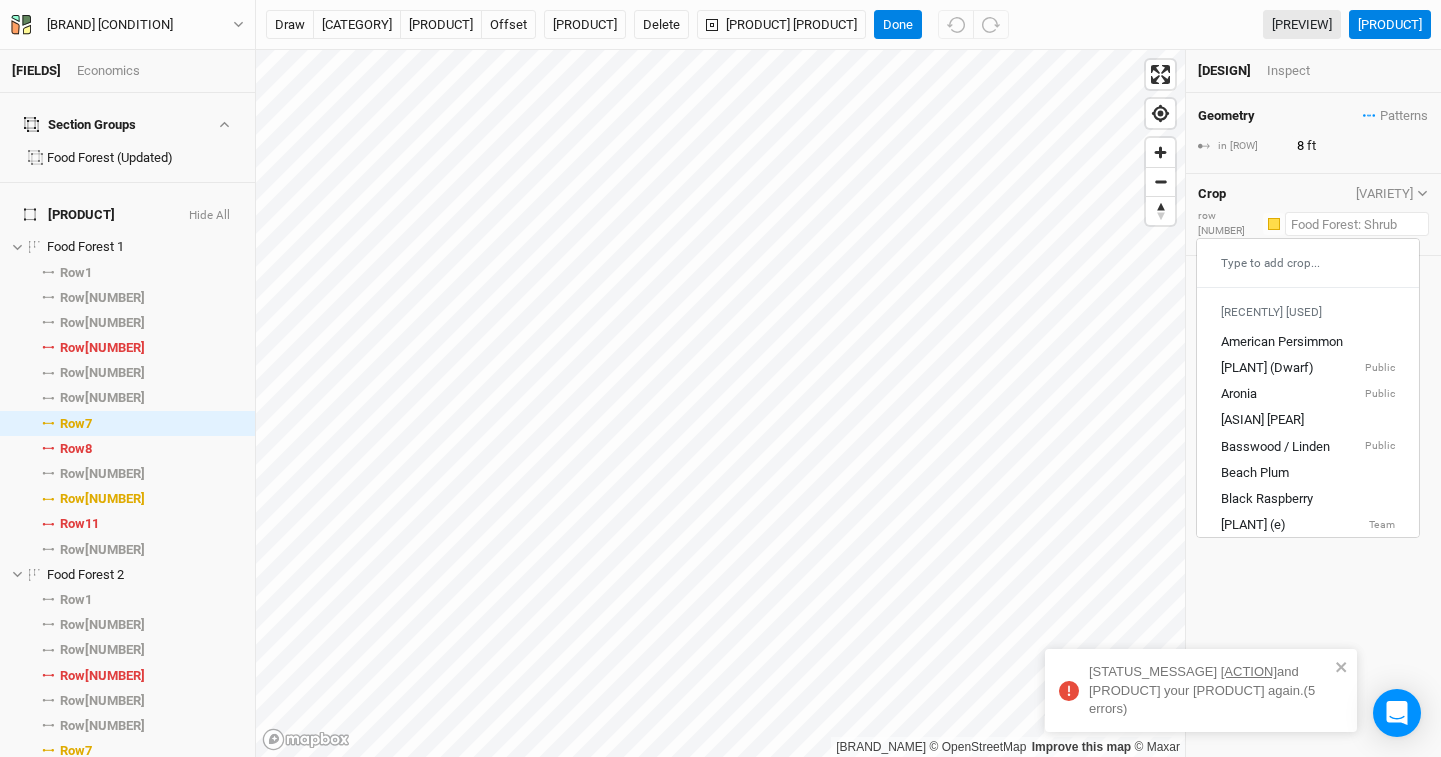 click on "Type to add crop..." at bounding box center (1308, 263) 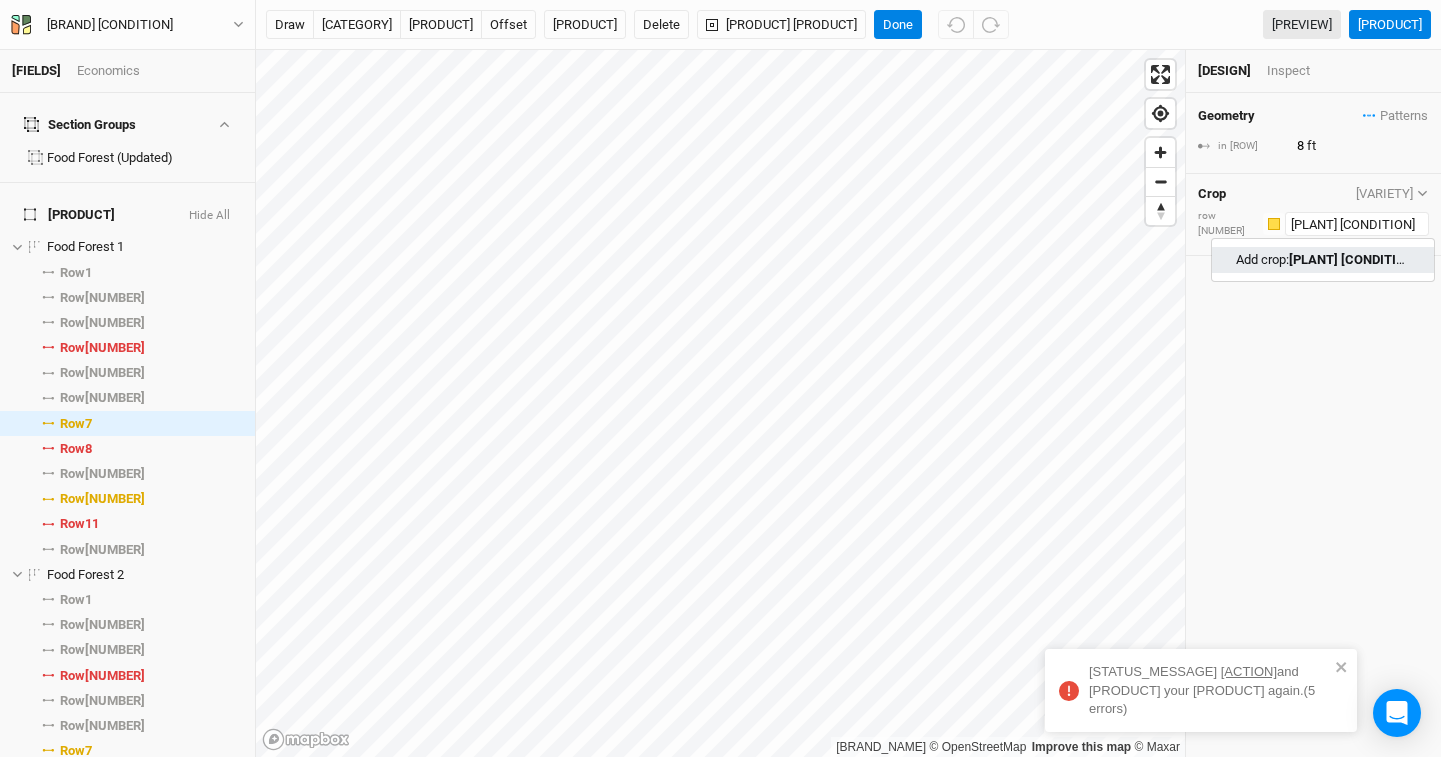 click on "[PLANT] [CONDITION]" at bounding box center (1353, 259) 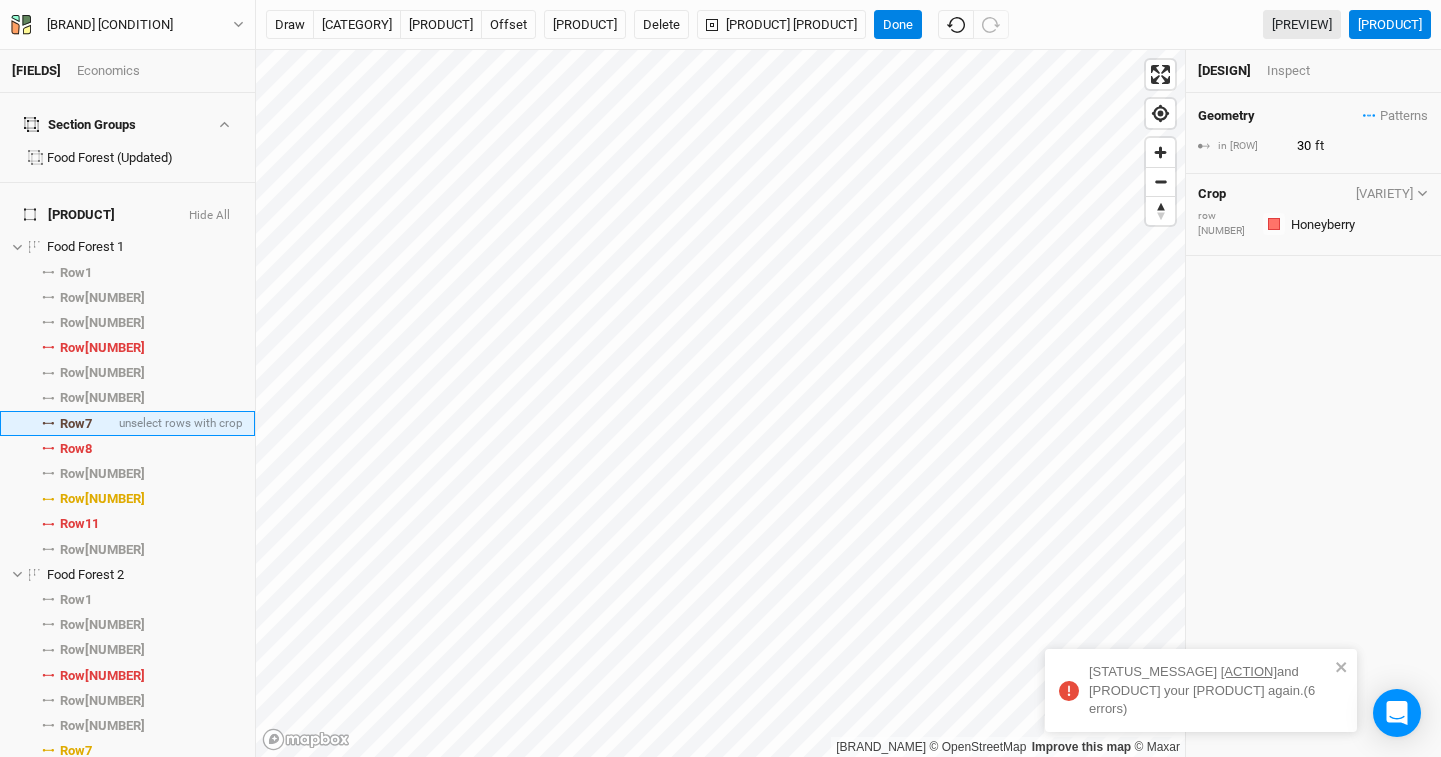 click on "[ROW] [NUMBER]" at bounding box center [76, 424] 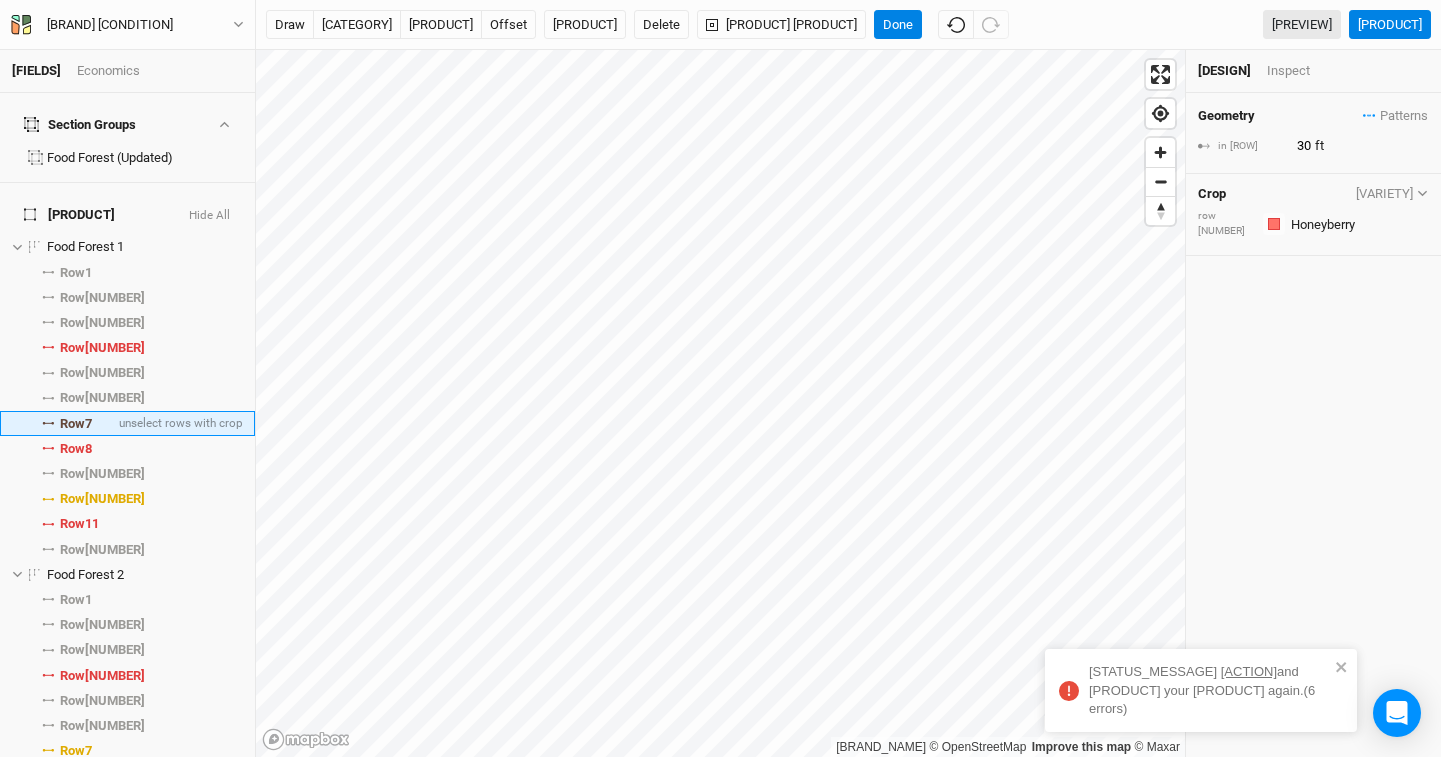 click on "[ROW] [NUMBER]" at bounding box center [76, 424] 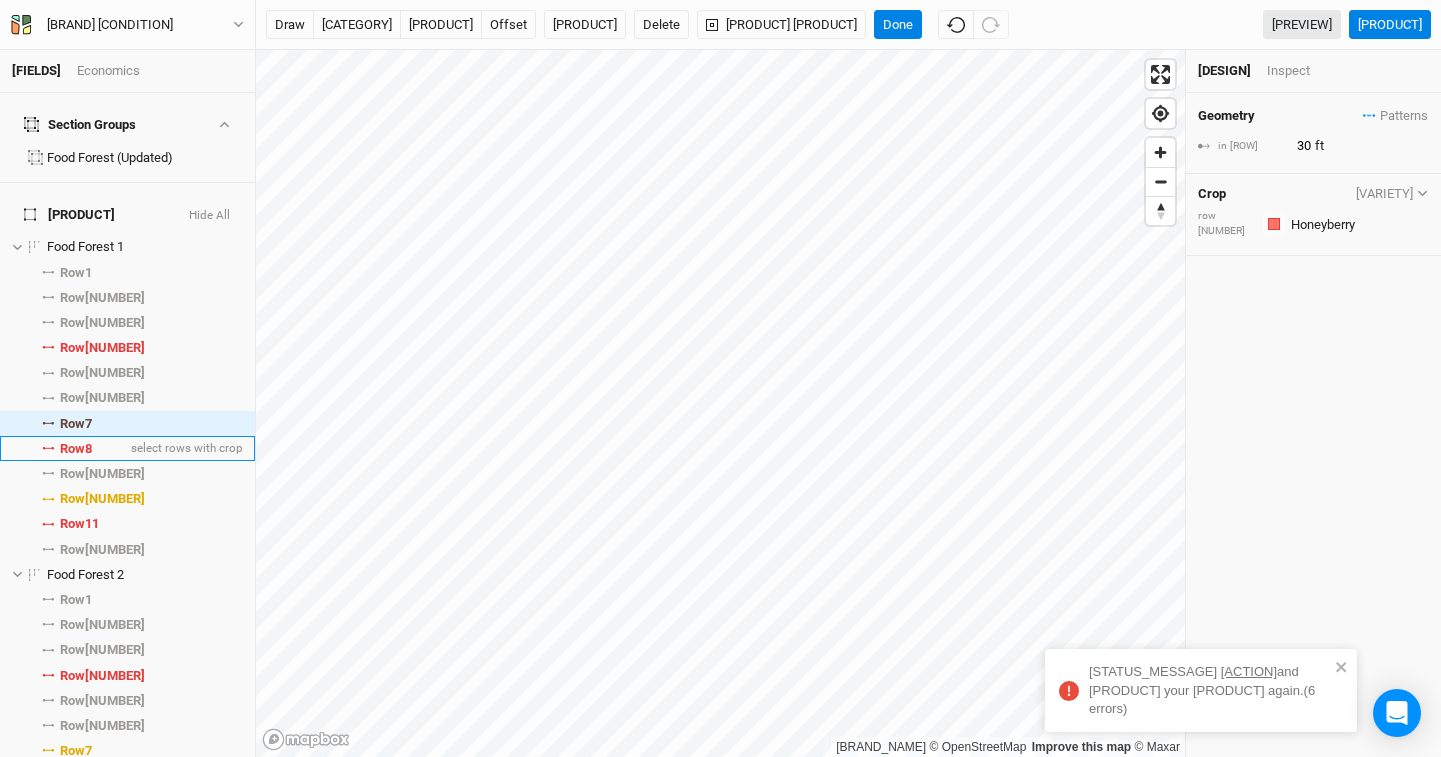 click on "[ROW] [NUMBER]" at bounding box center [76, 449] 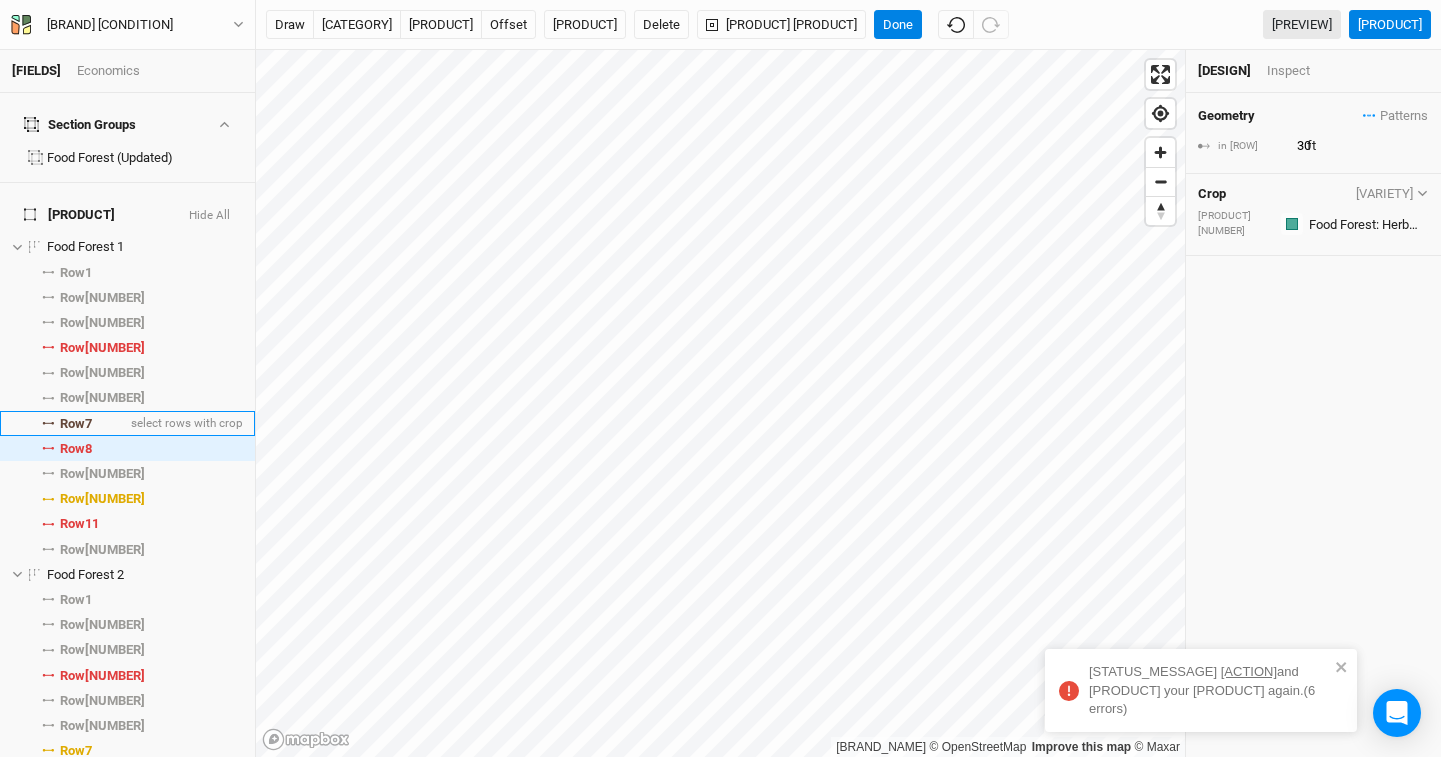 click on "[ROW] [NUMBER] select rows with [CROP]" at bounding box center (127, 423) 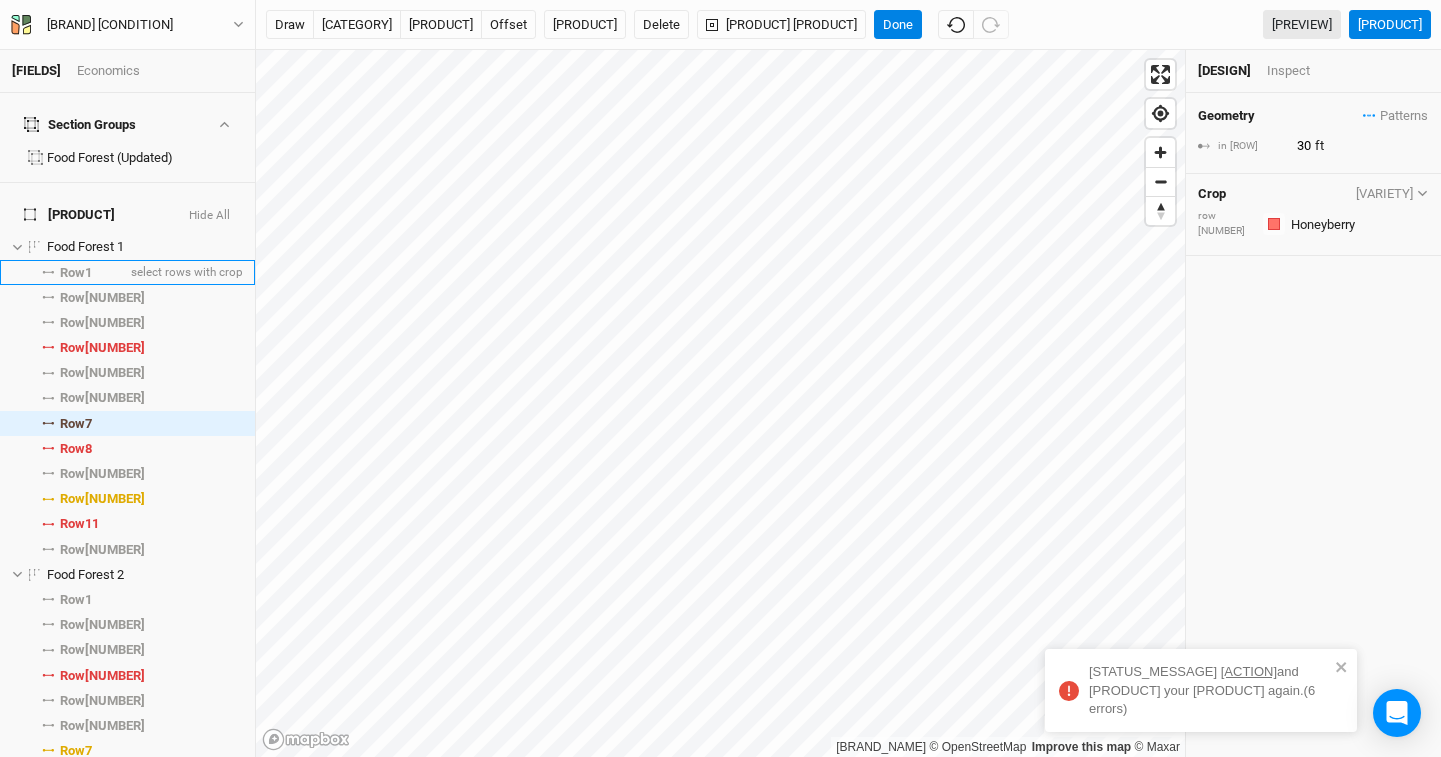 click on "Row  1" at bounding box center (76, 273) 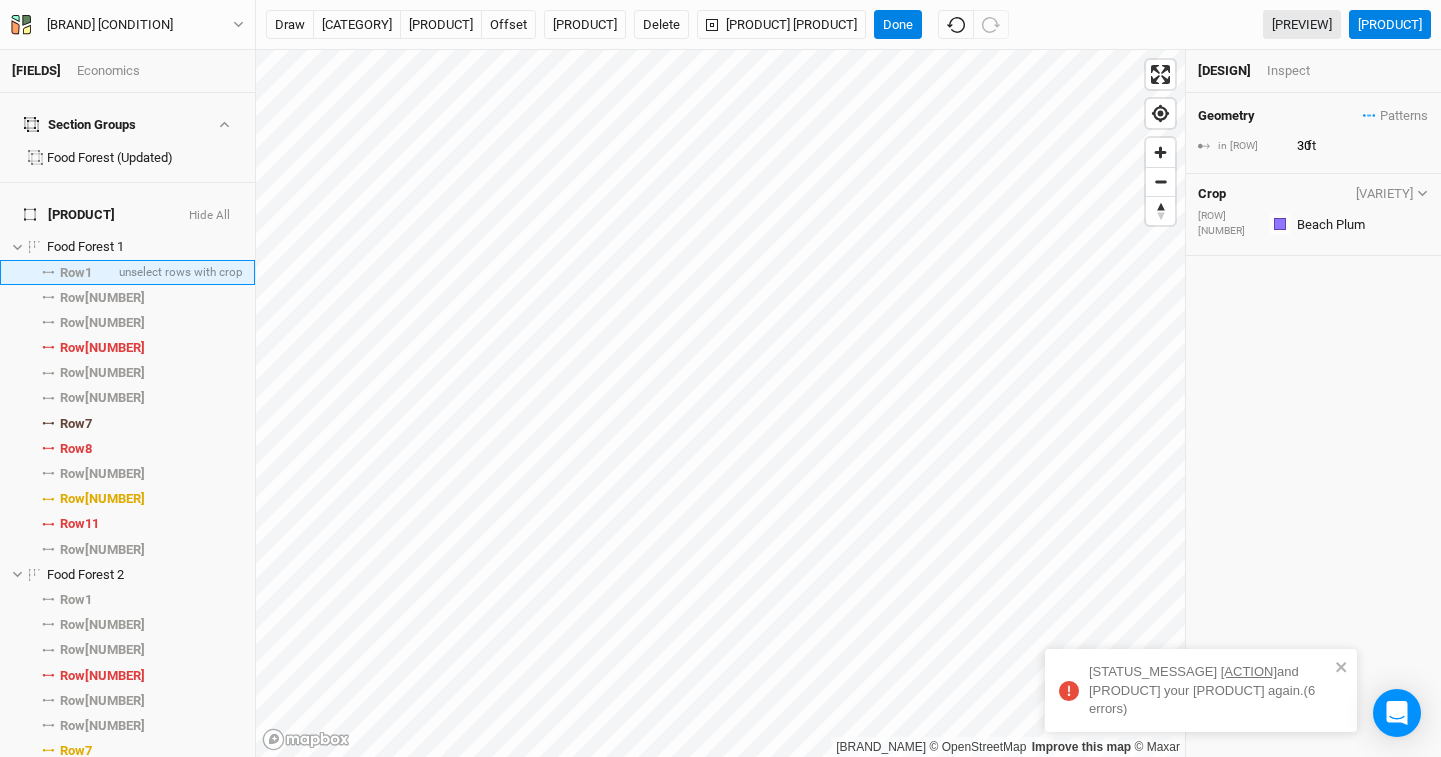 click on "Row  1" at bounding box center (76, 273) 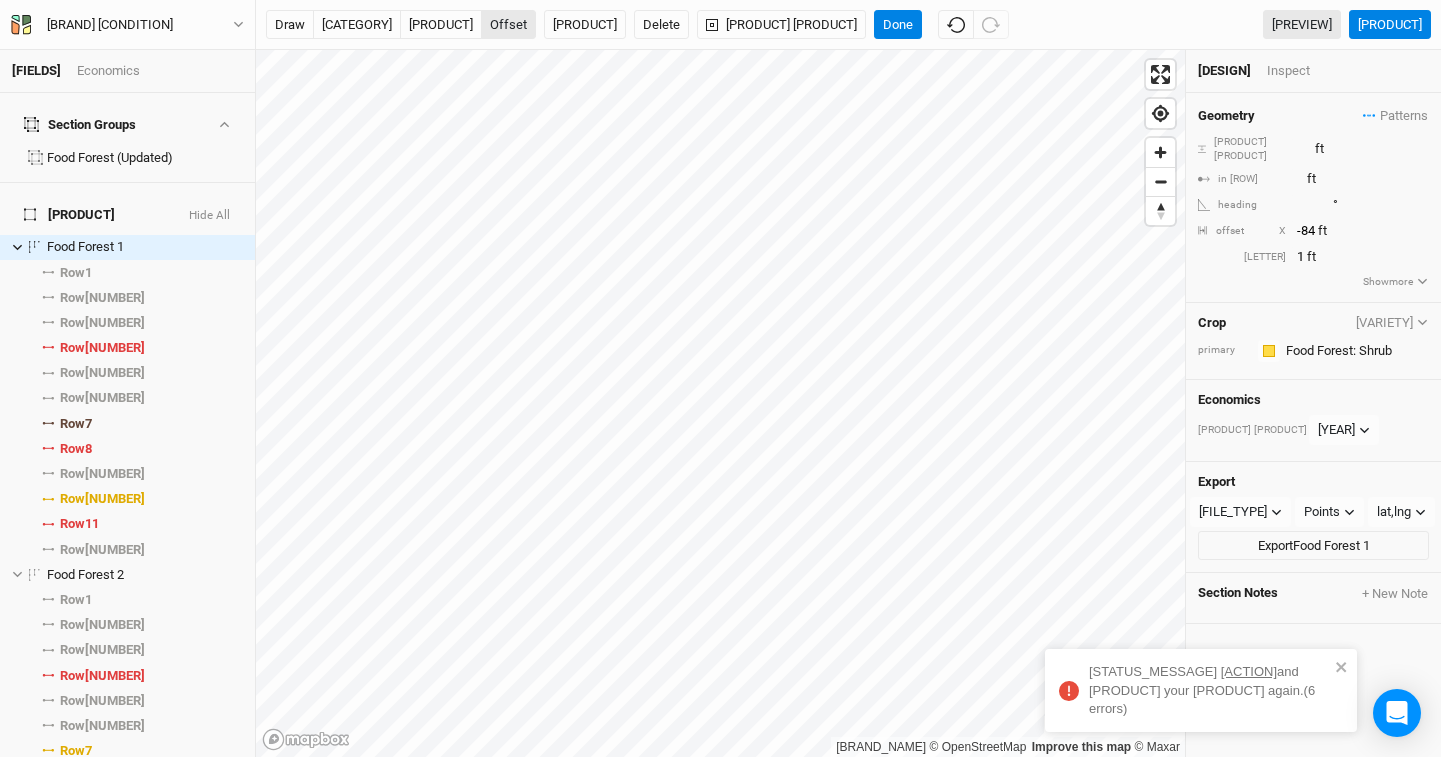 click on "offset" at bounding box center [508, 25] 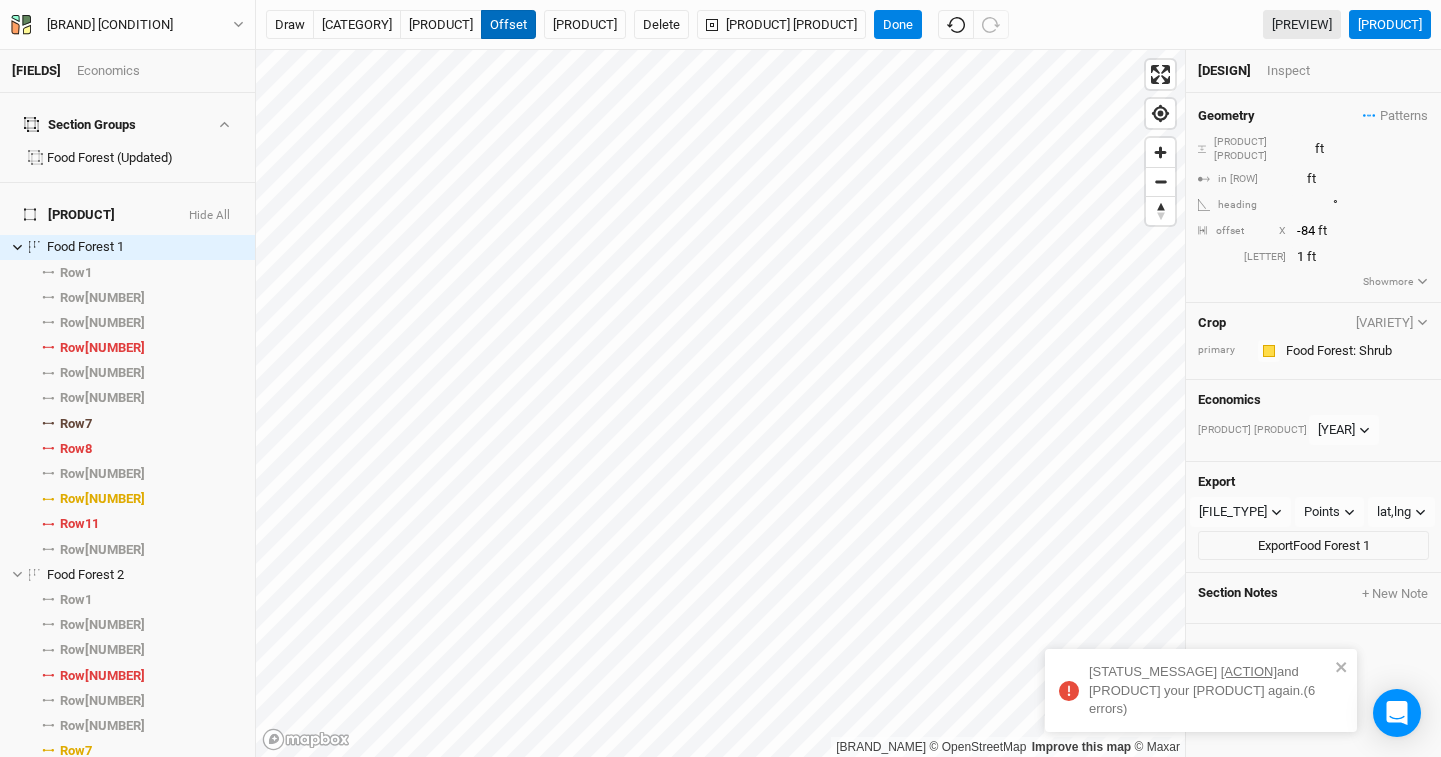 type 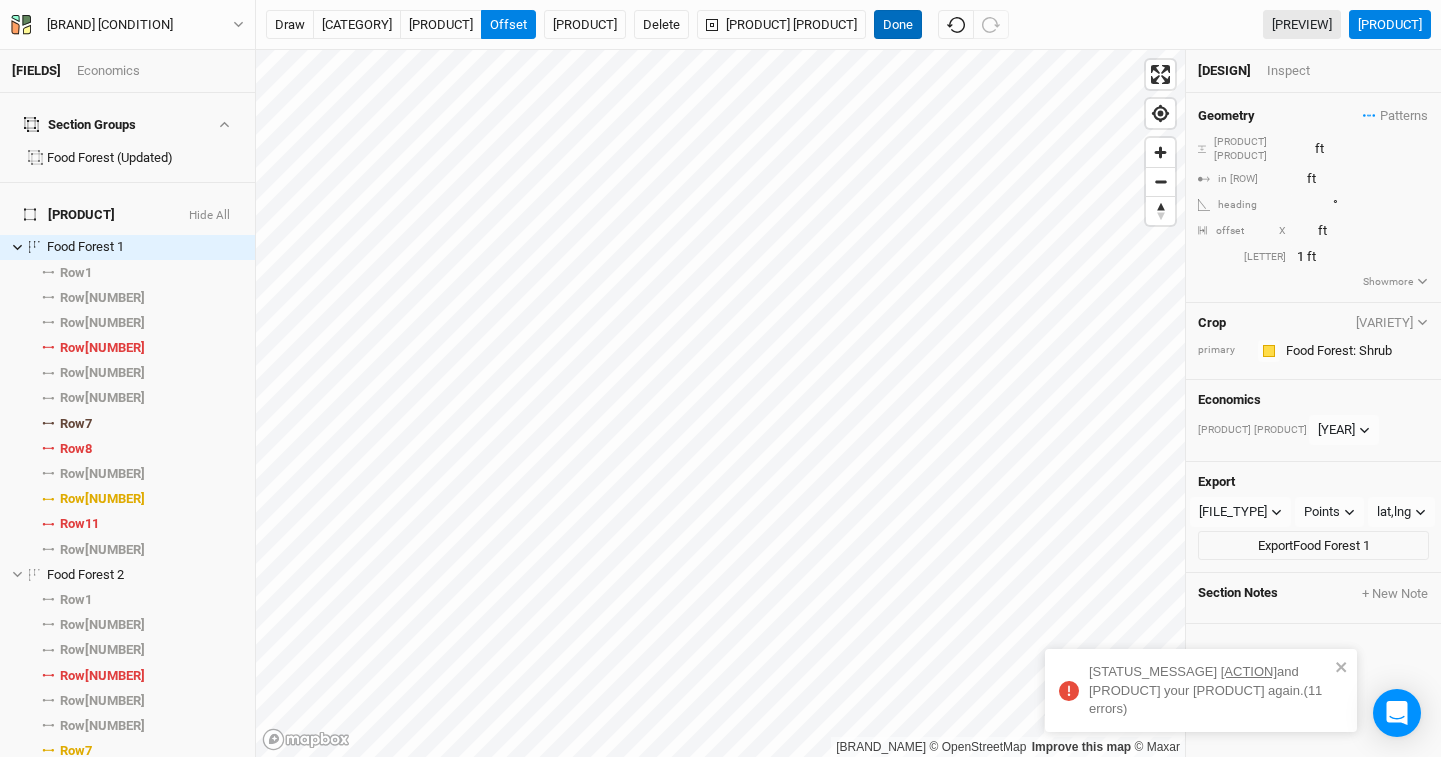 click on "Done" at bounding box center (898, 25) 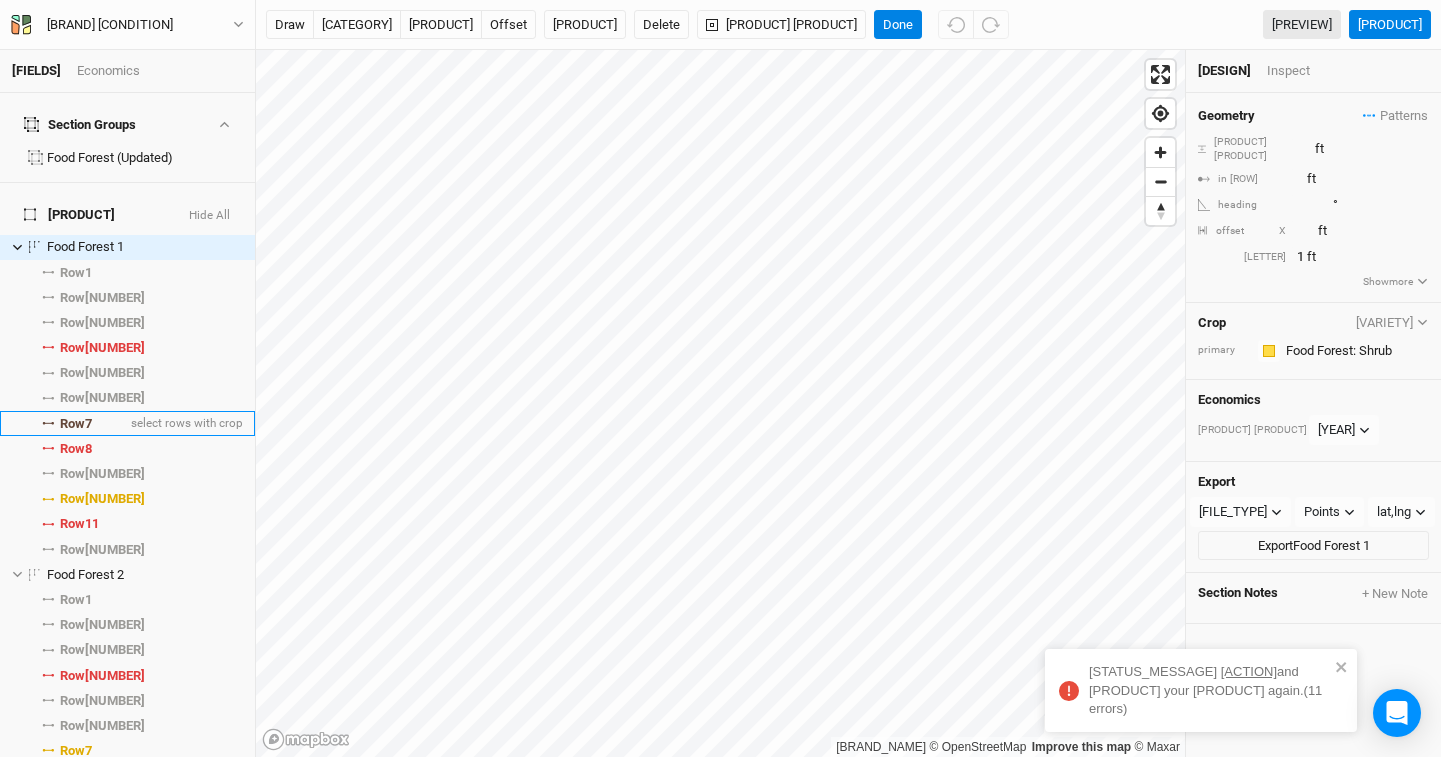 click on "[ROW] [NUMBER]" at bounding box center [76, 424] 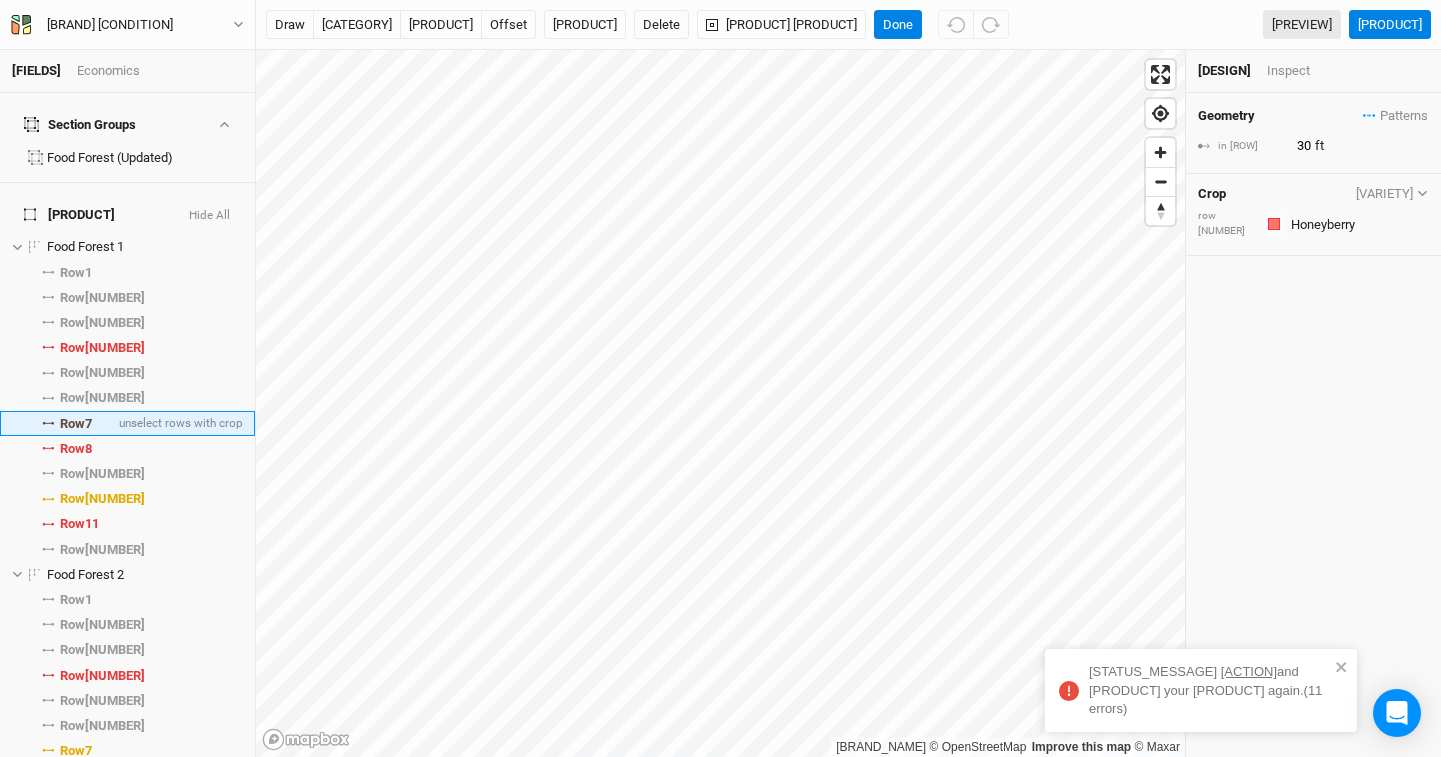 click on "[ROW] [NUMBER]" at bounding box center (76, 424) 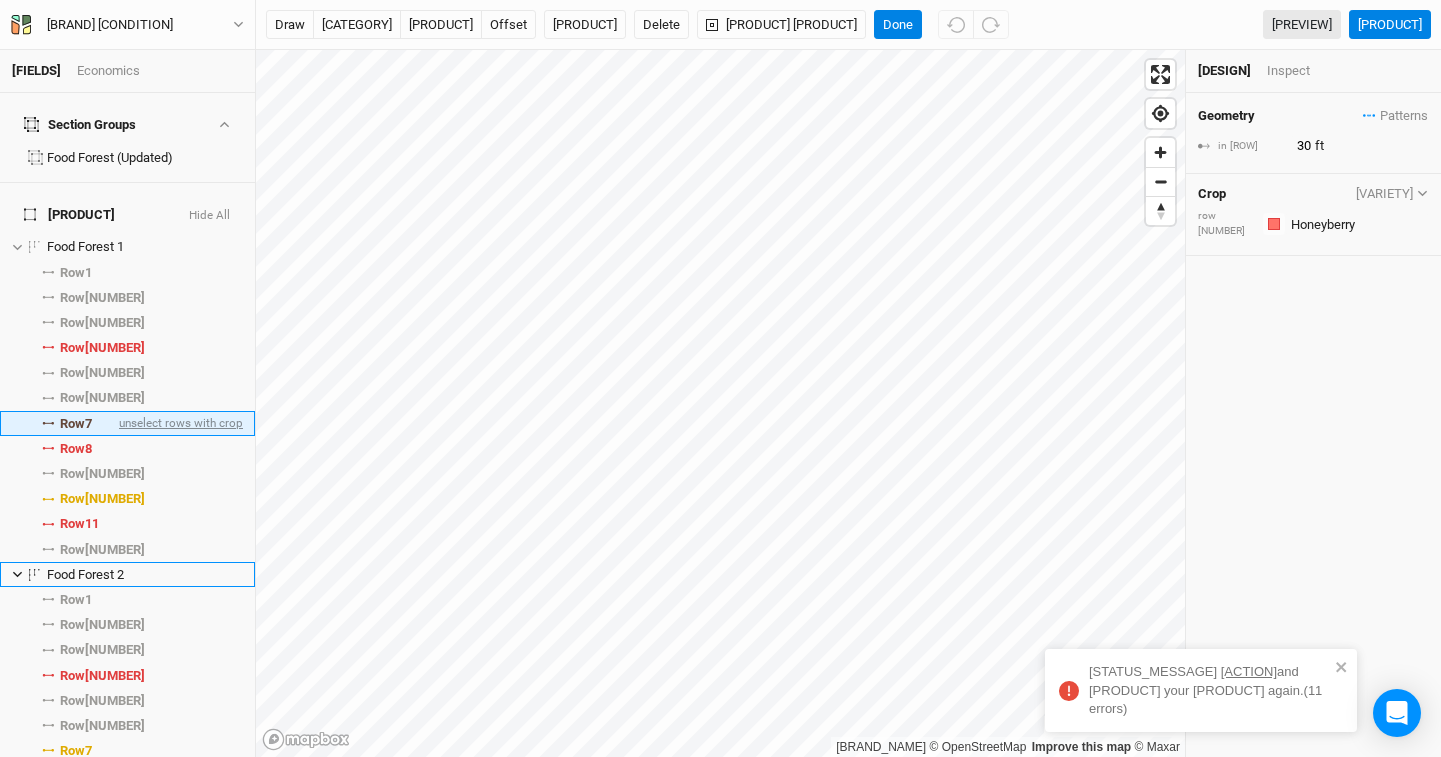 scroll, scrollTop: 125, scrollLeft: 0, axis: vertical 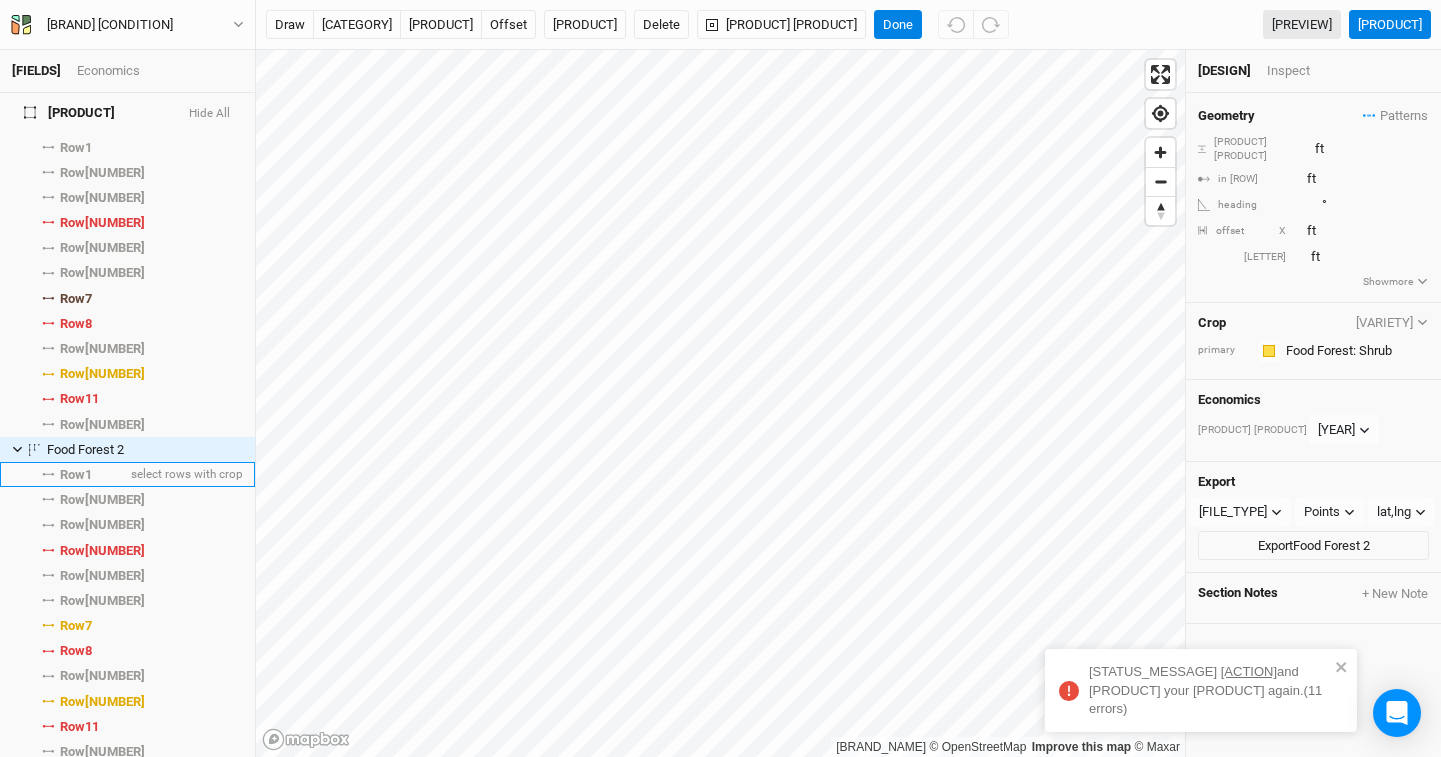 click on "Row  1" at bounding box center [76, 475] 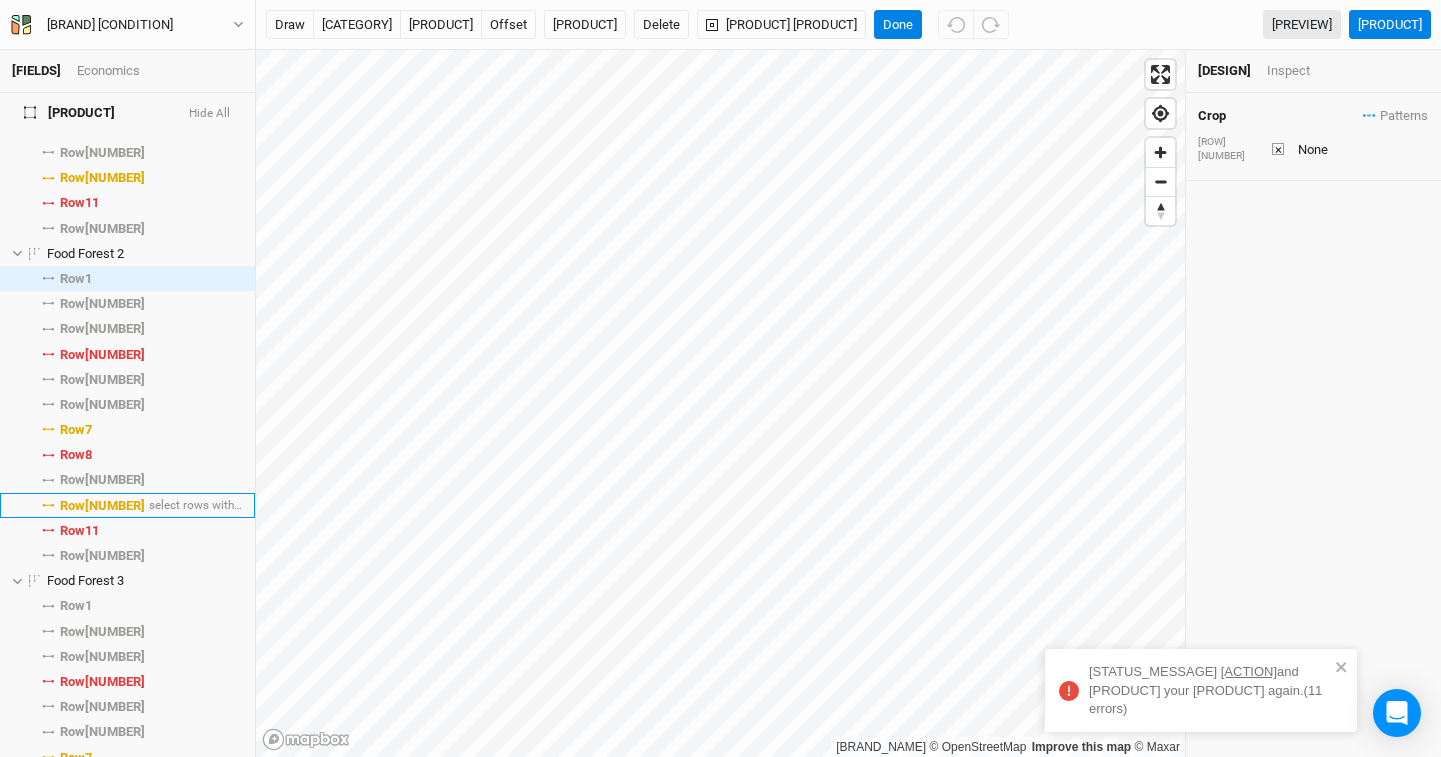 scroll, scrollTop: 0, scrollLeft: 0, axis: both 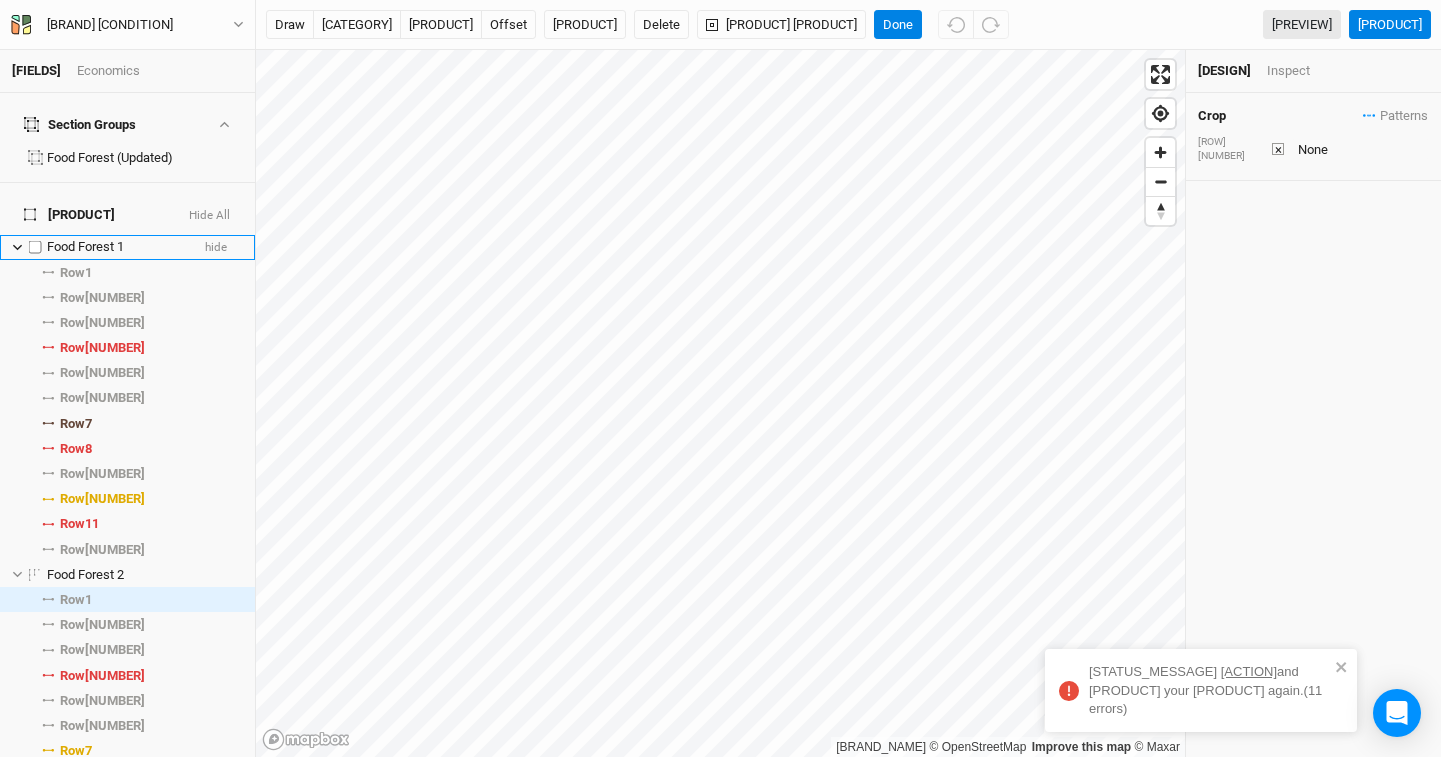 click on "Food Forest 1" at bounding box center [85, 246] 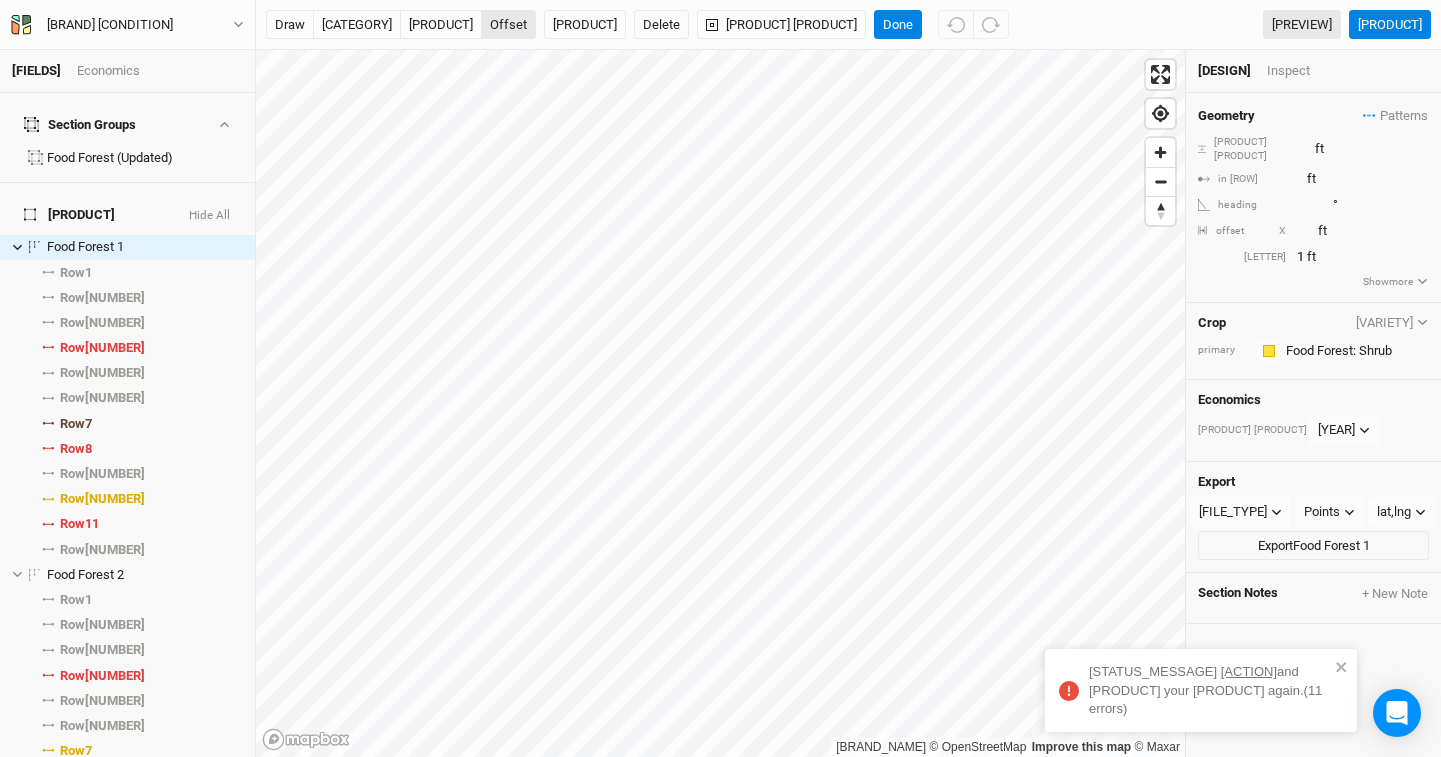 click on "offset" at bounding box center [508, 25] 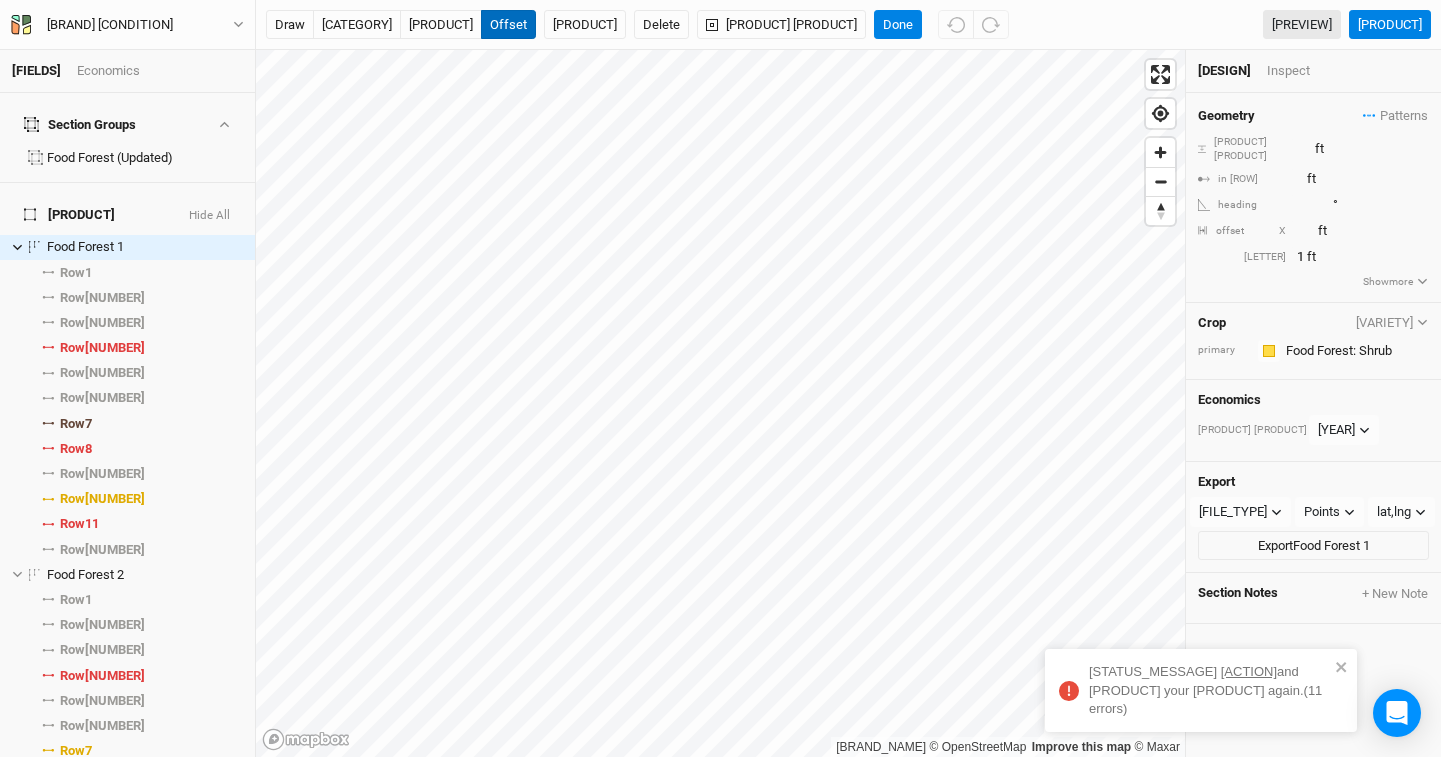 type 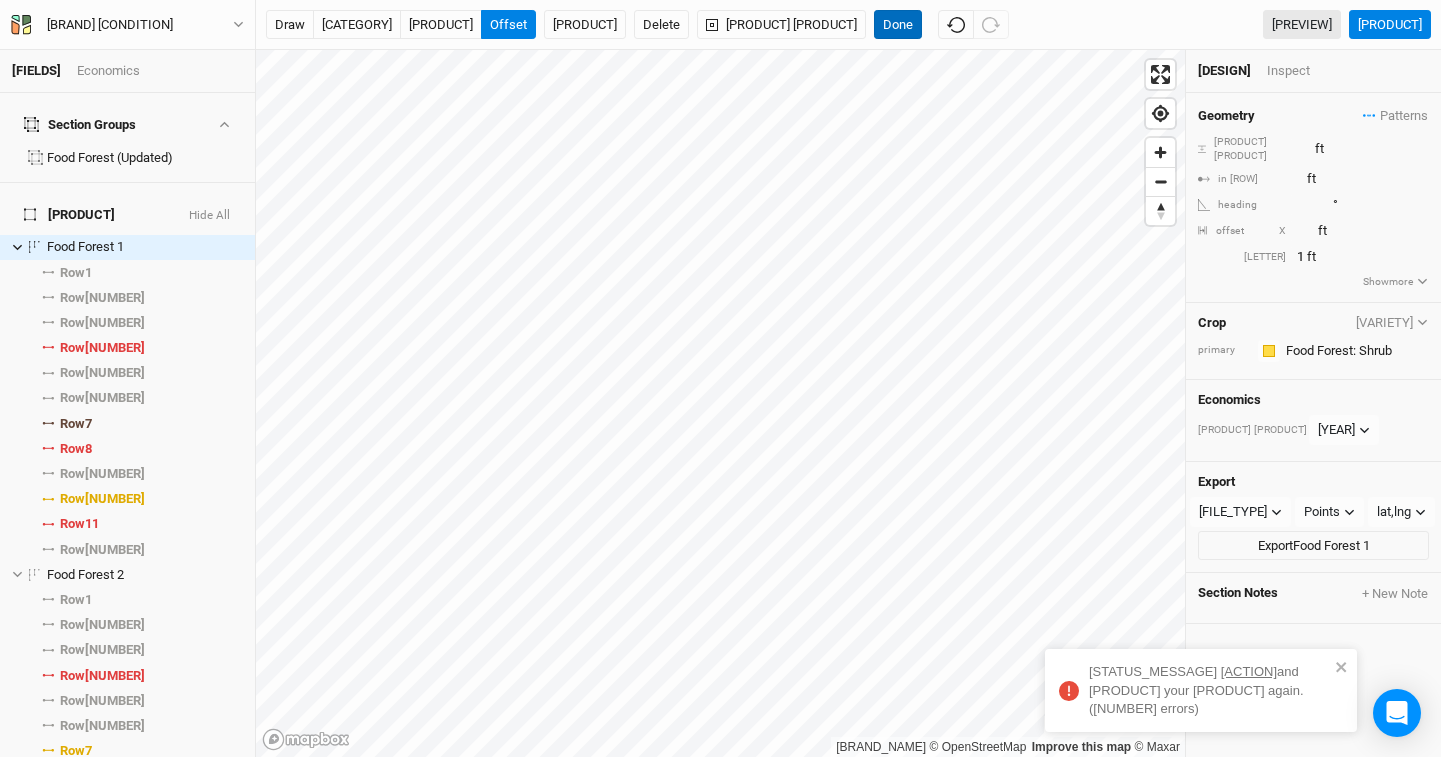 click on "Done" at bounding box center (898, 25) 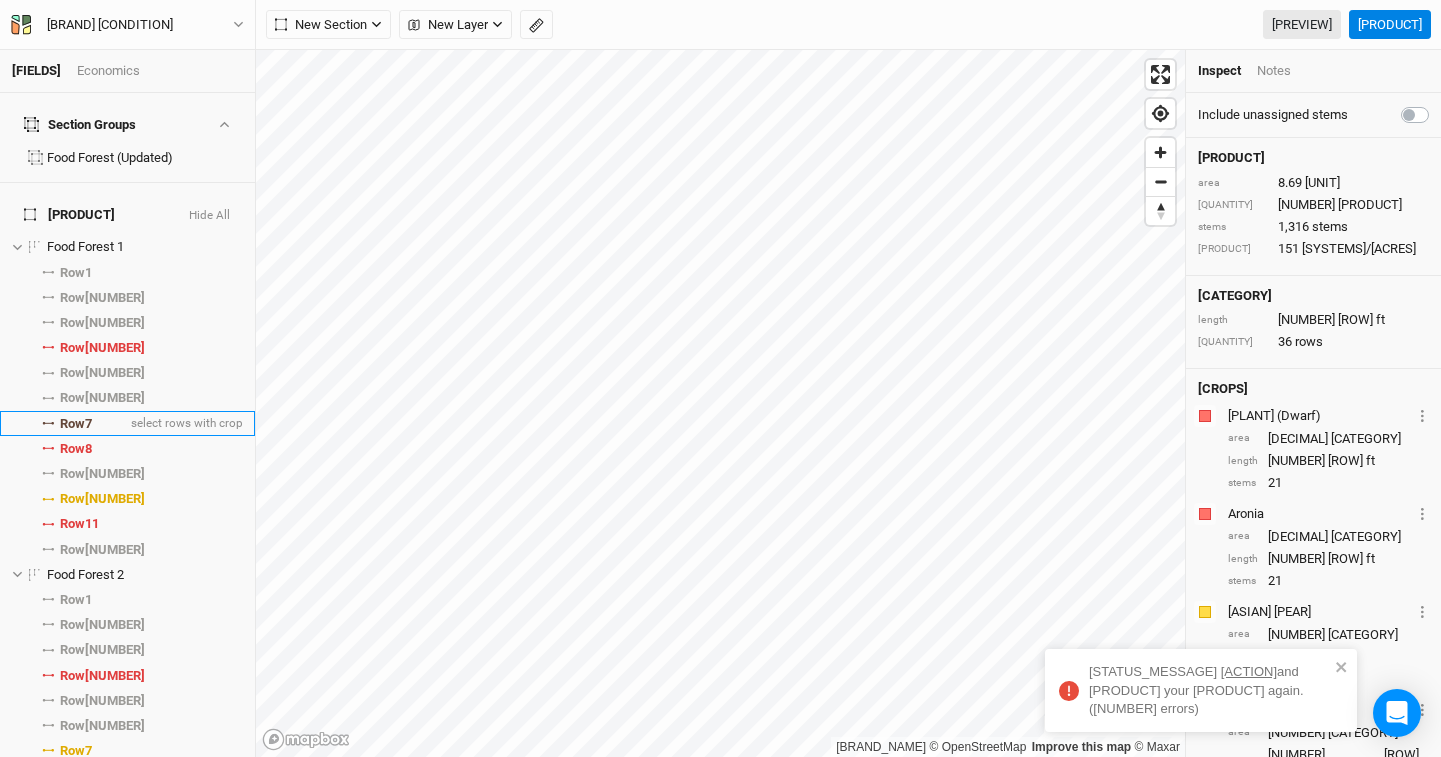 click on "[ROW] [NUMBER]" at bounding box center [76, 424] 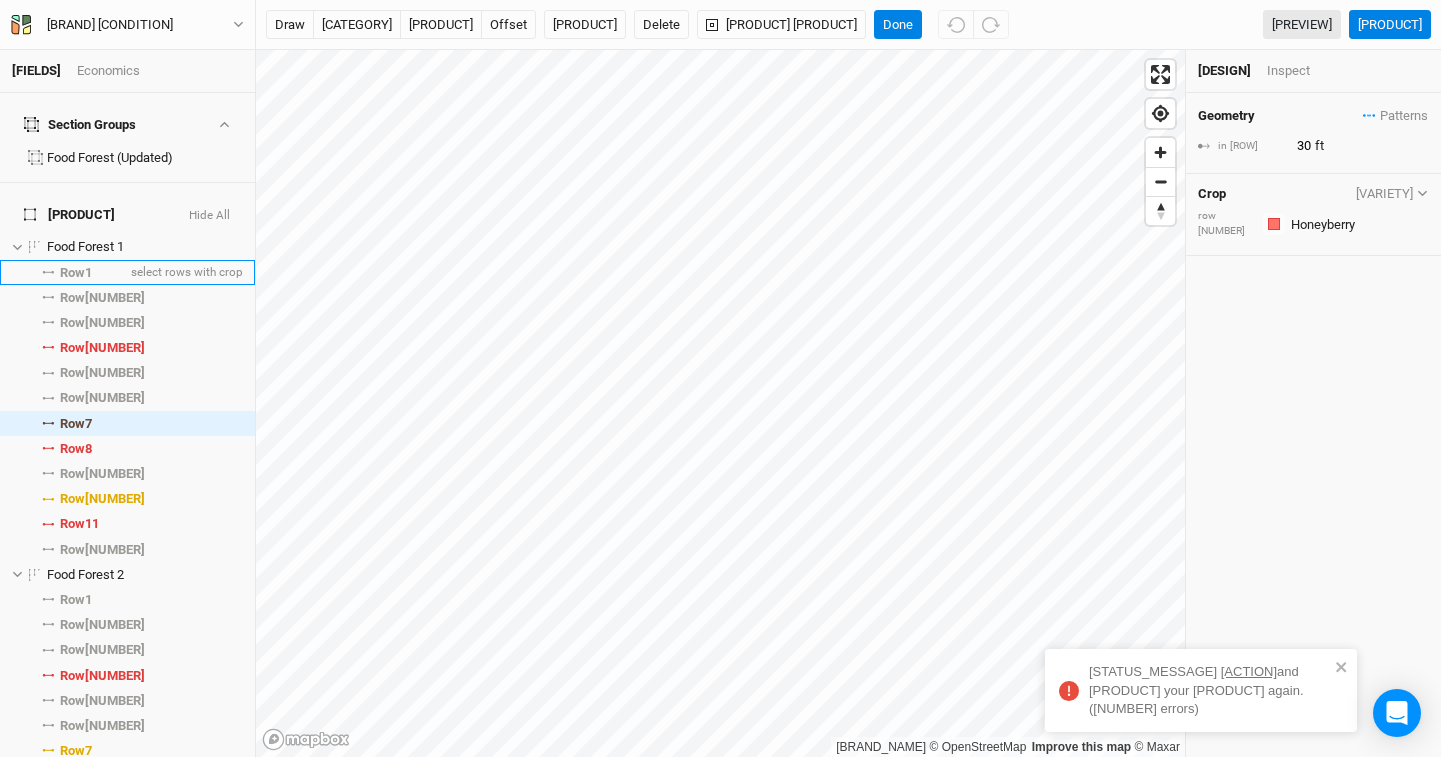 click on "Row  1" at bounding box center (76, 273) 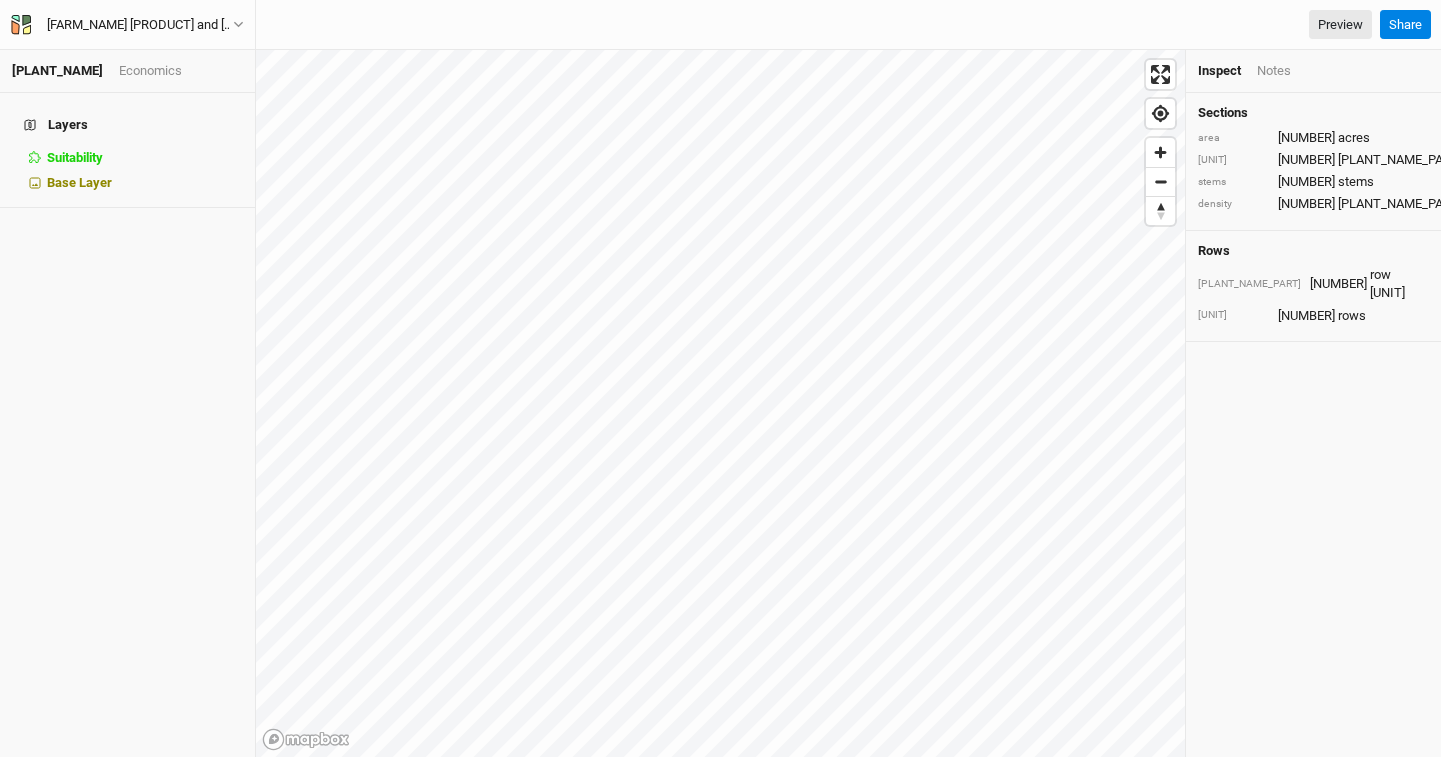 scroll, scrollTop: 0, scrollLeft: 0, axis: both 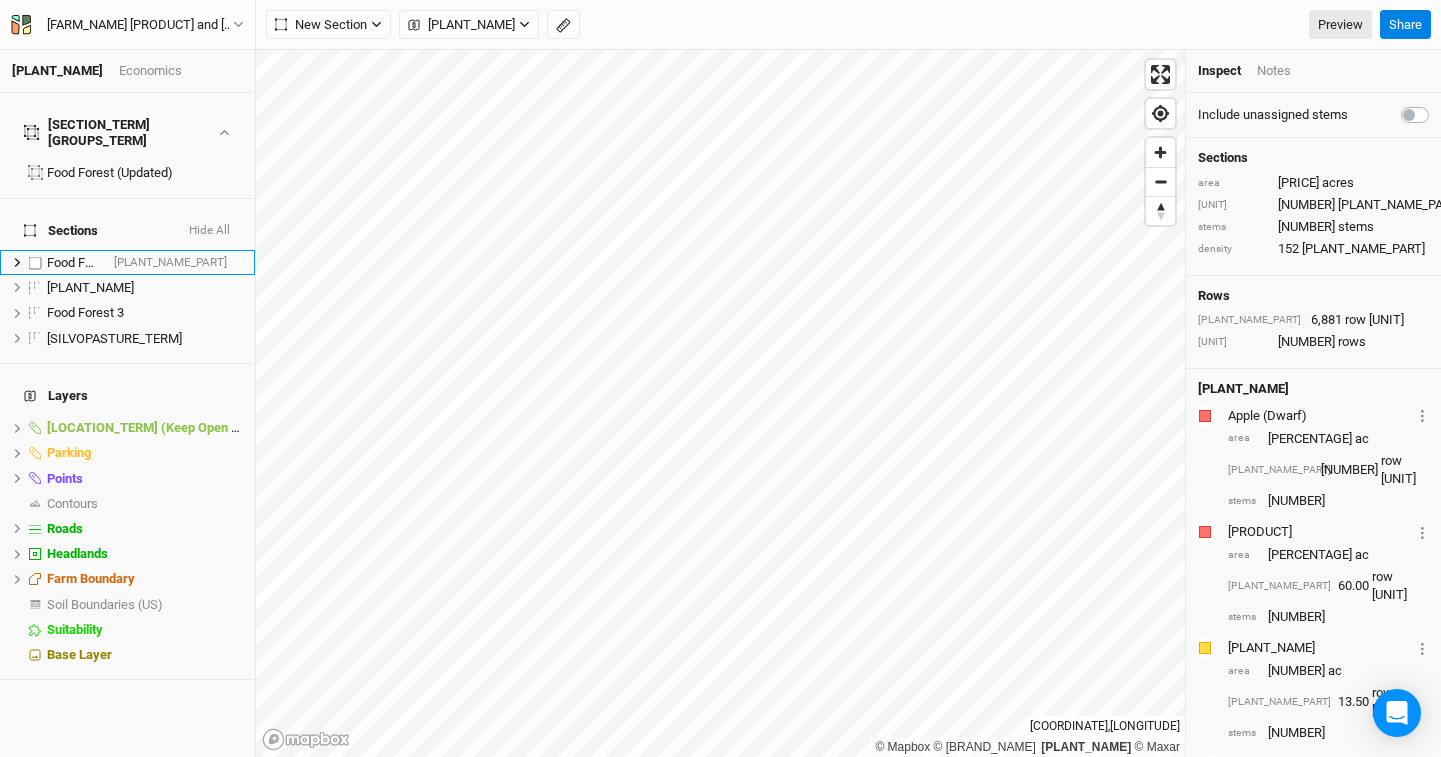 click at bounding box center [17, 262] 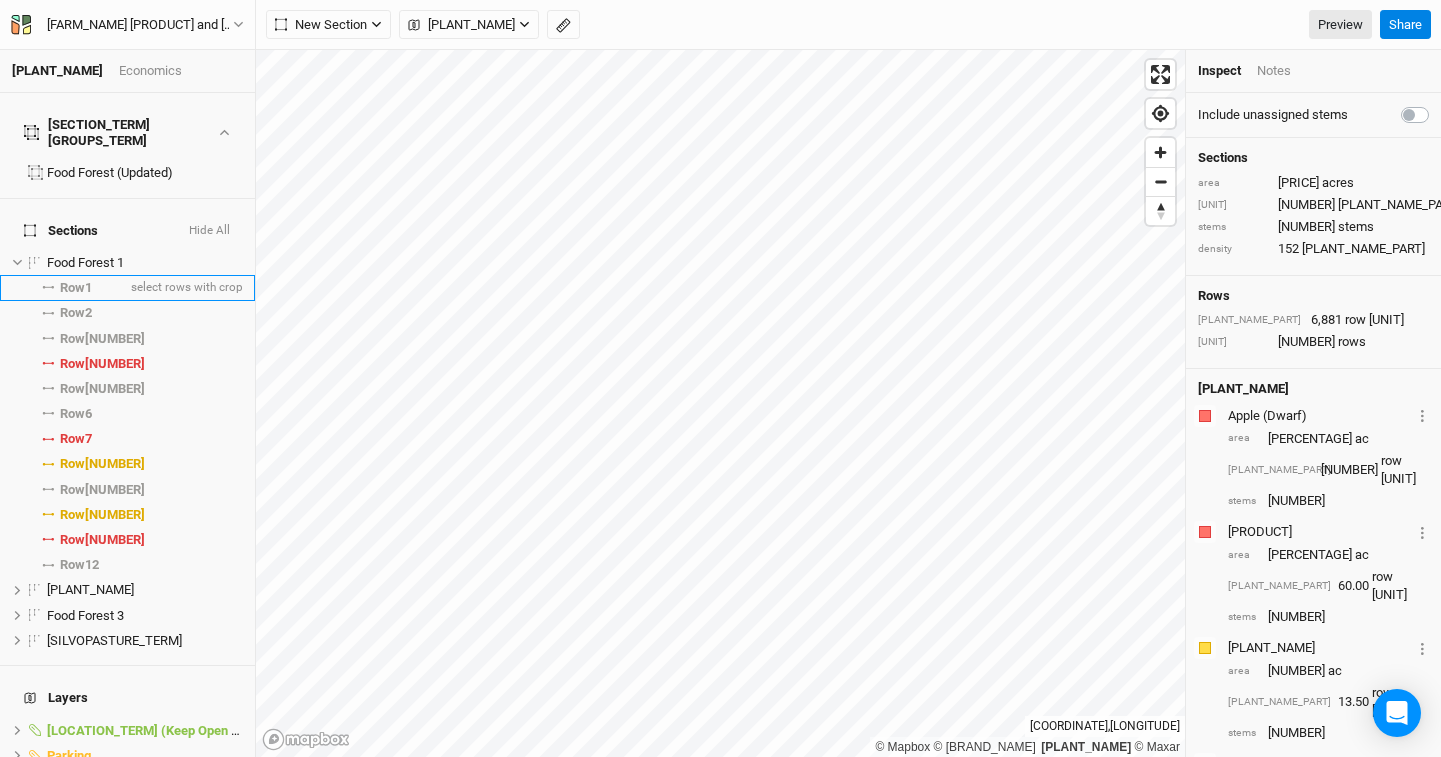 click on "Row [NUMBER]" at bounding box center (76, 288) 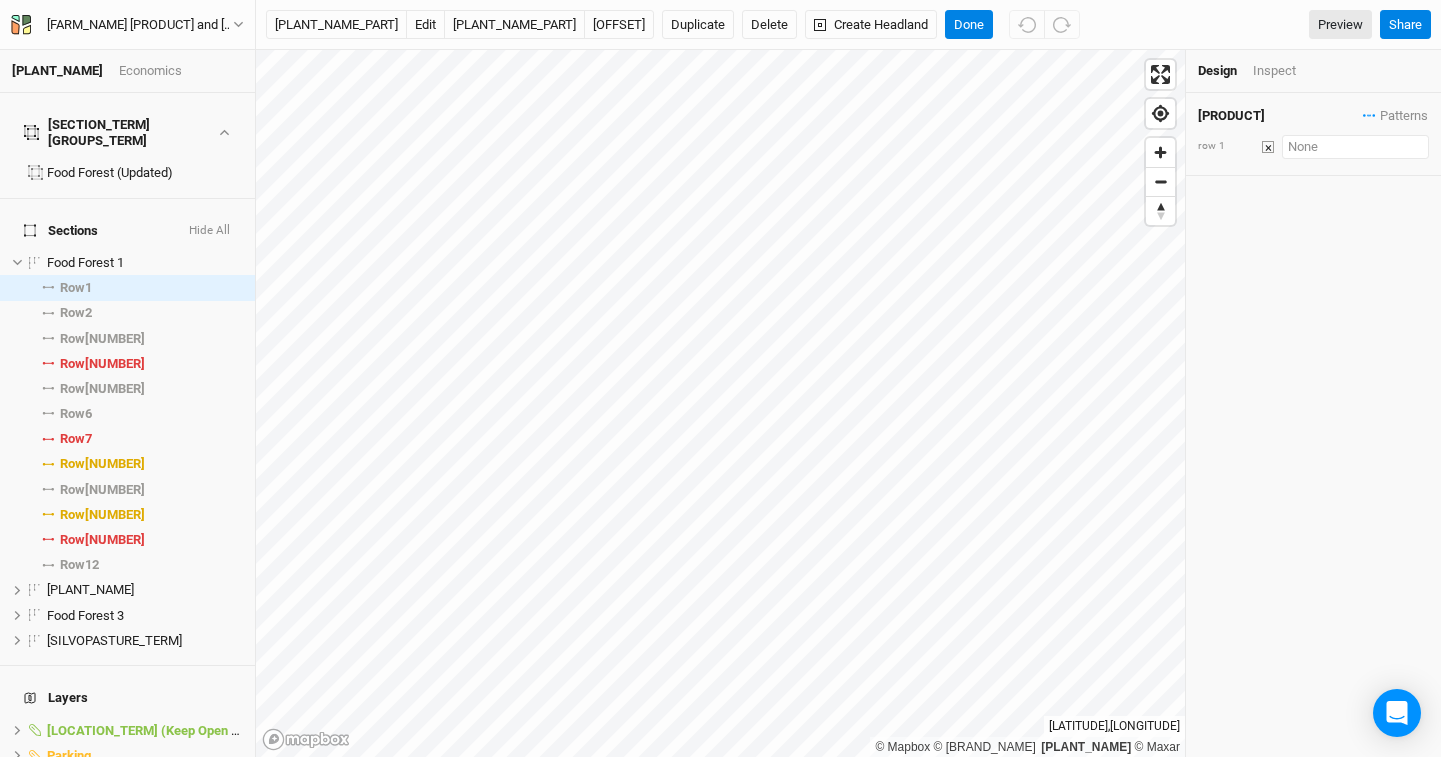 click at bounding box center (1355, 147) 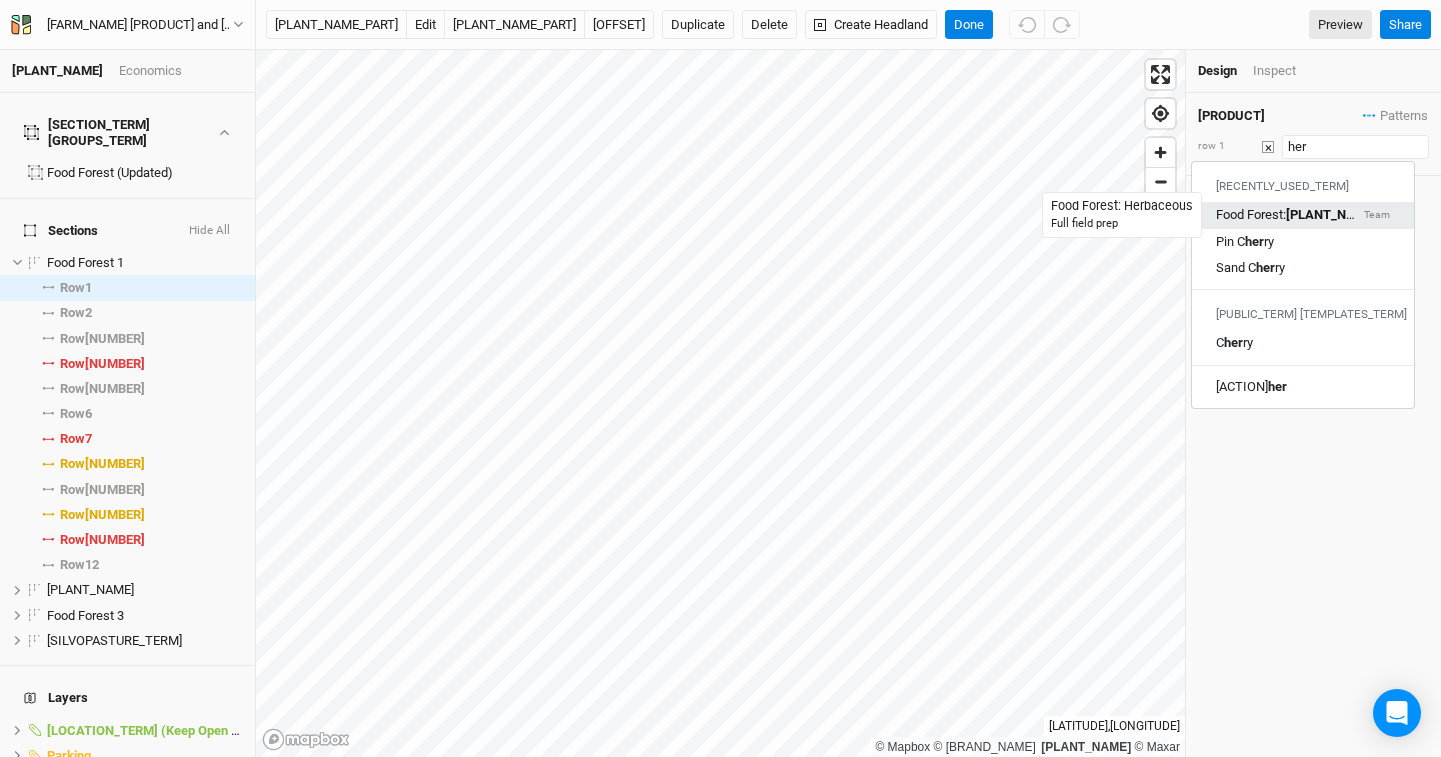 click on "Food Forest: Her baceous" at bounding box center (1288, 215) 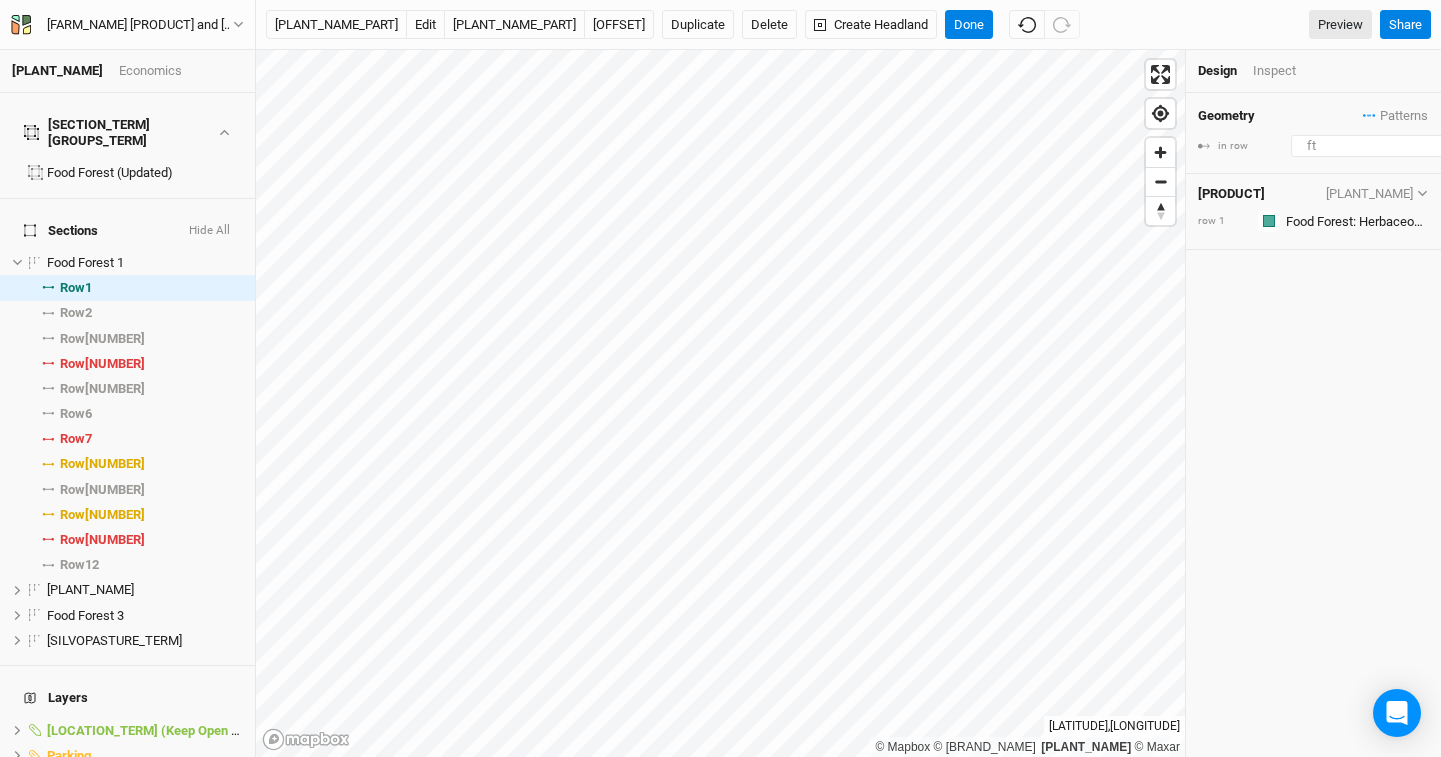 click on "[NUMBER]" at bounding box center (1378, 146) 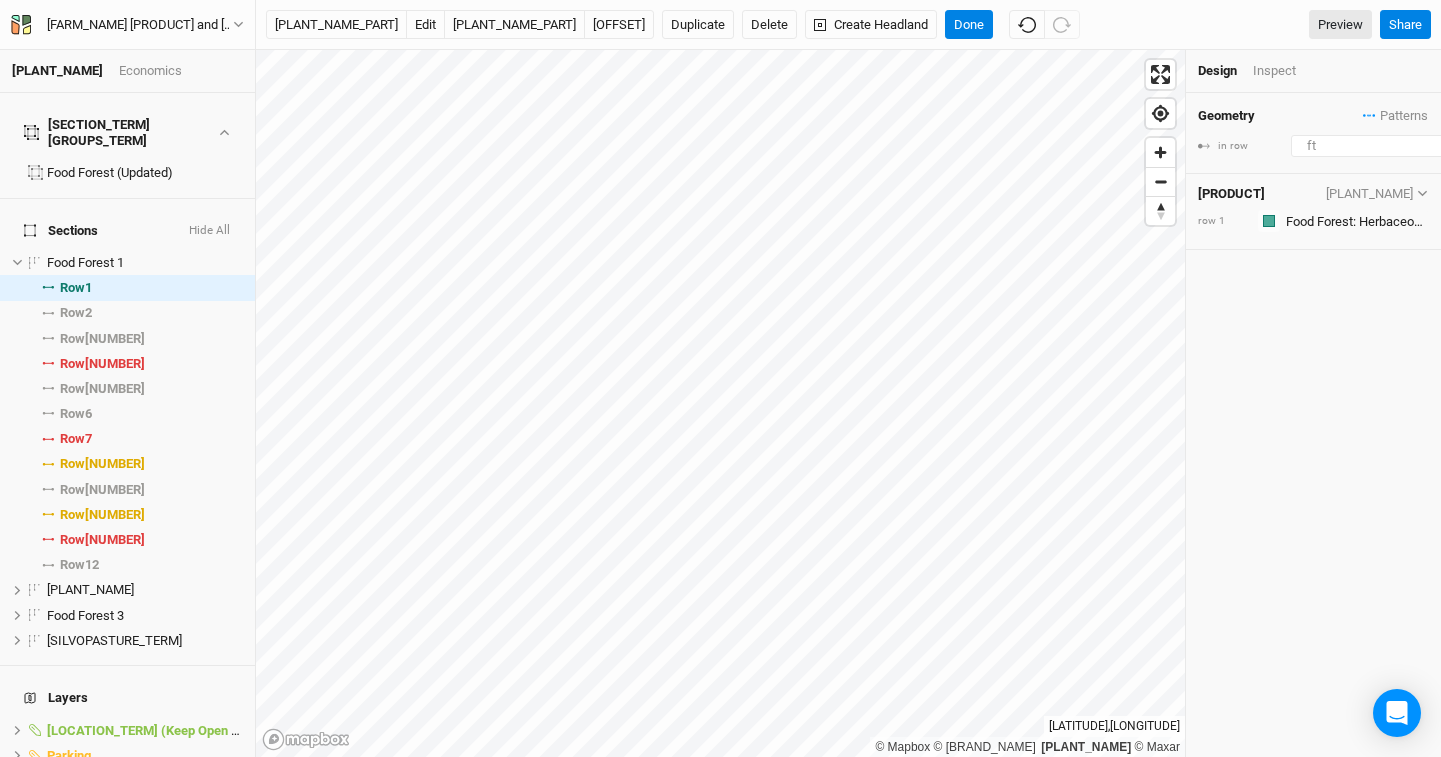 type on "[NUMBER]" 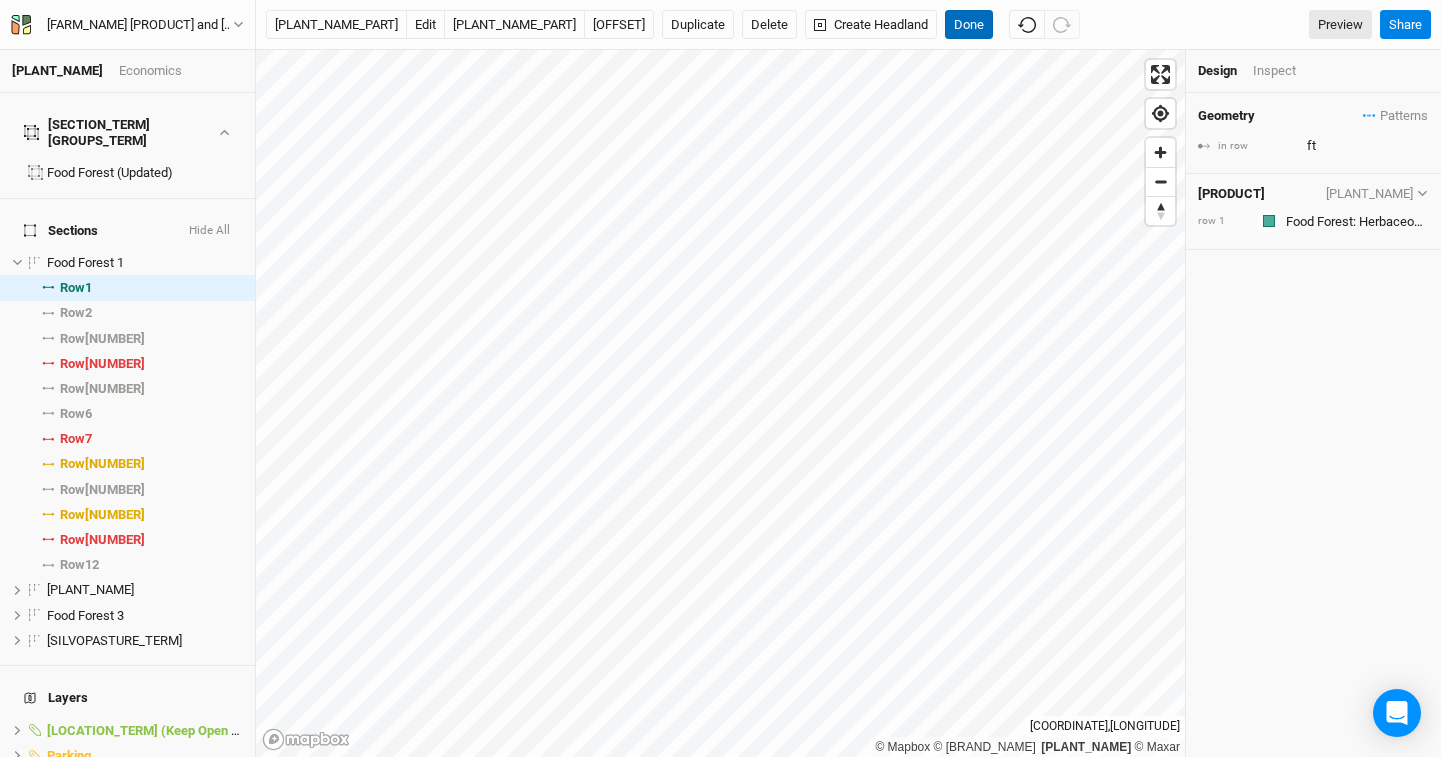 click on "Done" at bounding box center (969, 25) 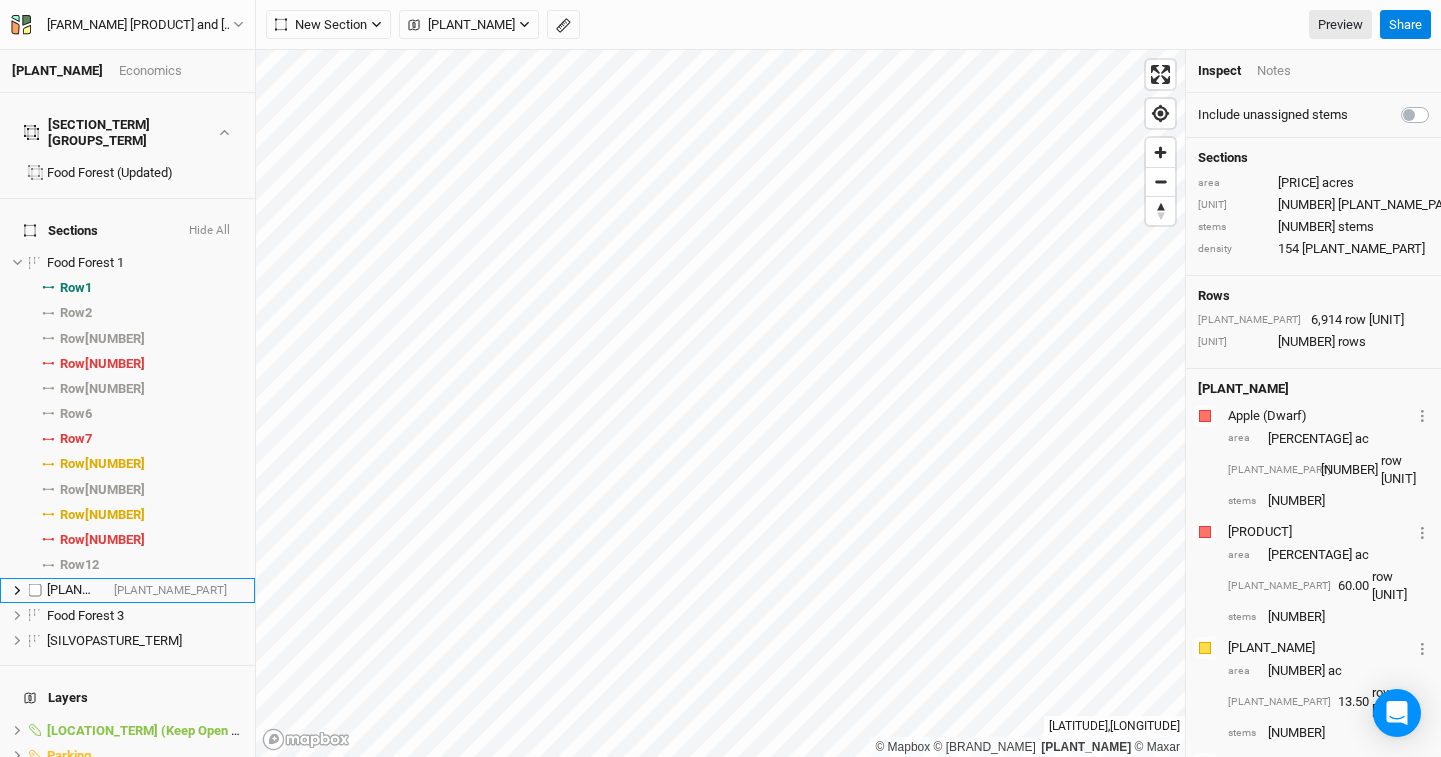 click at bounding box center [17, 590] 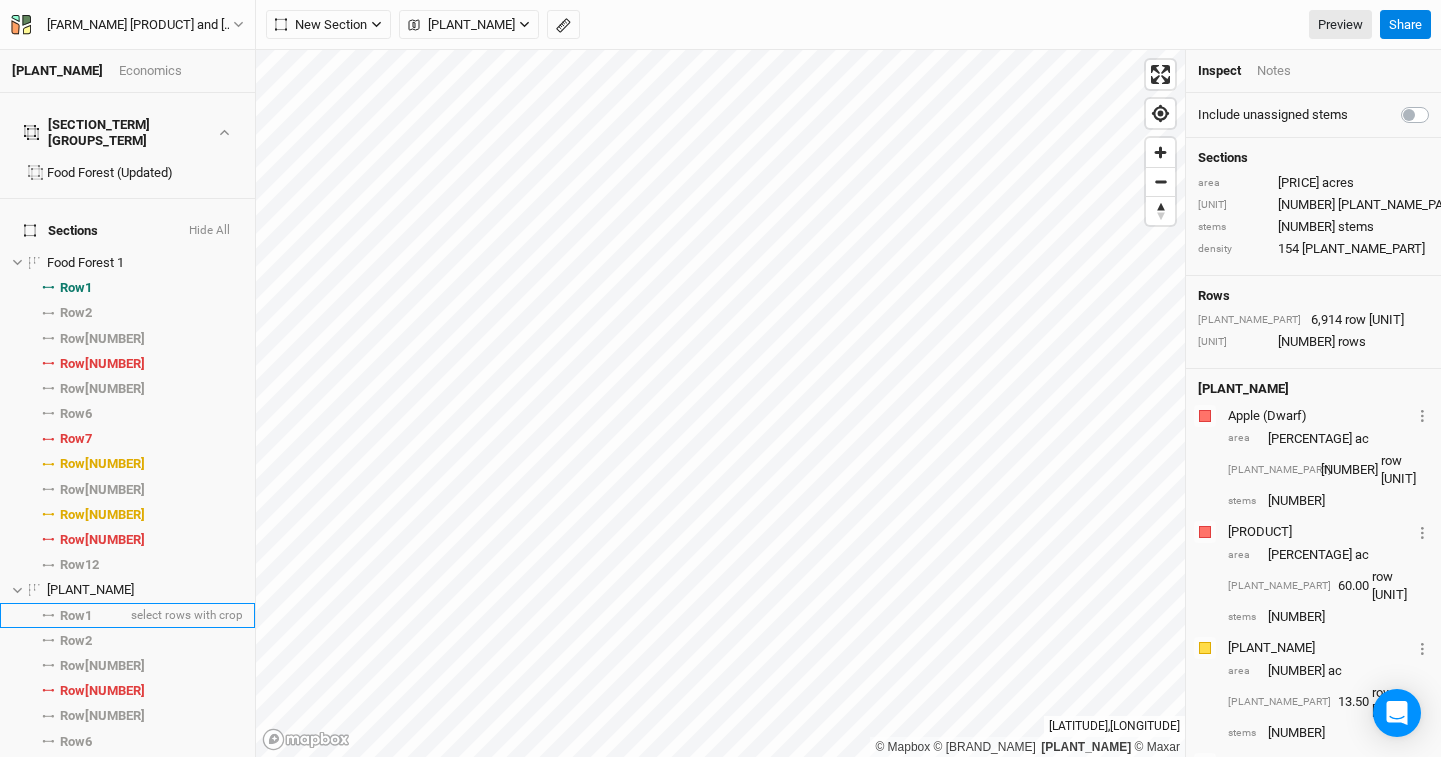 click on "Row  1" at bounding box center (76, 616) 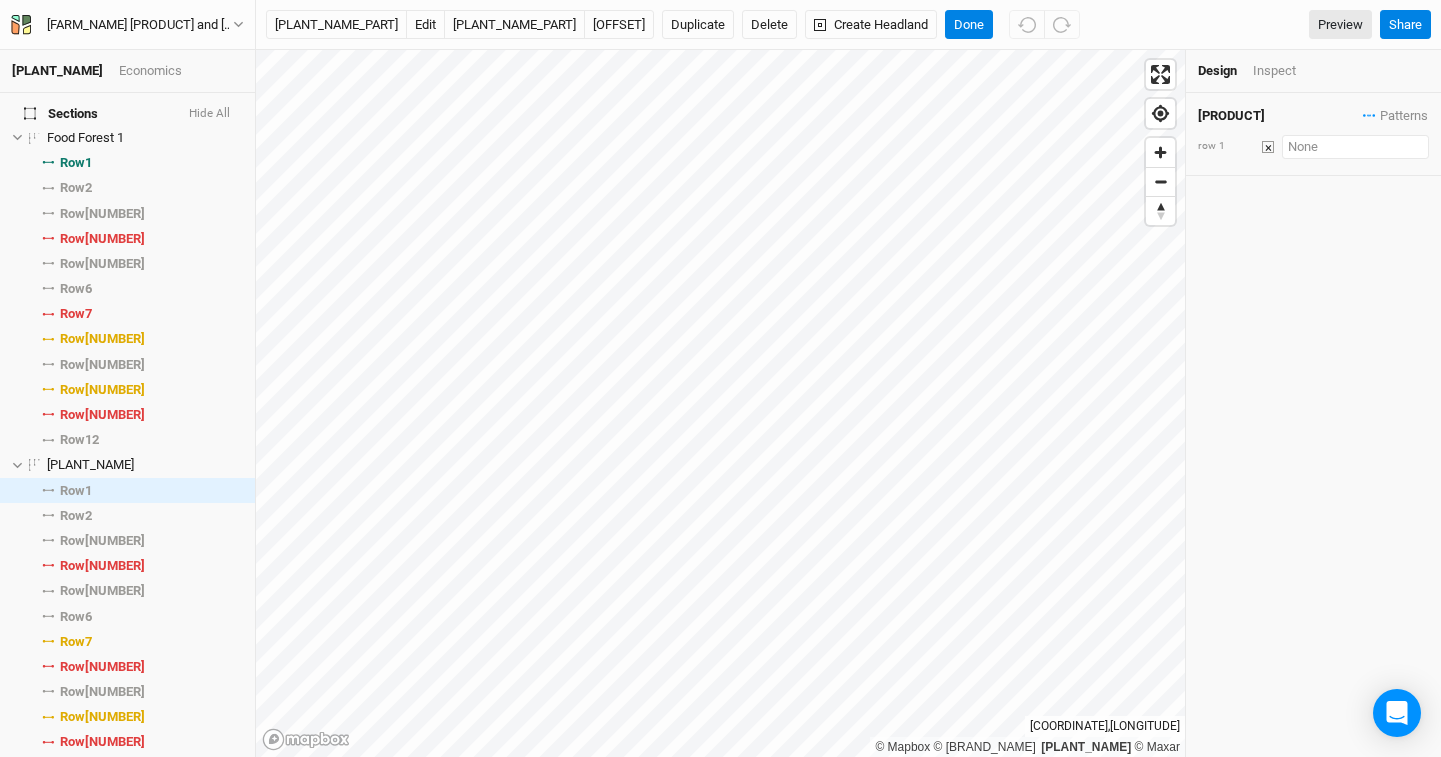 click at bounding box center (1355, 147) 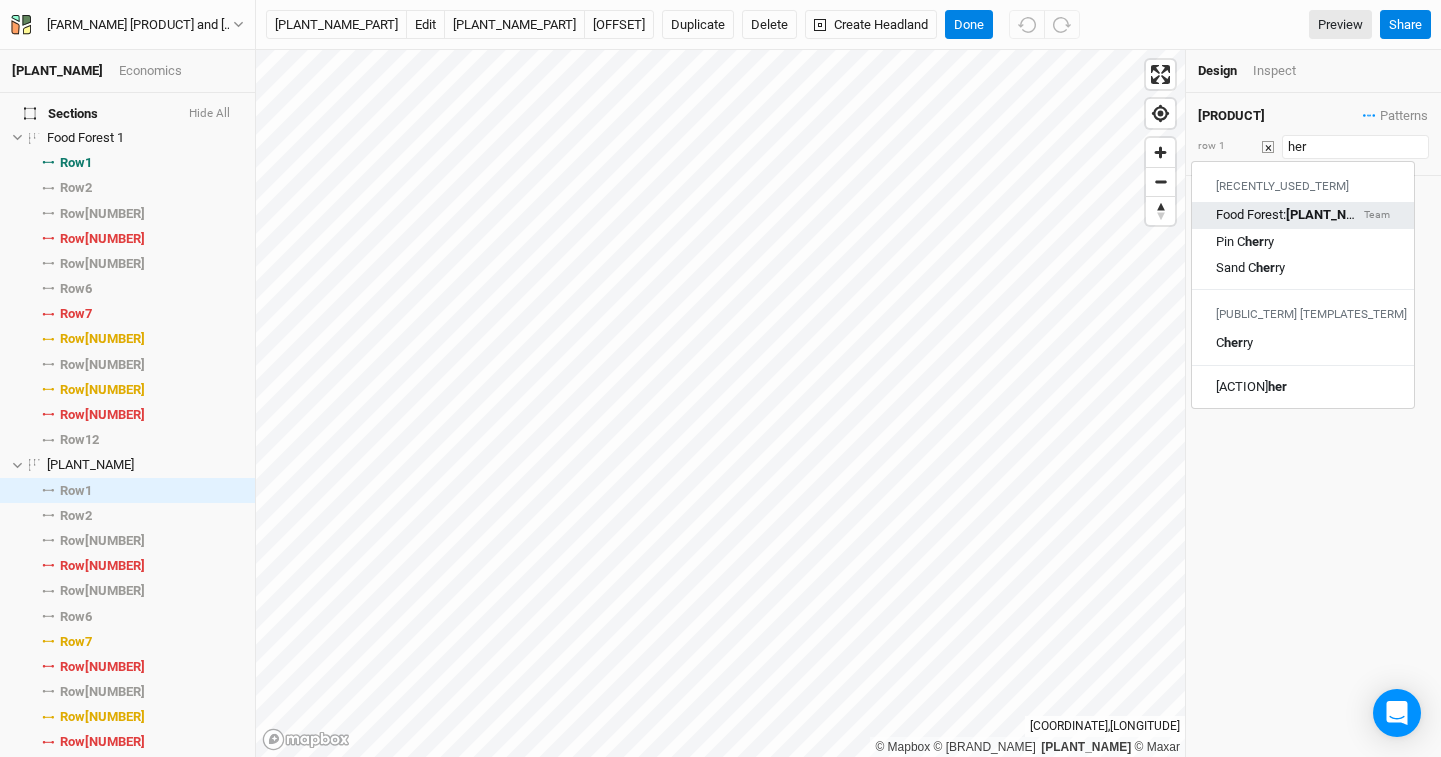click on "Food Forest:  Her baceous Team" at bounding box center [1303, 215] 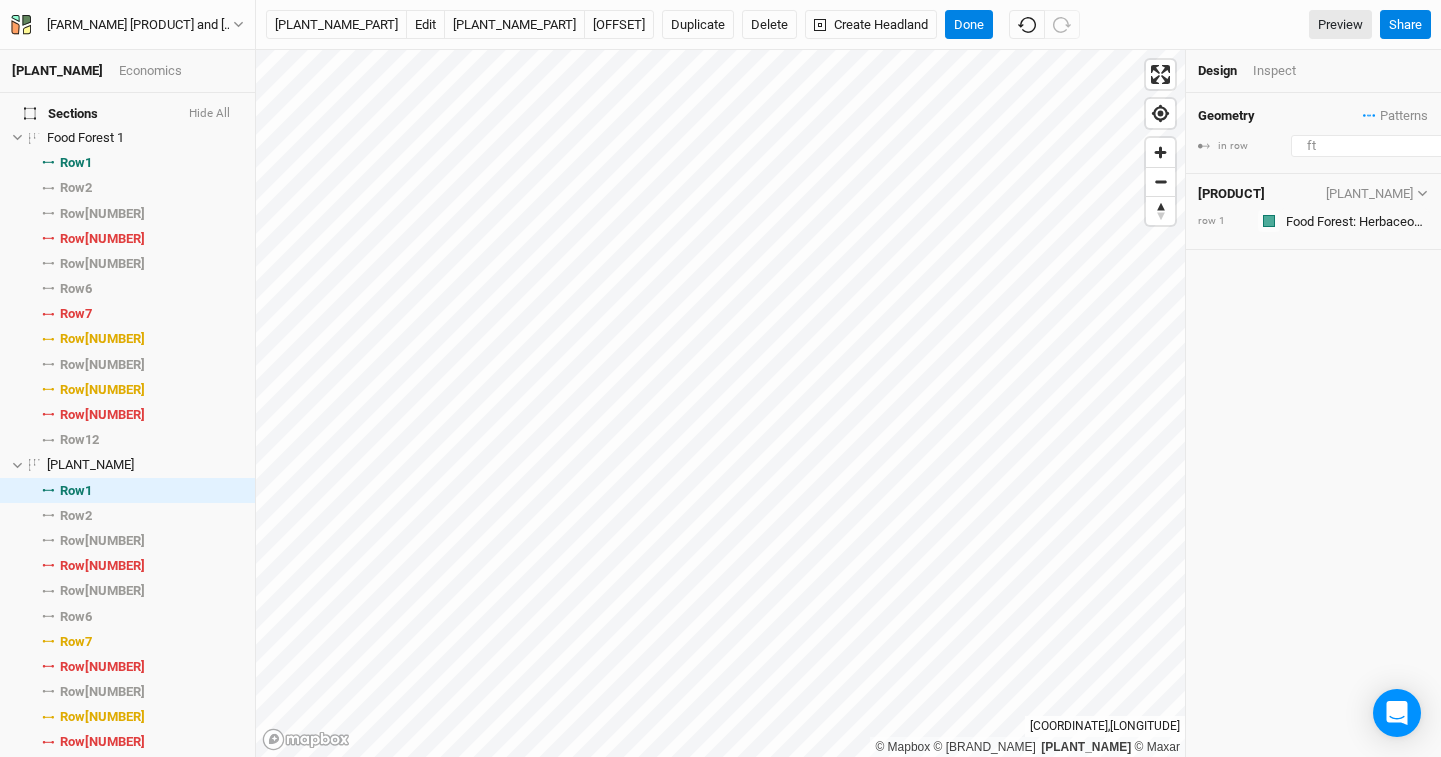 click on "[NUMBER]" at bounding box center [1378, 146] 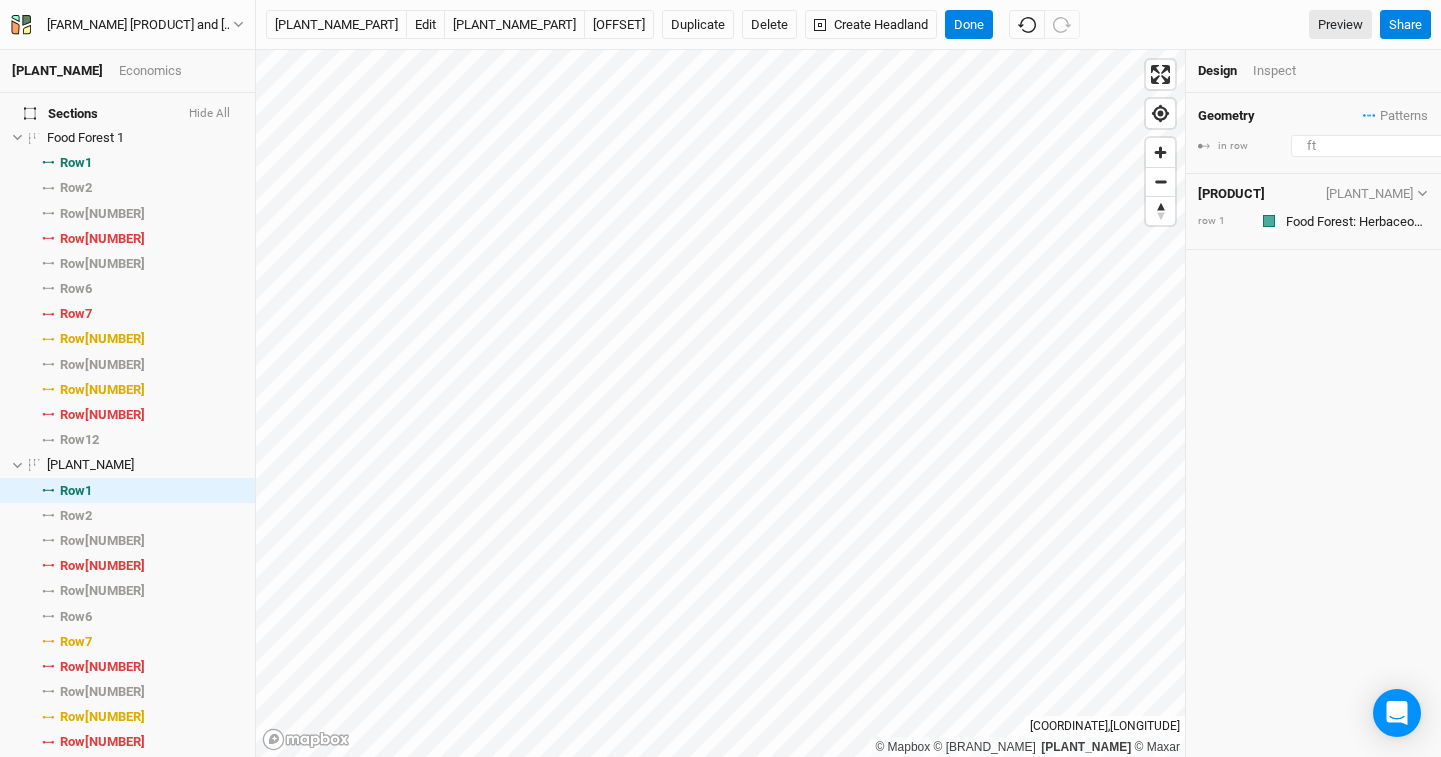 type on "[NUMBER]" 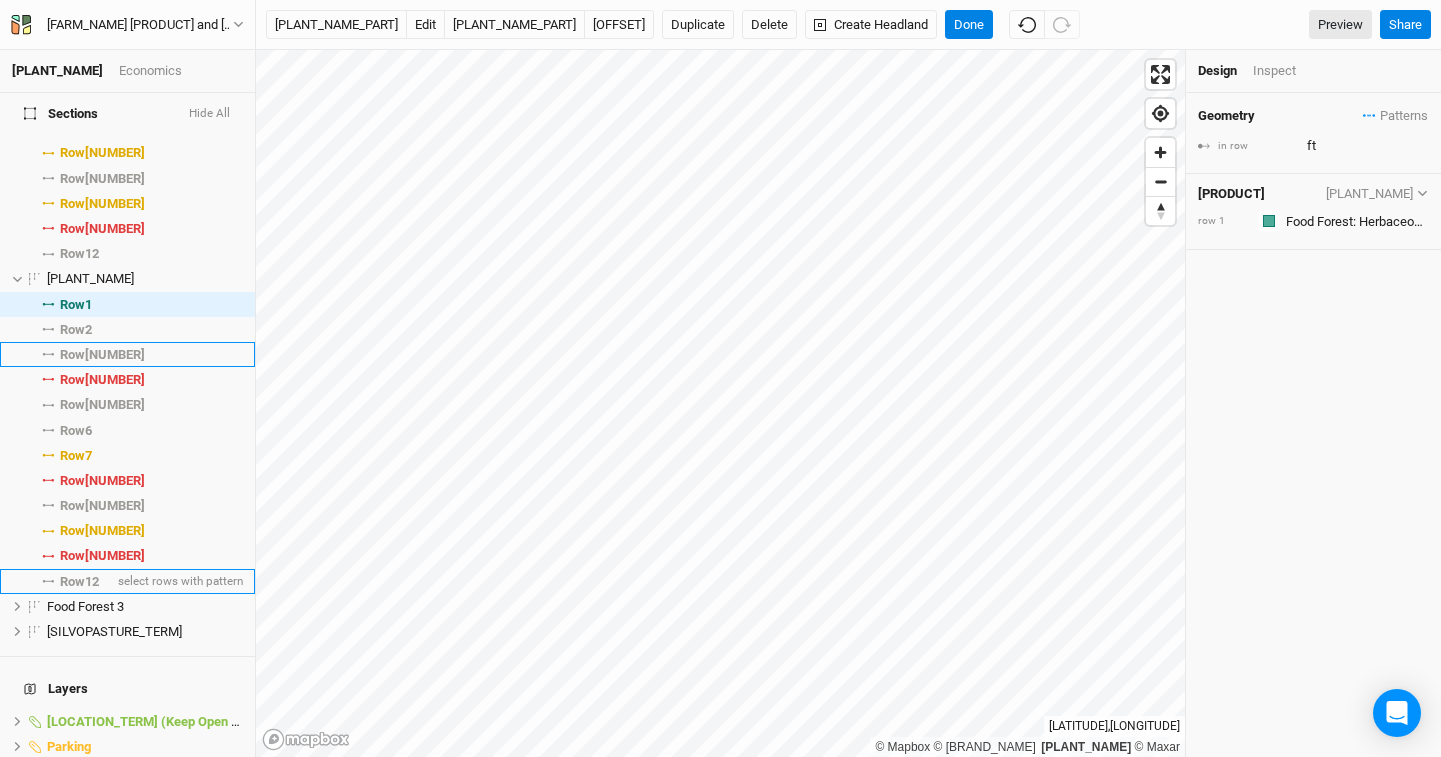 scroll, scrollTop: 315, scrollLeft: 0, axis: vertical 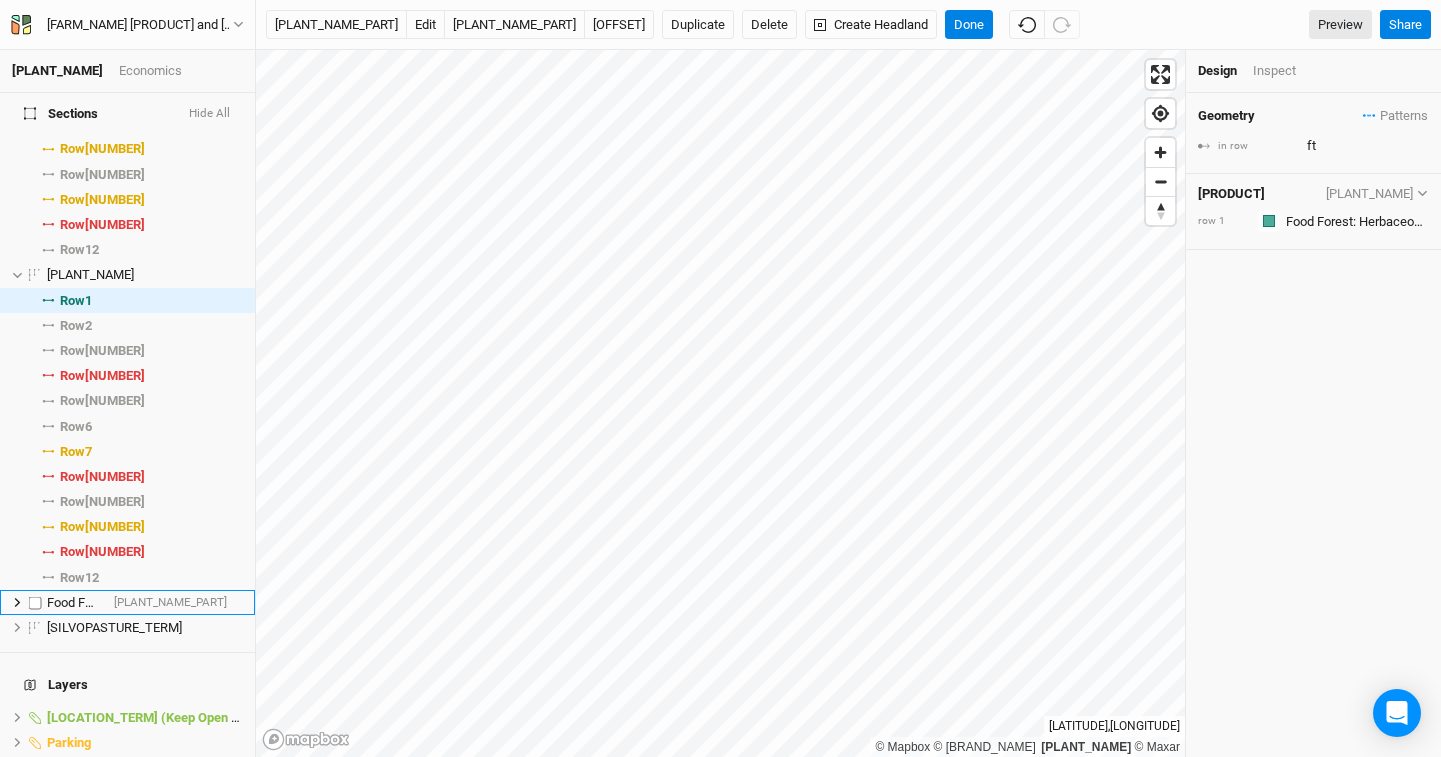 click at bounding box center [17, 602] 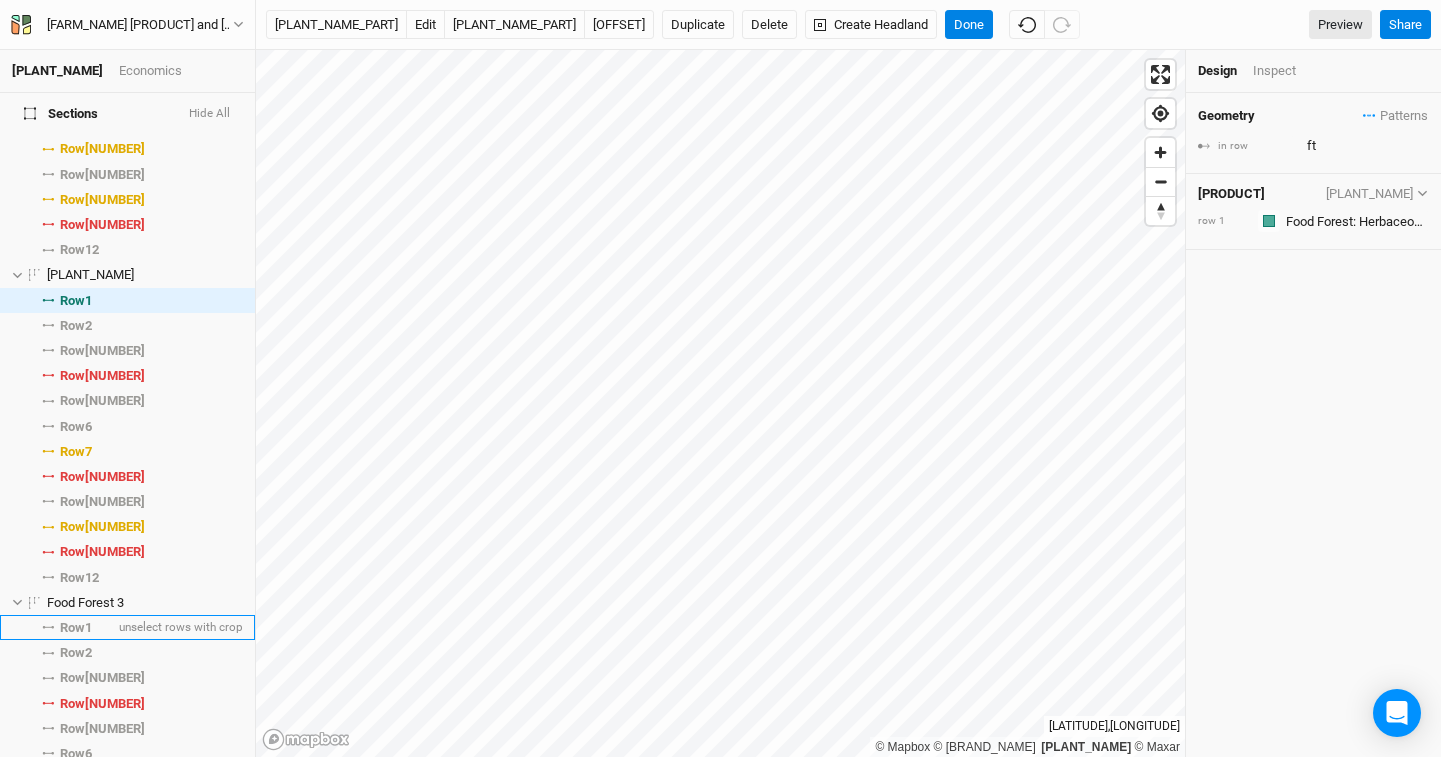 click on "Row  1" at bounding box center (76, 628) 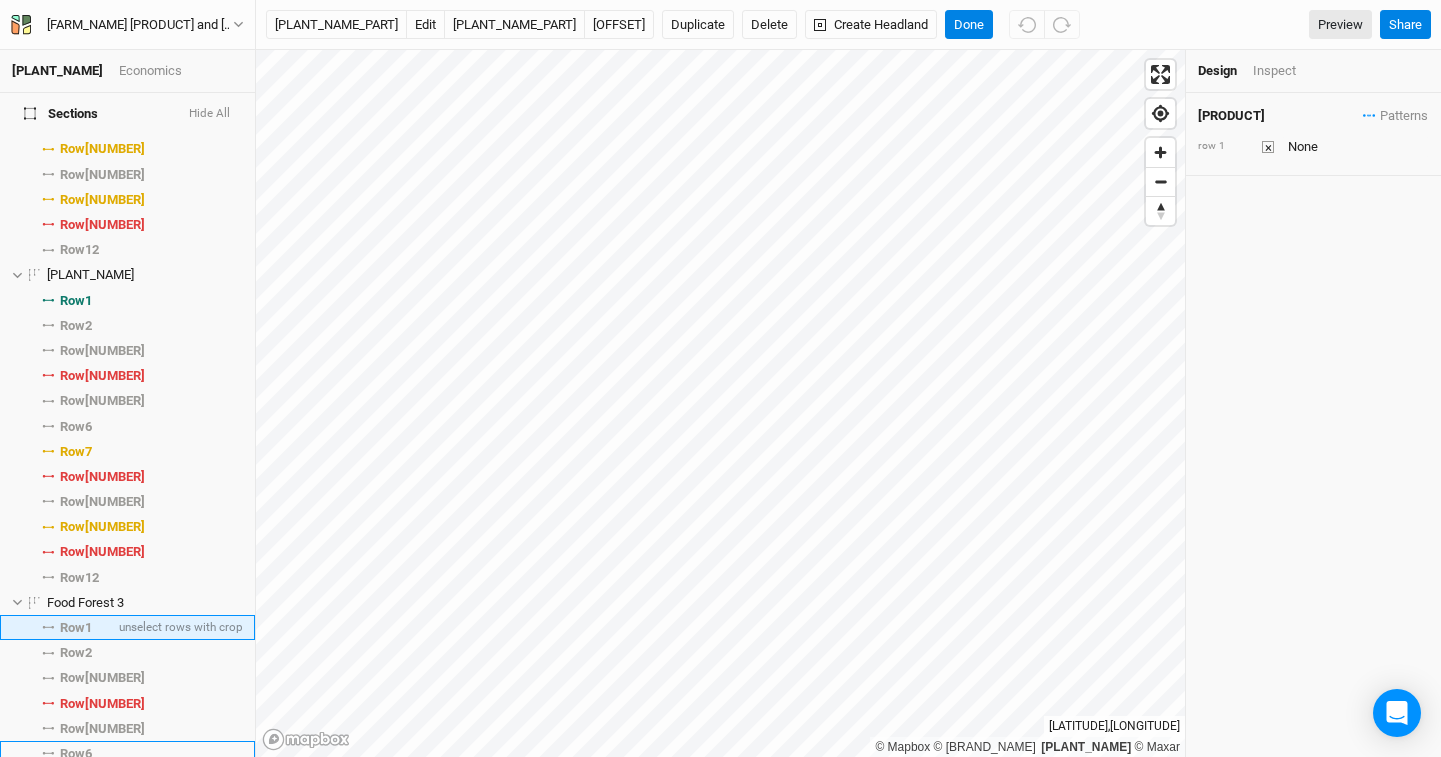scroll, scrollTop: 452, scrollLeft: 0, axis: vertical 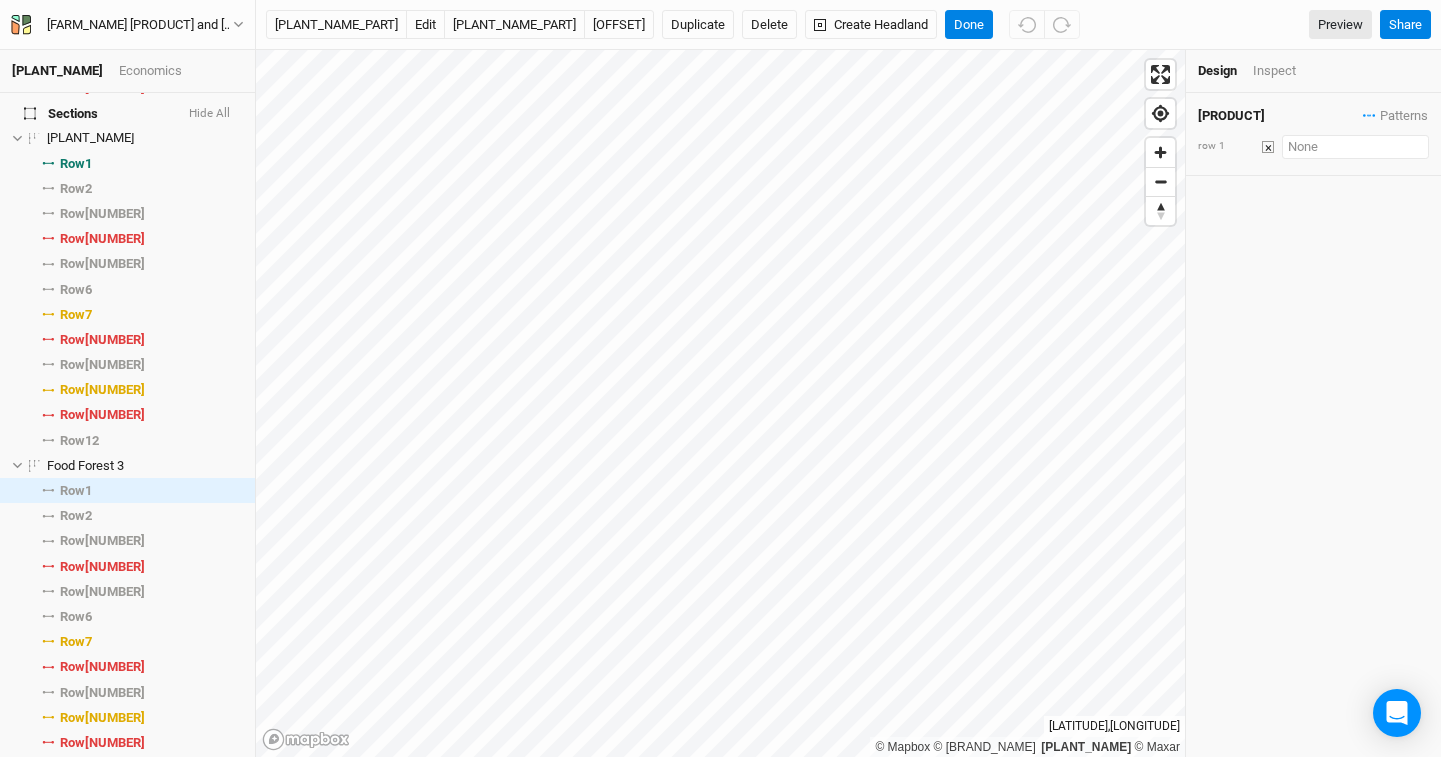 click at bounding box center [1355, 147] 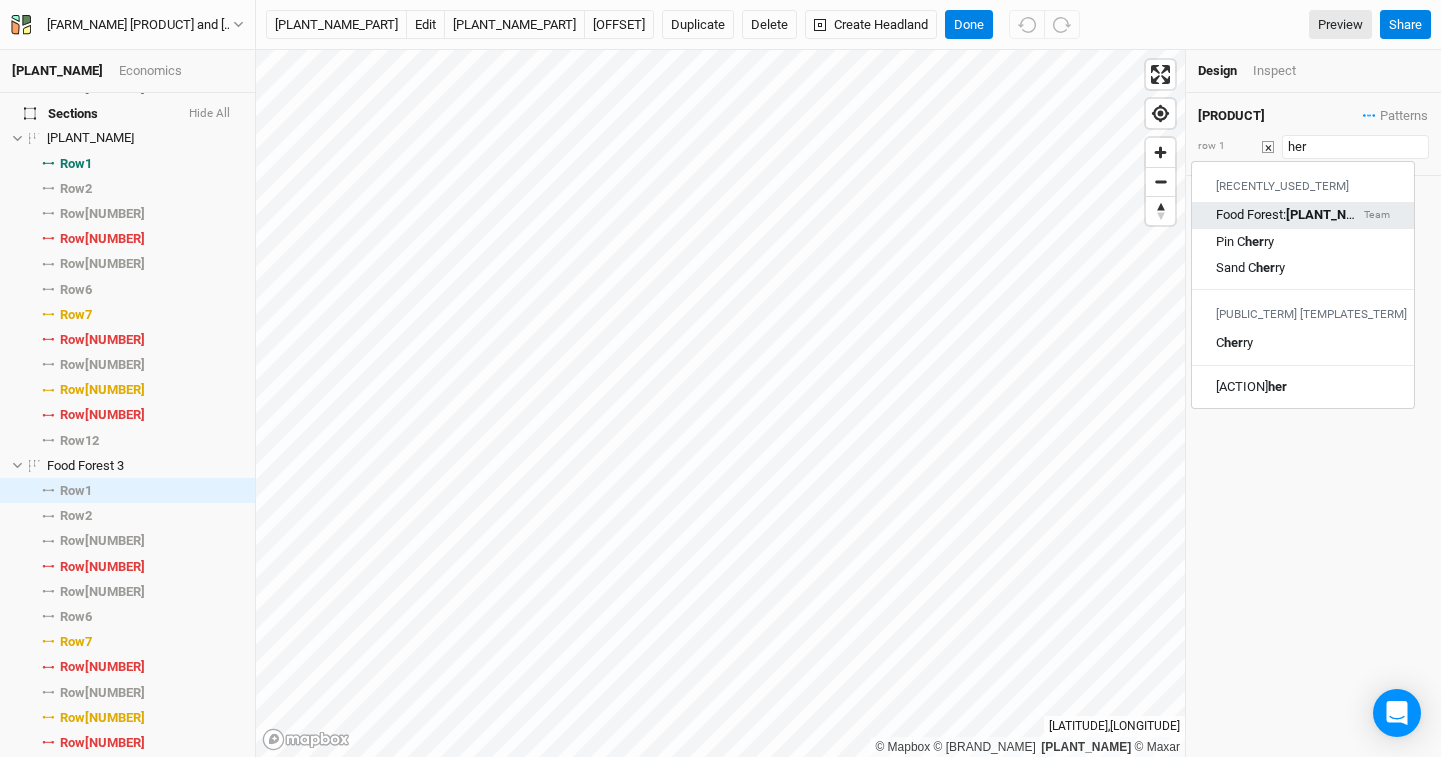 click on "Food Forest:  Her baceous Team" at bounding box center [1303, 215] 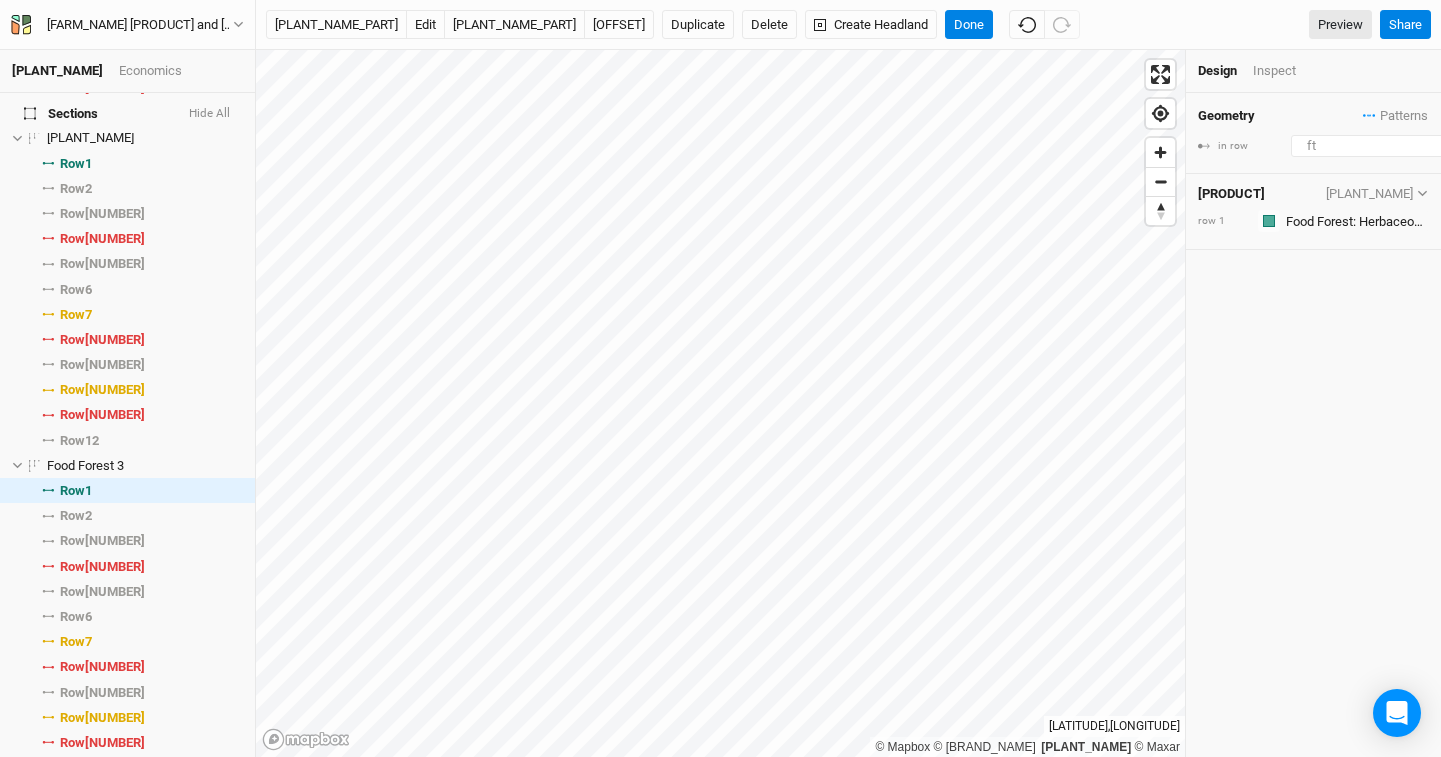 drag, startPoint x: 1306, startPoint y: 148, endPoint x: 1260, endPoint y: 147, distance: 46.010868 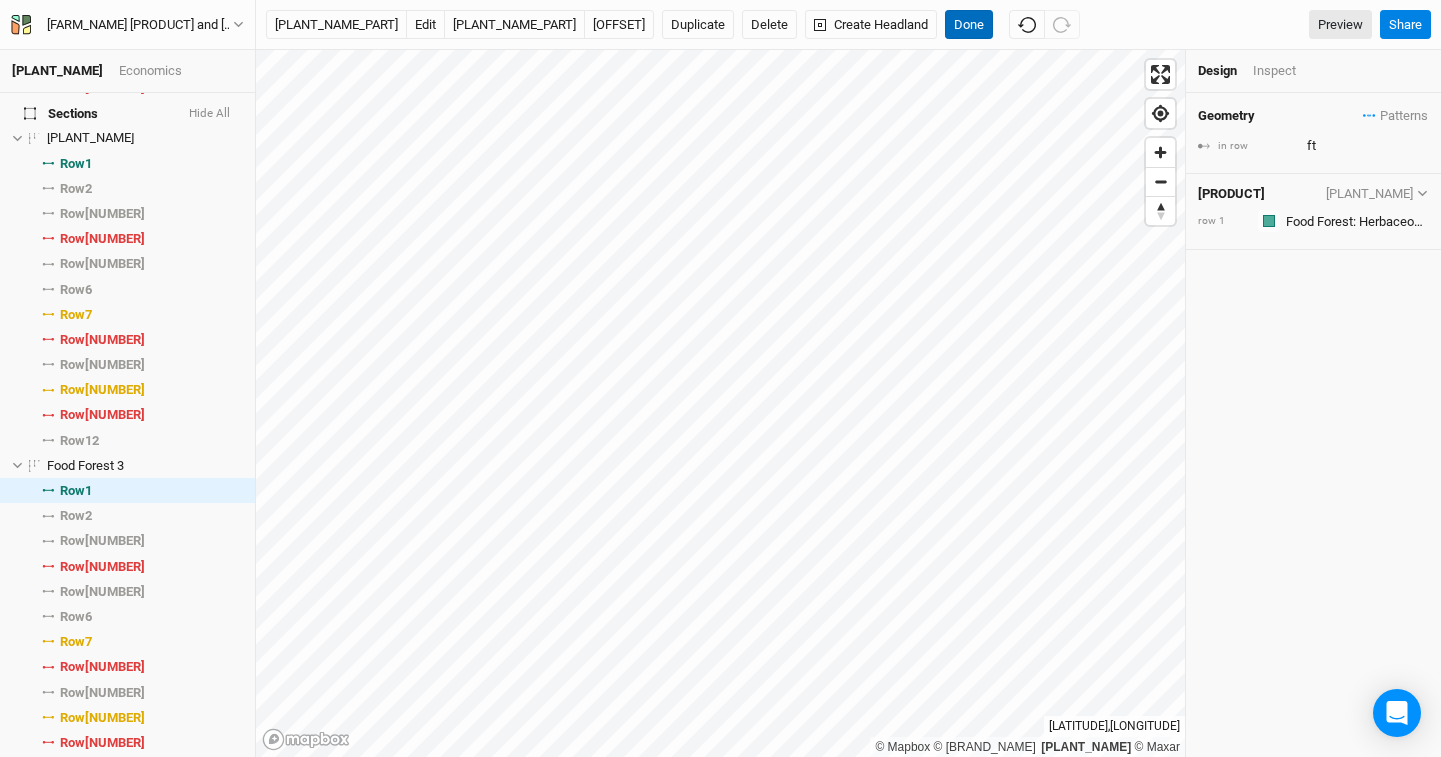 click on "Done" at bounding box center (969, 25) 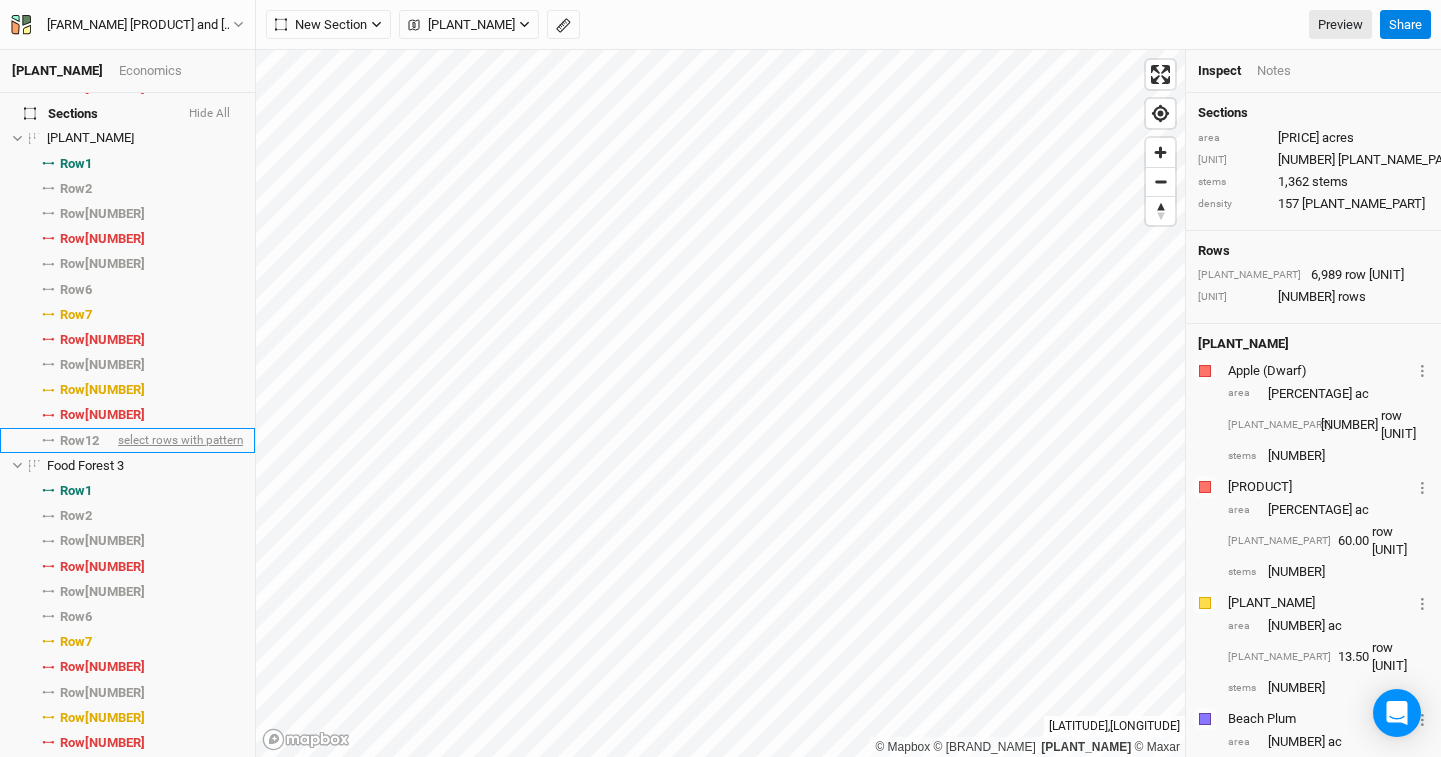 click on "Fields Economics Section Groups Food Forest (Updated) Sections Hide All Food Forest 1 hide Row  1 select rows with crop Row  2 select rows with pattern Row  3 select rows with pattern Row  4 select rows with crop Row  5 select rows with pattern Row  6 select rows with pattern Row  7 select rows with crop Row  8 select rows with crop Row  9 select rows with pattern Row  10 select rows with crop Row  11 select rows with crop Row  12 select rows with pattern Food Forest 2 hide Row  1 select rows with crop Row  2 select rows with pattern Row  3 select rows with pattern Row  4 select rows with crop Row  5 select rows with pattern Row  6 select rows with pattern Row  7 select rows with crop Row  8 select rows with crop Row  9 select rows with pattern Row  10 select rows with crop Row  11 select rows with crop Row  12 select rows with pattern Food Forest 3 hide Row  1 select rows with crop Row  2 select rows with pattern Row  3 select rows with pattern Row  4 select rows with crop Row  5 select rows with pattern 6 7" at bounding box center [720, 378] 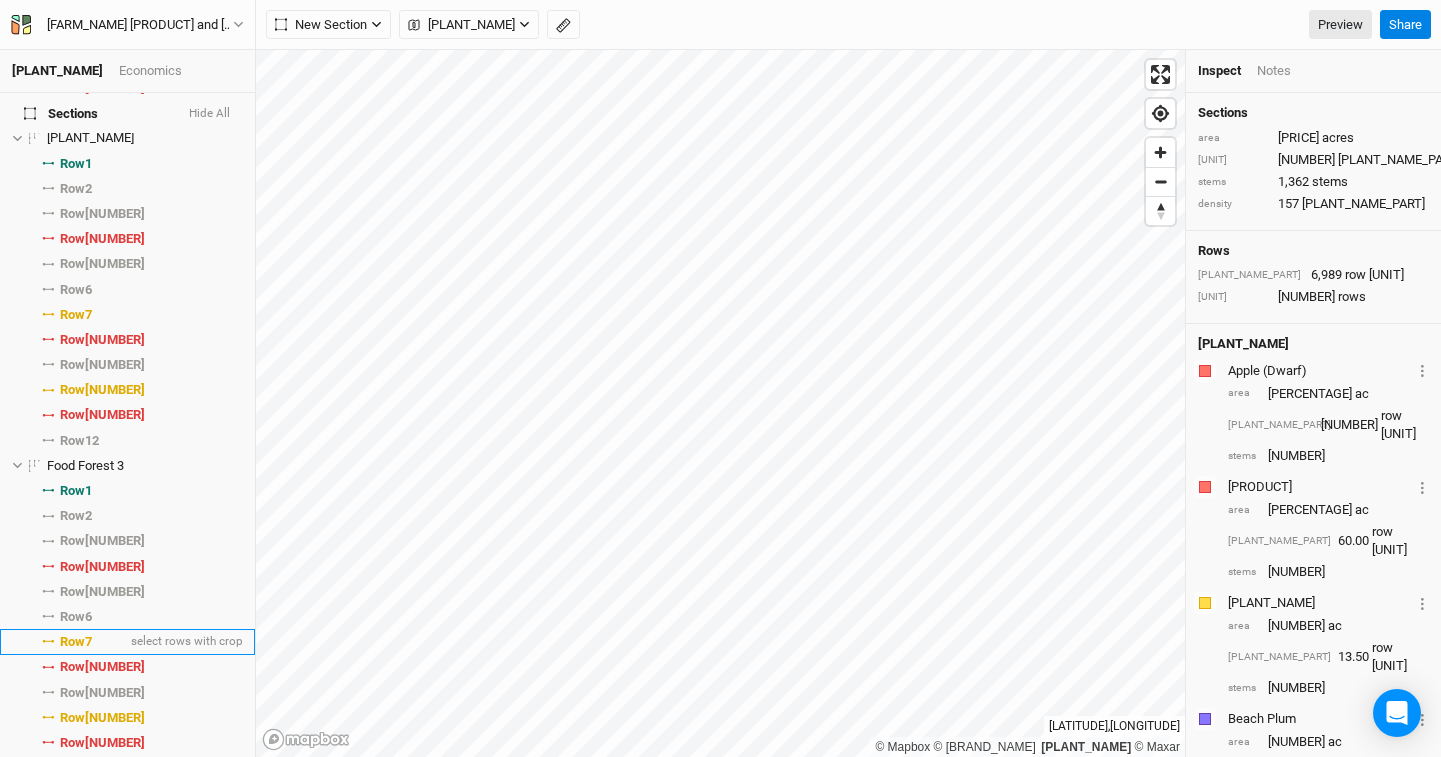 click on "[ROW] [NUMBER]" at bounding box center (76, 642) 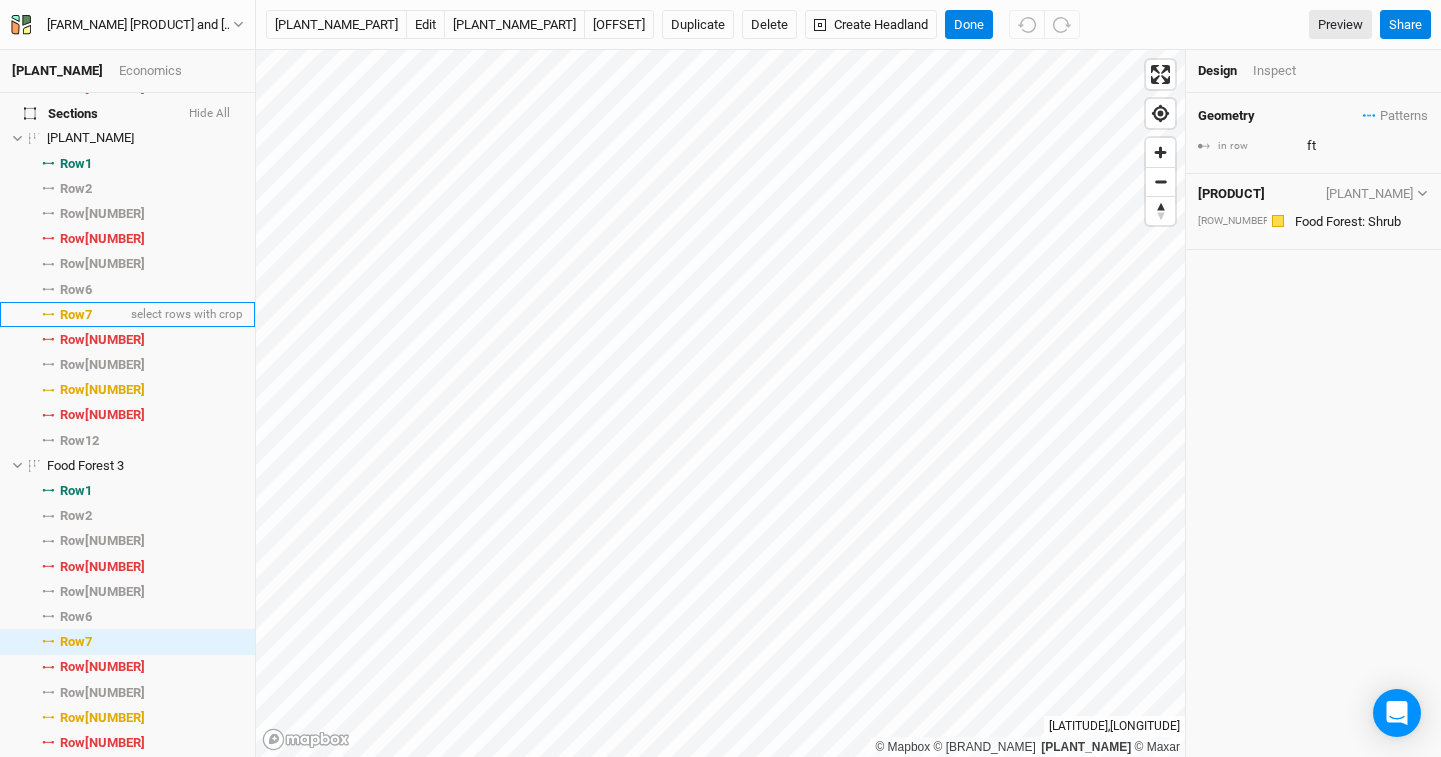 click on "[ROW] [NUMBER]" at bounding box center [76, 315] 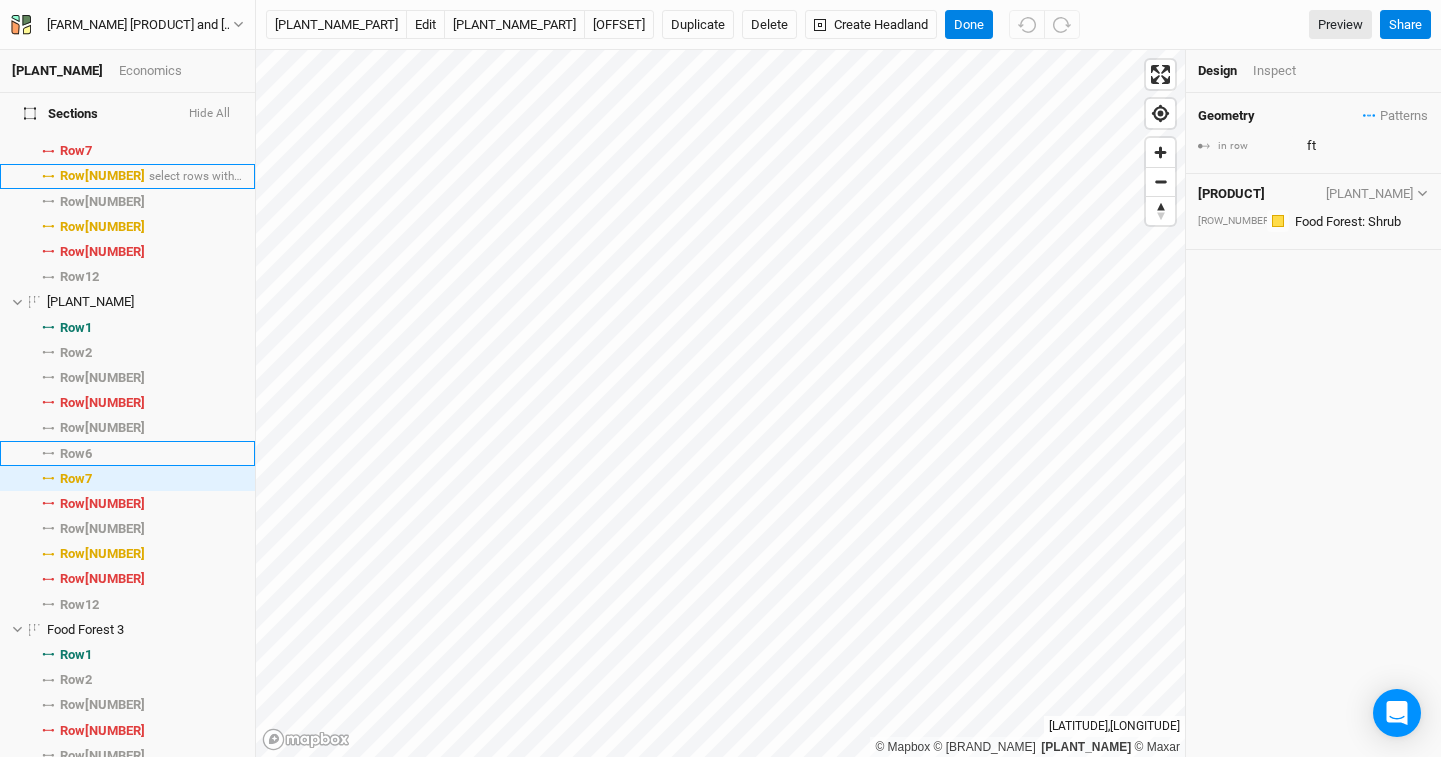 scroll, scrollTop: 253, scrollLeft: 0, axis: vertical 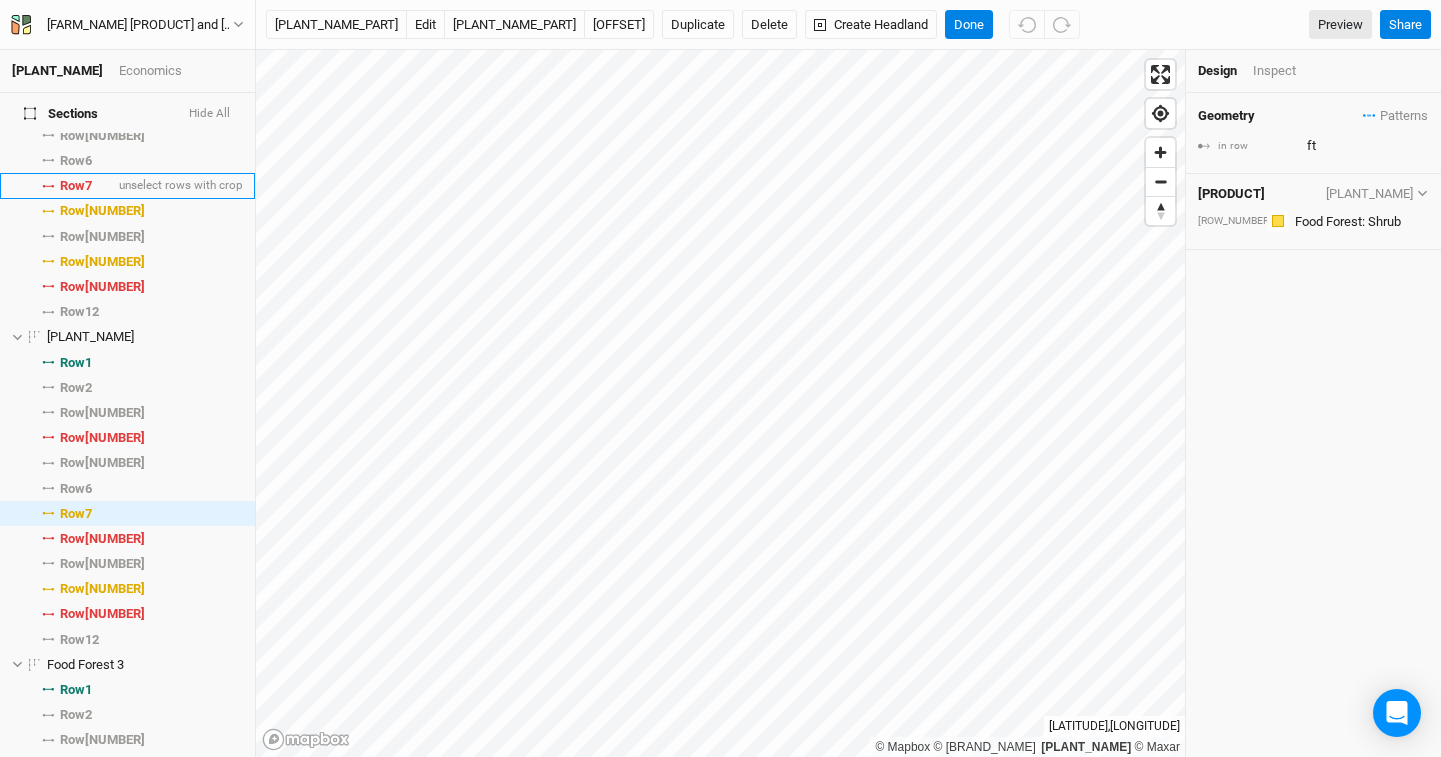 click on "[ROW] [NUMBER]" at bounding box center [76, 186] 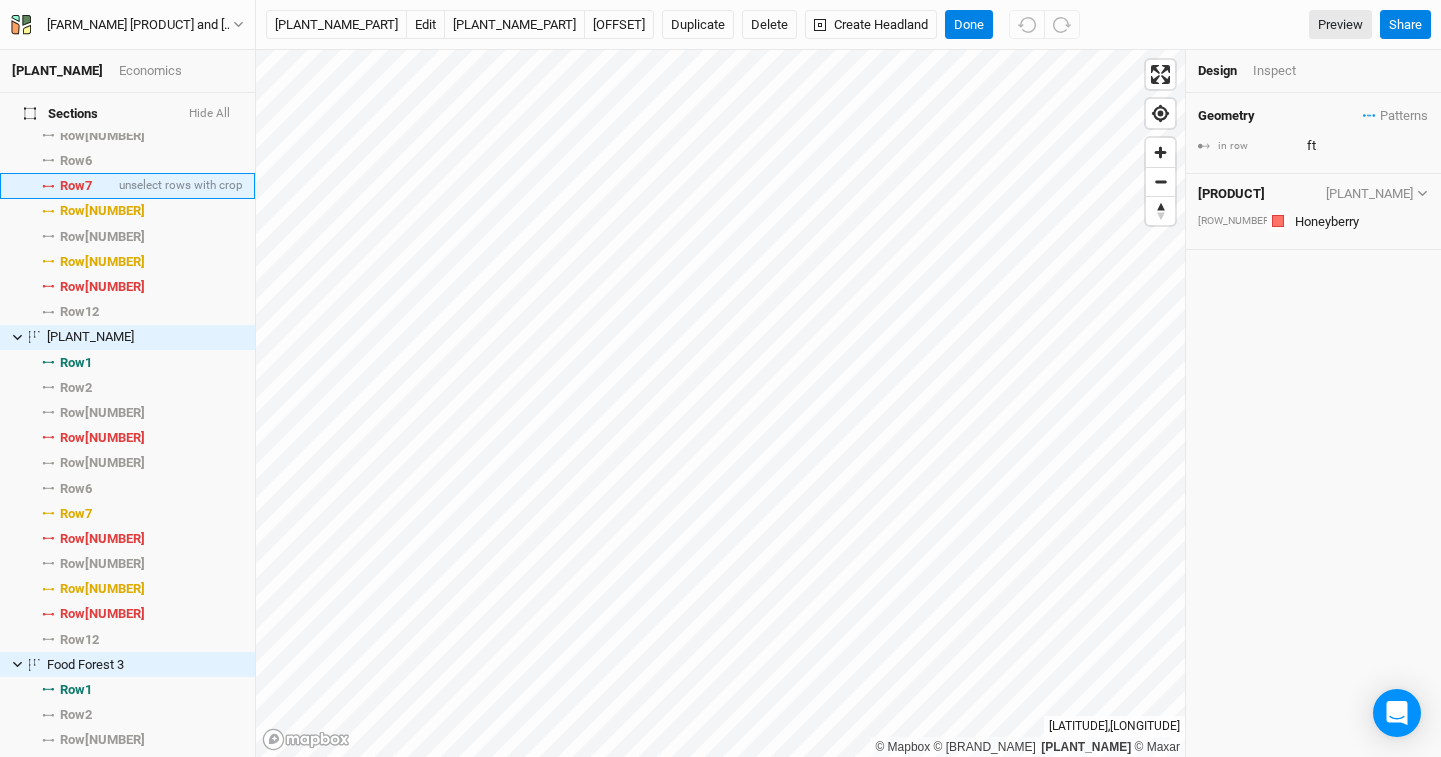 scroll, scrollTop: 0, scrollLeft: 0, axis: both 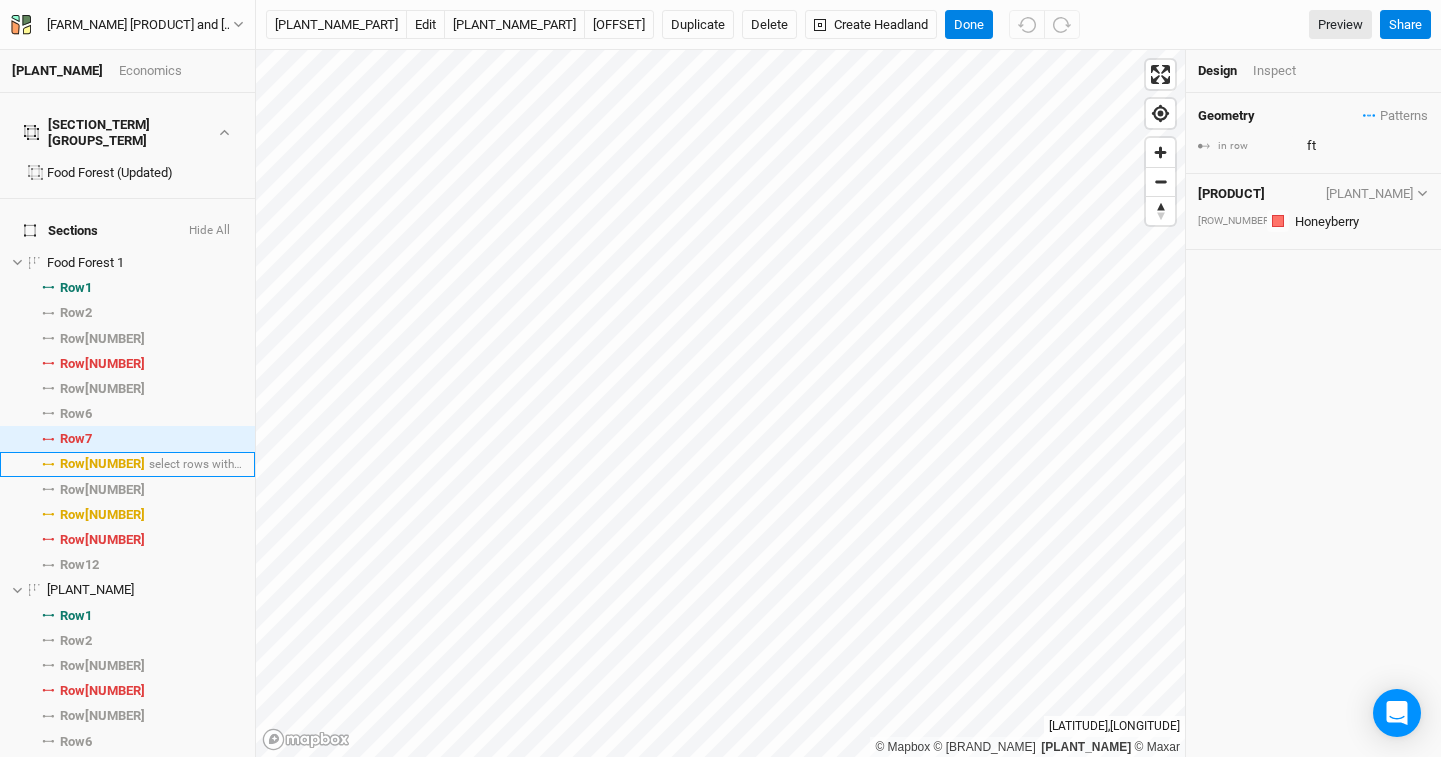 click on "[ROW] [NUMBER]" at bounding box center (102, 464) 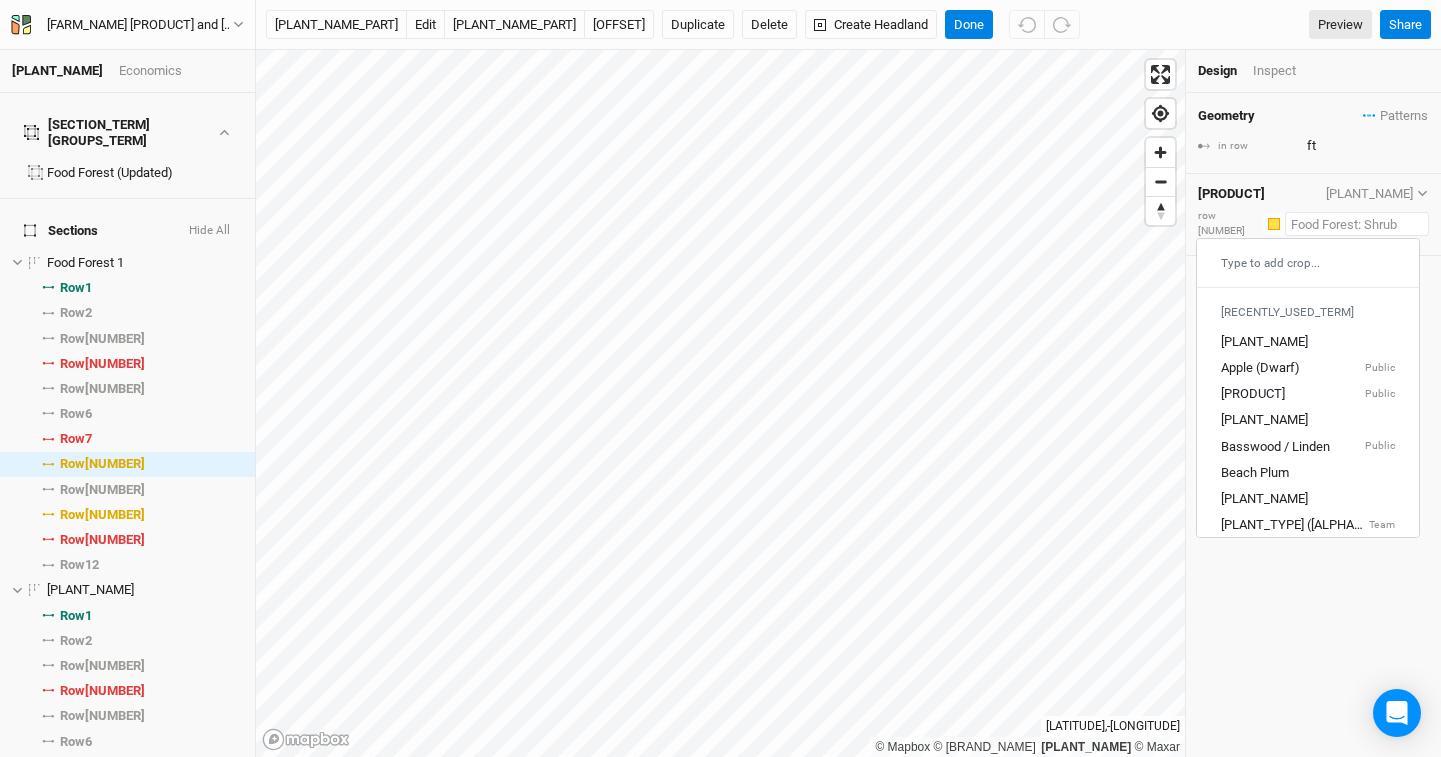 click at bounding box center (1357, 224) 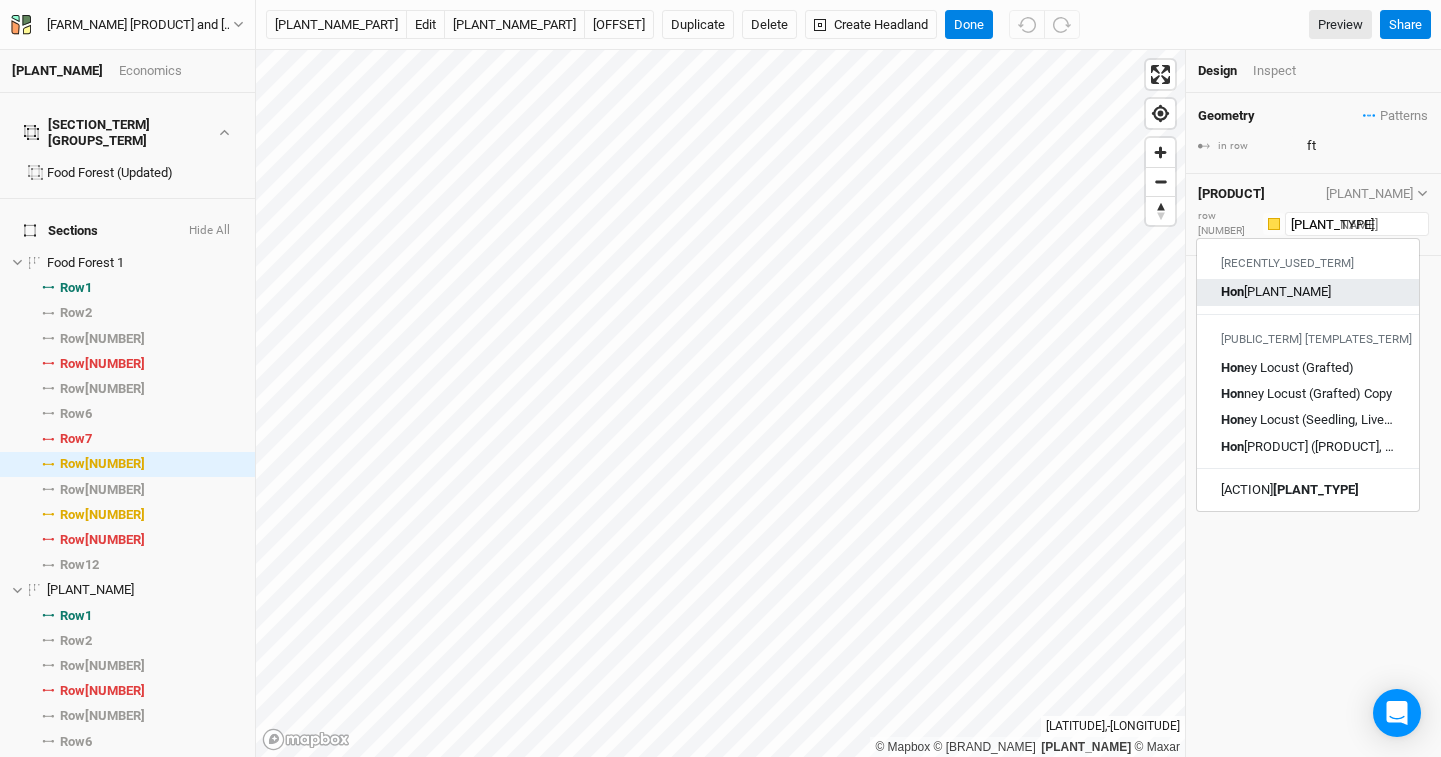 click on "Hon eyberry" at bounding box center [1308, 292] 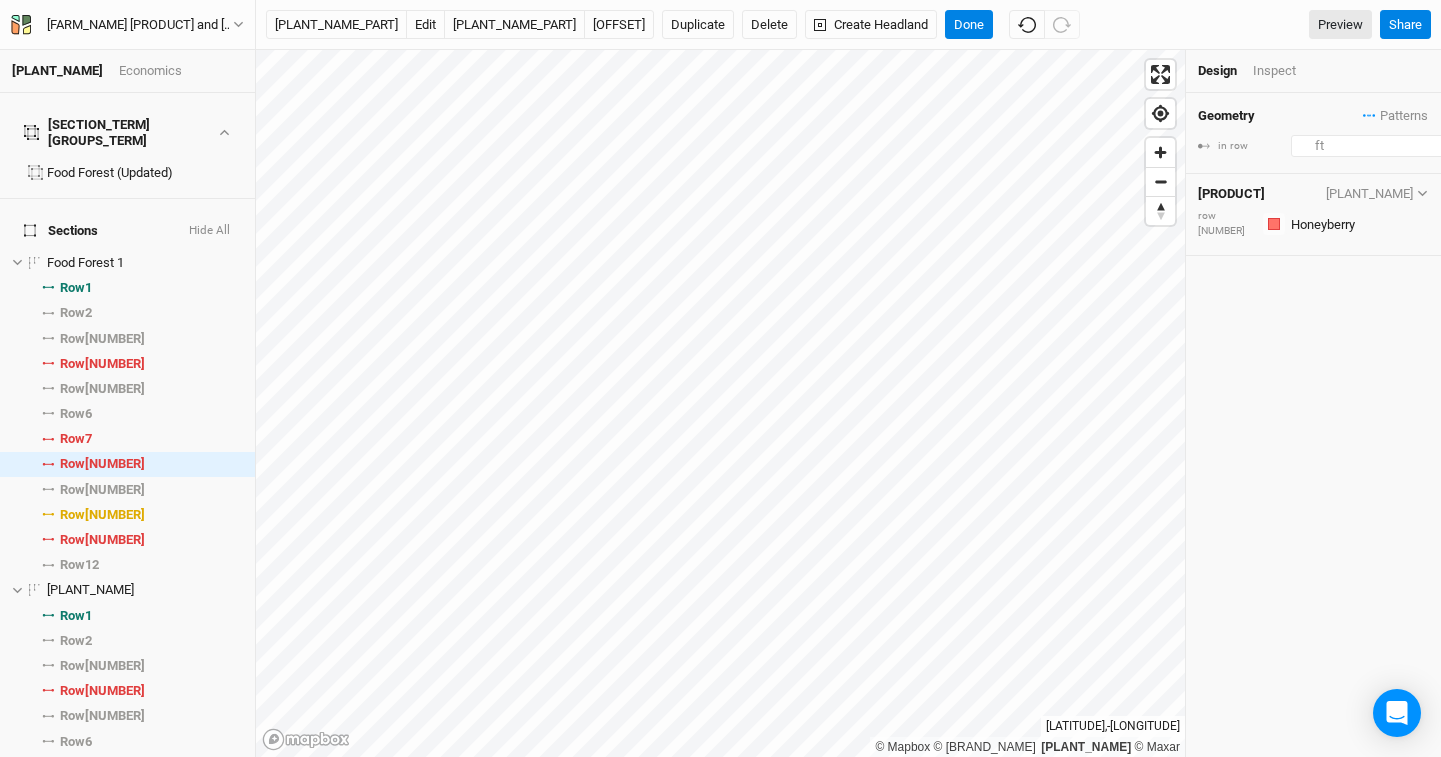 drag, startPoint x: 1315, startPoint y: 151, endPoint x: 1250, endPoint y: 143, distance: 65.490456 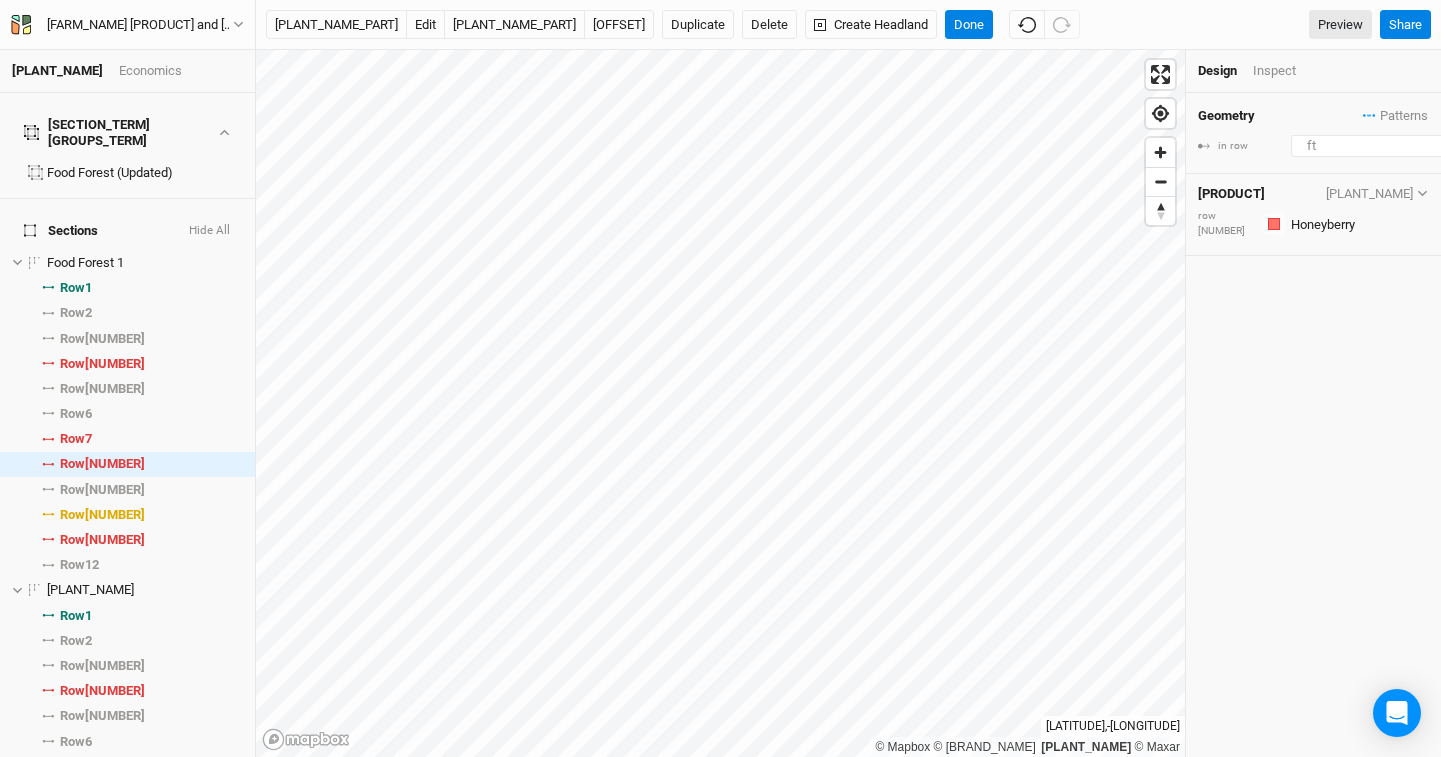 type on "[NUMBER]" 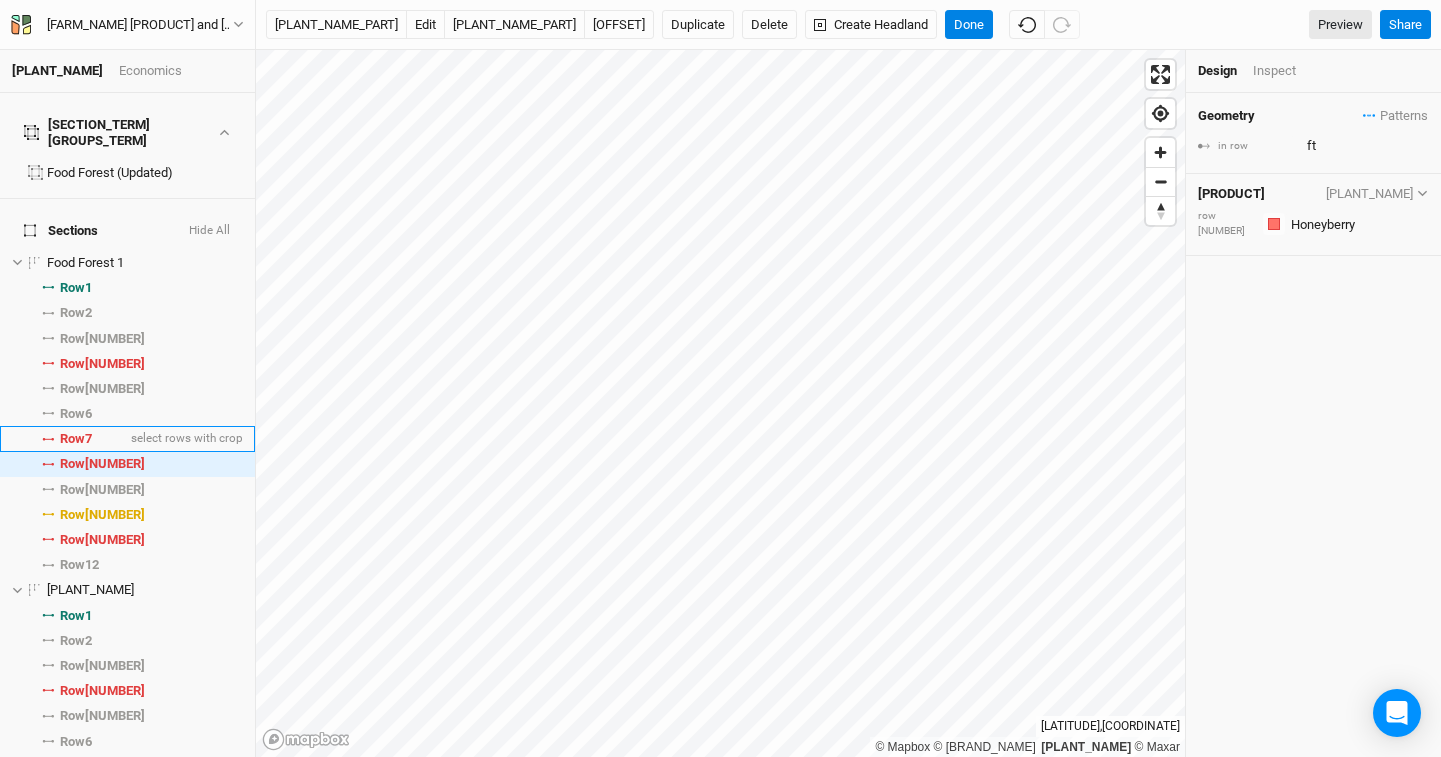 click on "[ROW] [NUMBER]" at bounding box center [76, 439] 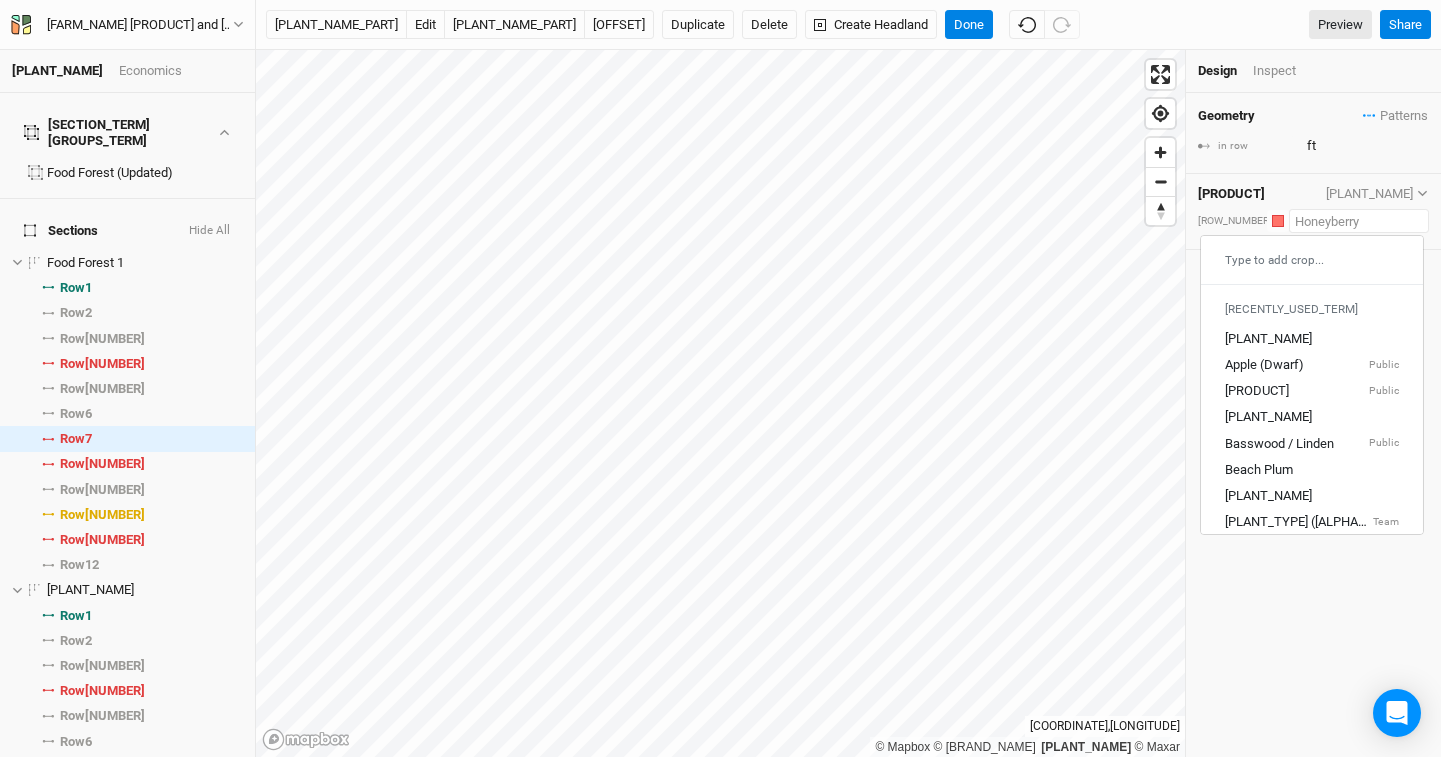 click at bounding box center [1359, 221] 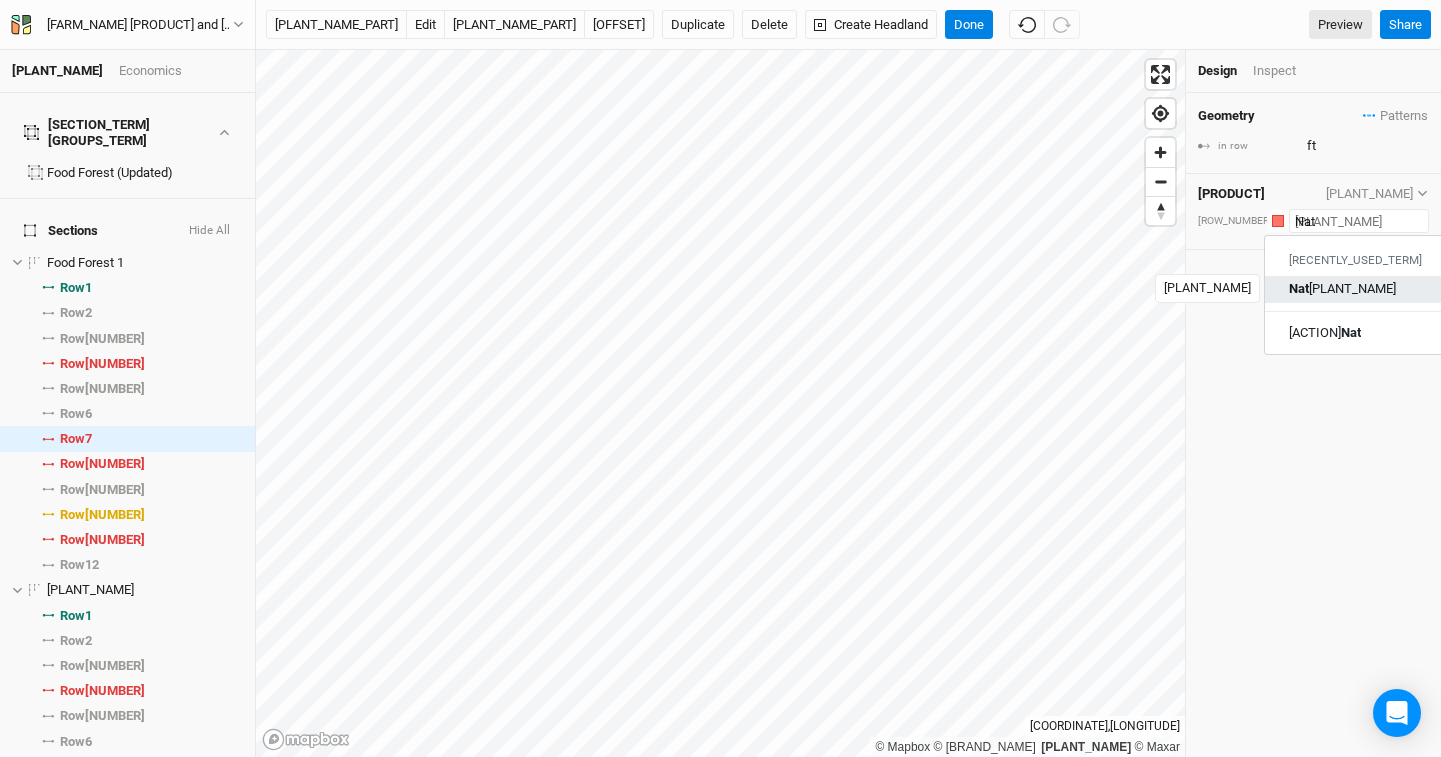 click on "Nat ive Shrub Mix" at bounding box center (1342, 290) 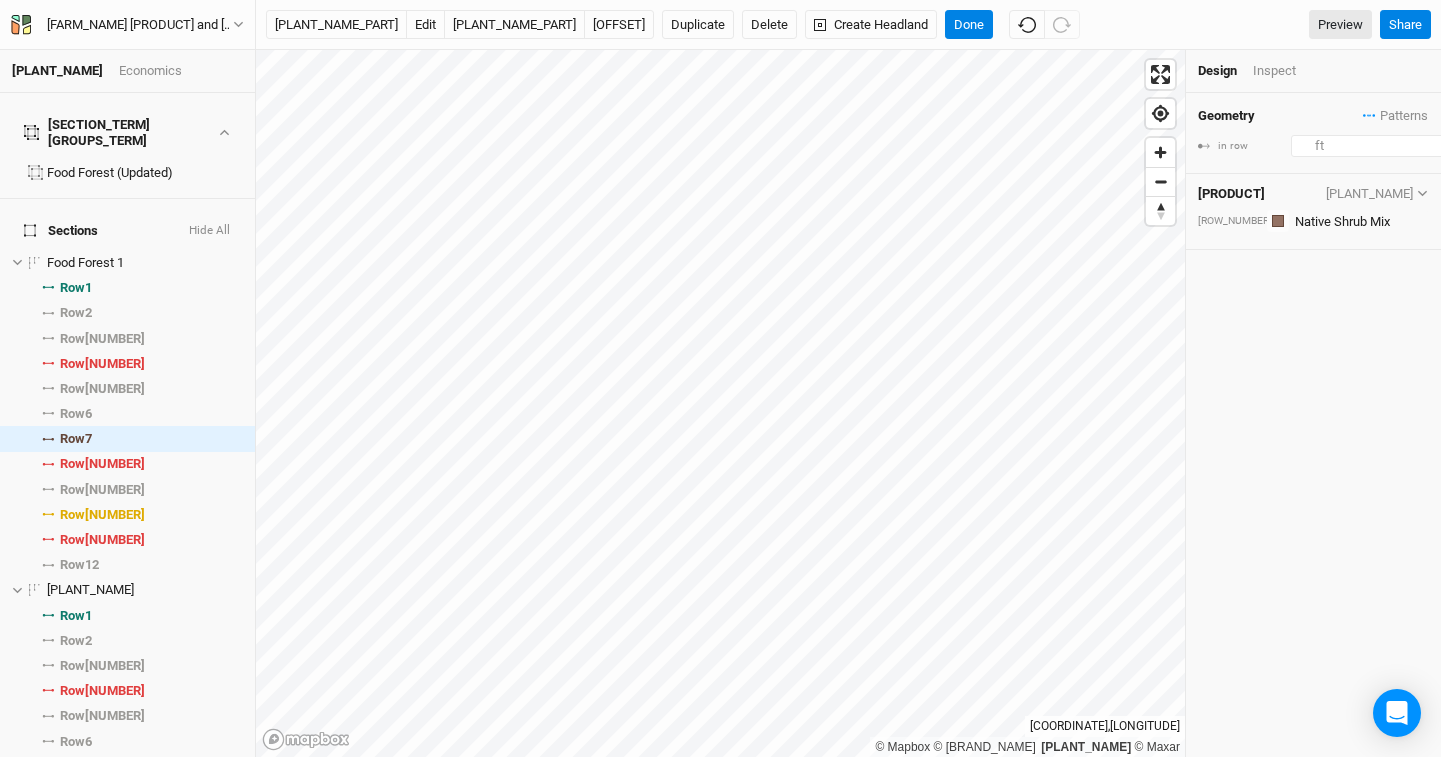 drag, startPoint x: 1322, startPoint y: 142, endPoint x: 1226, endPoint y: 142, distance: 96 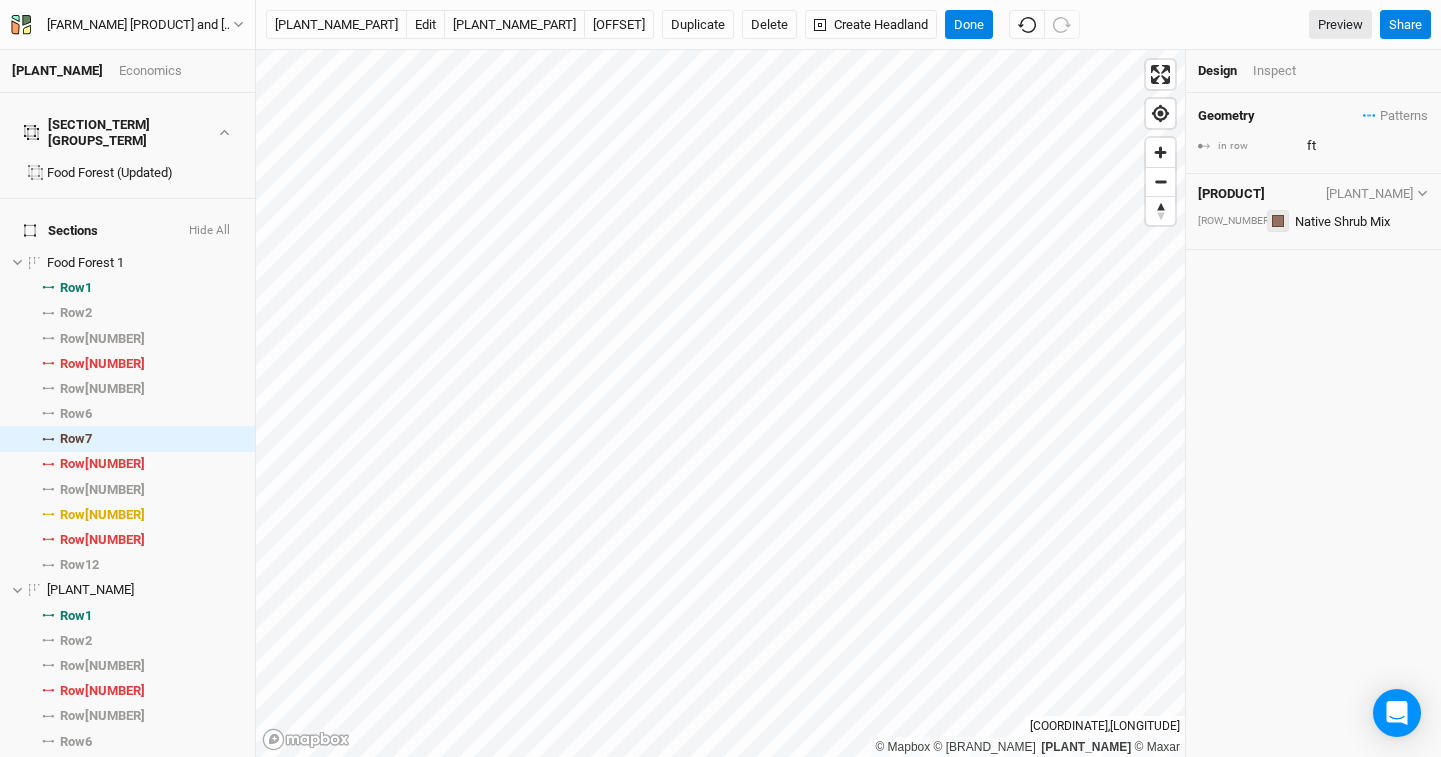 click at bounding box center (1278, 221) 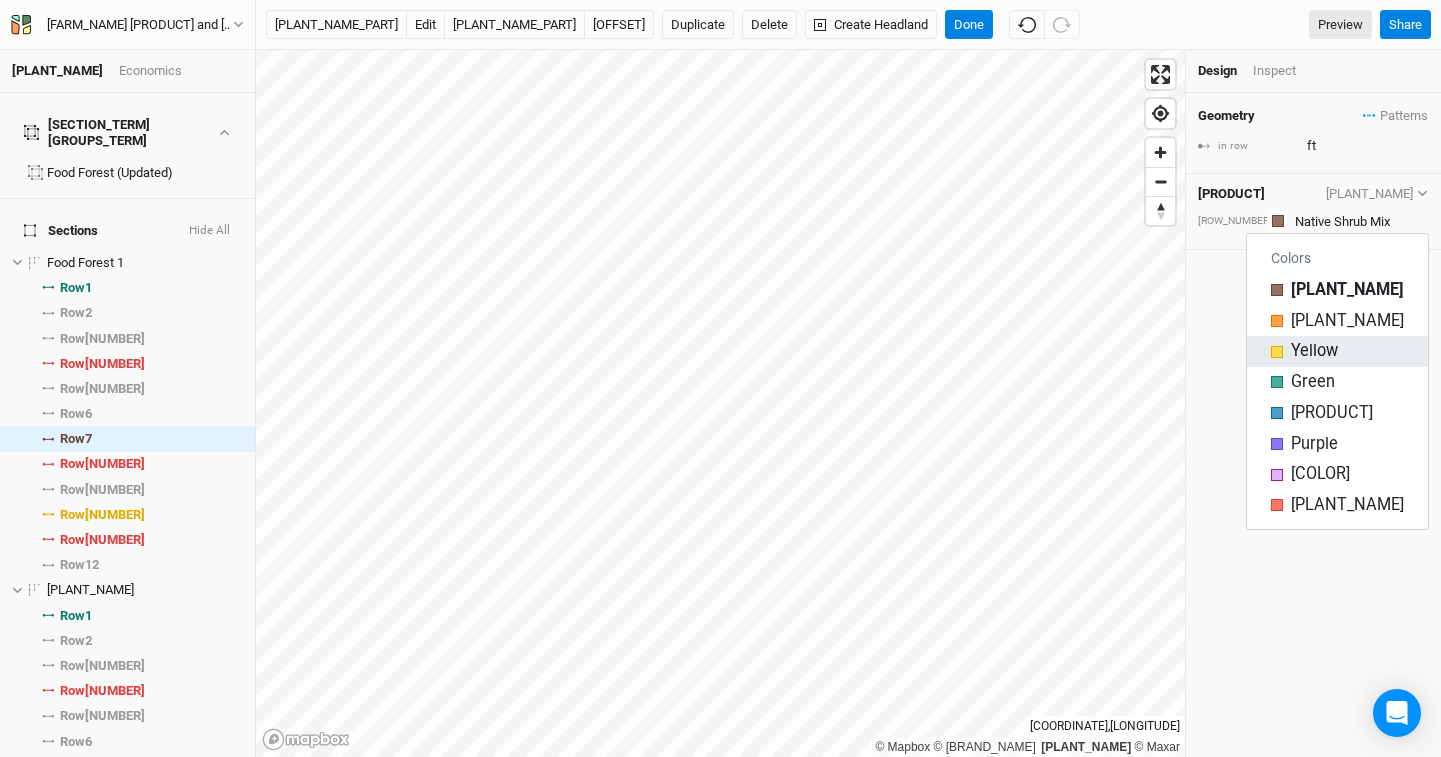 click on "Yellow" at bounding box center [1347, 290] 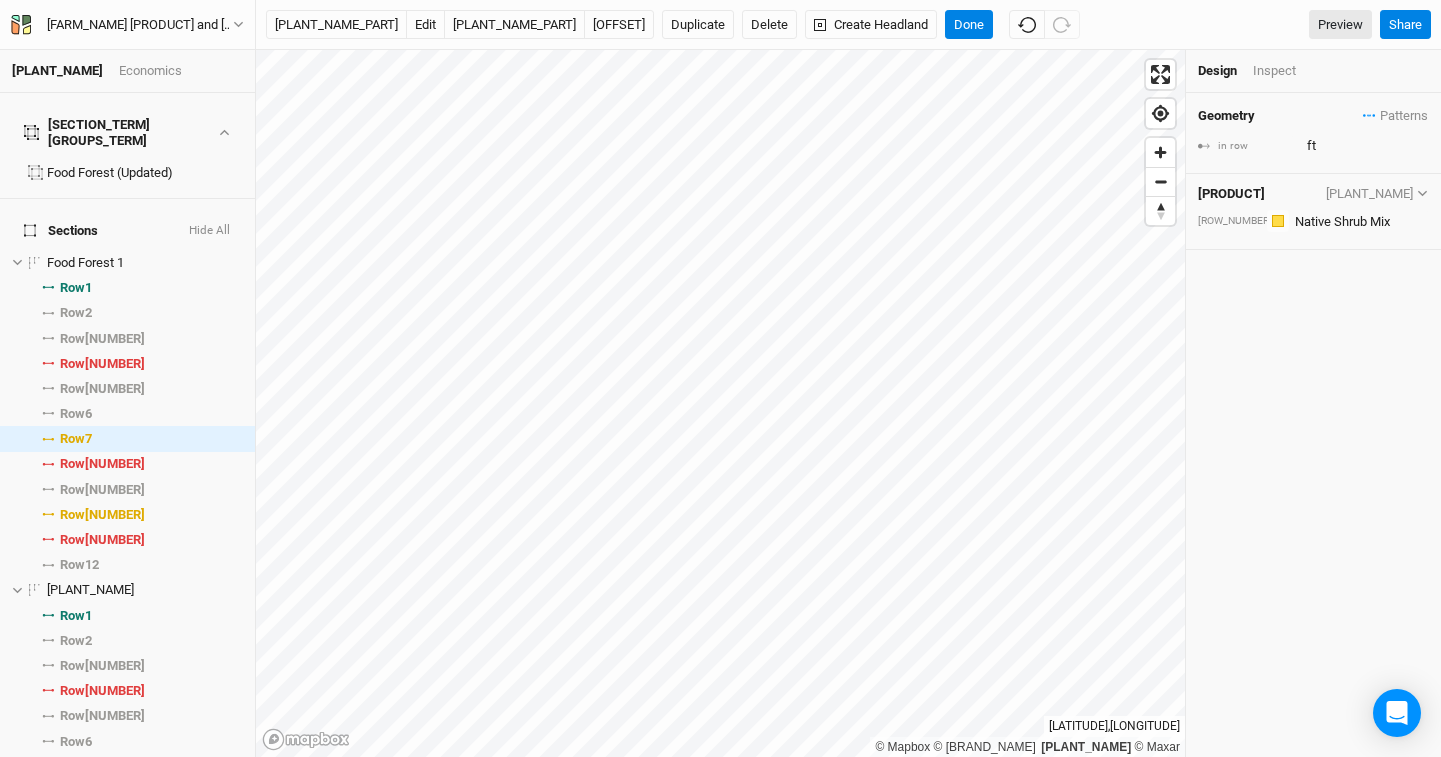 click on "Economics" at bounding box center [150, 71] 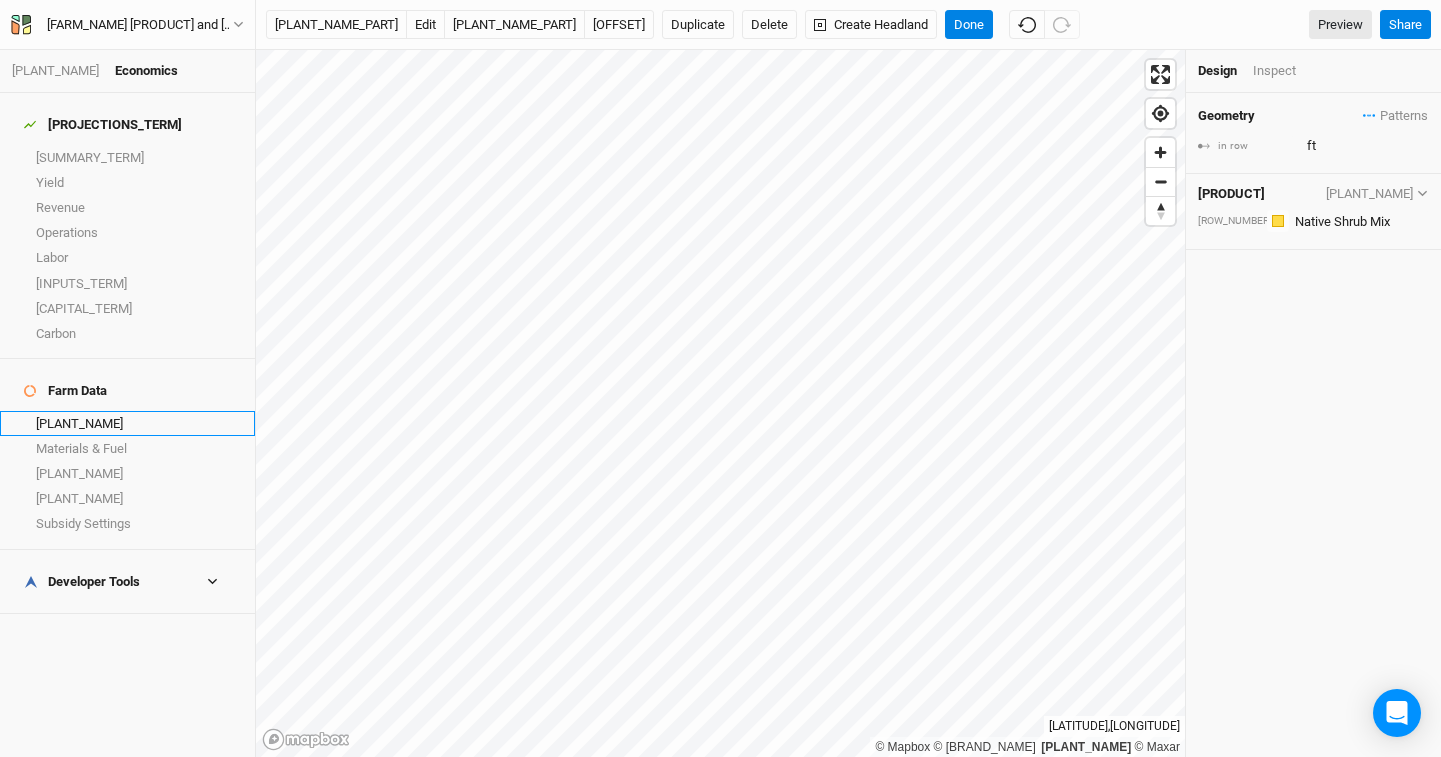 click on "[CROPS]" at bounding box center (127, 423) 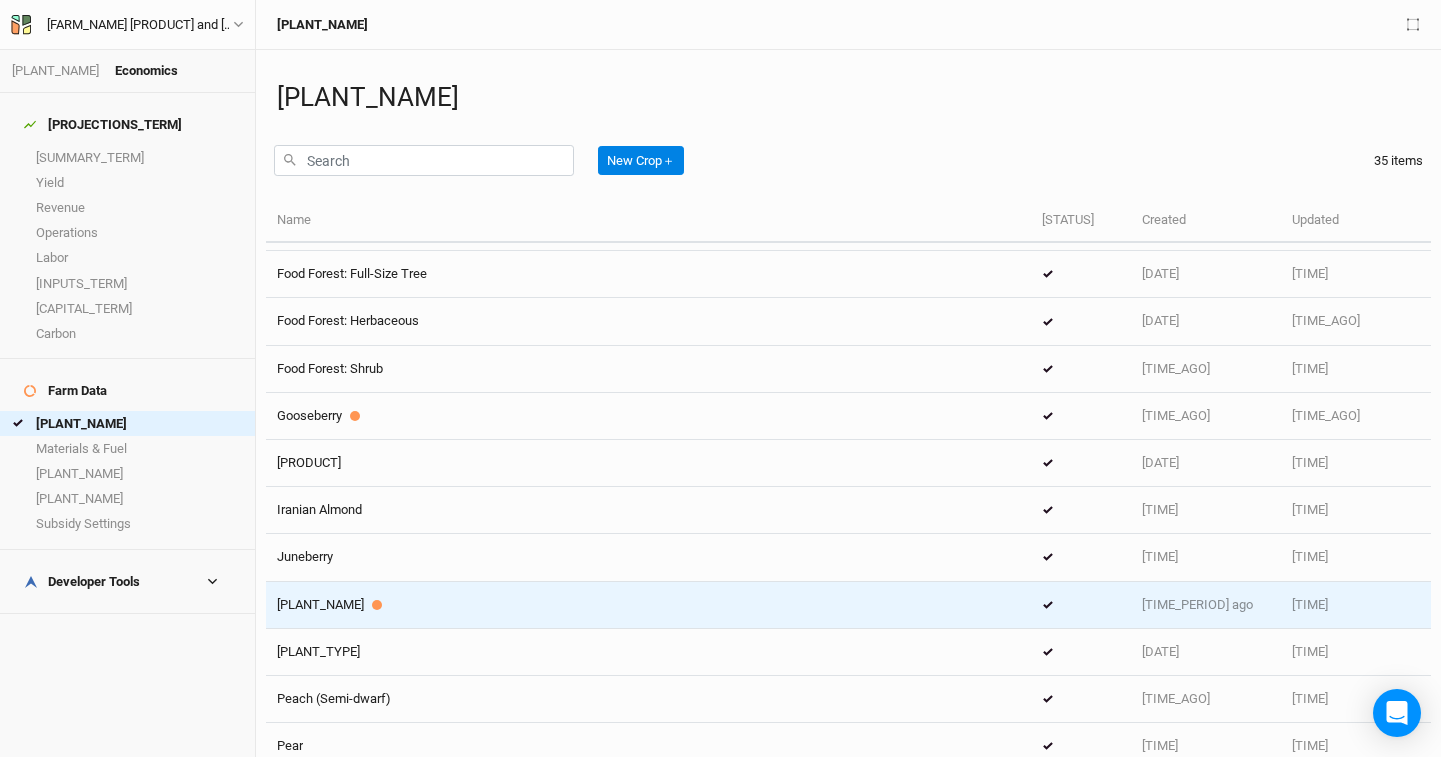 scroll, scrollTop: 370, scrollLeft: 0, axis: vertical 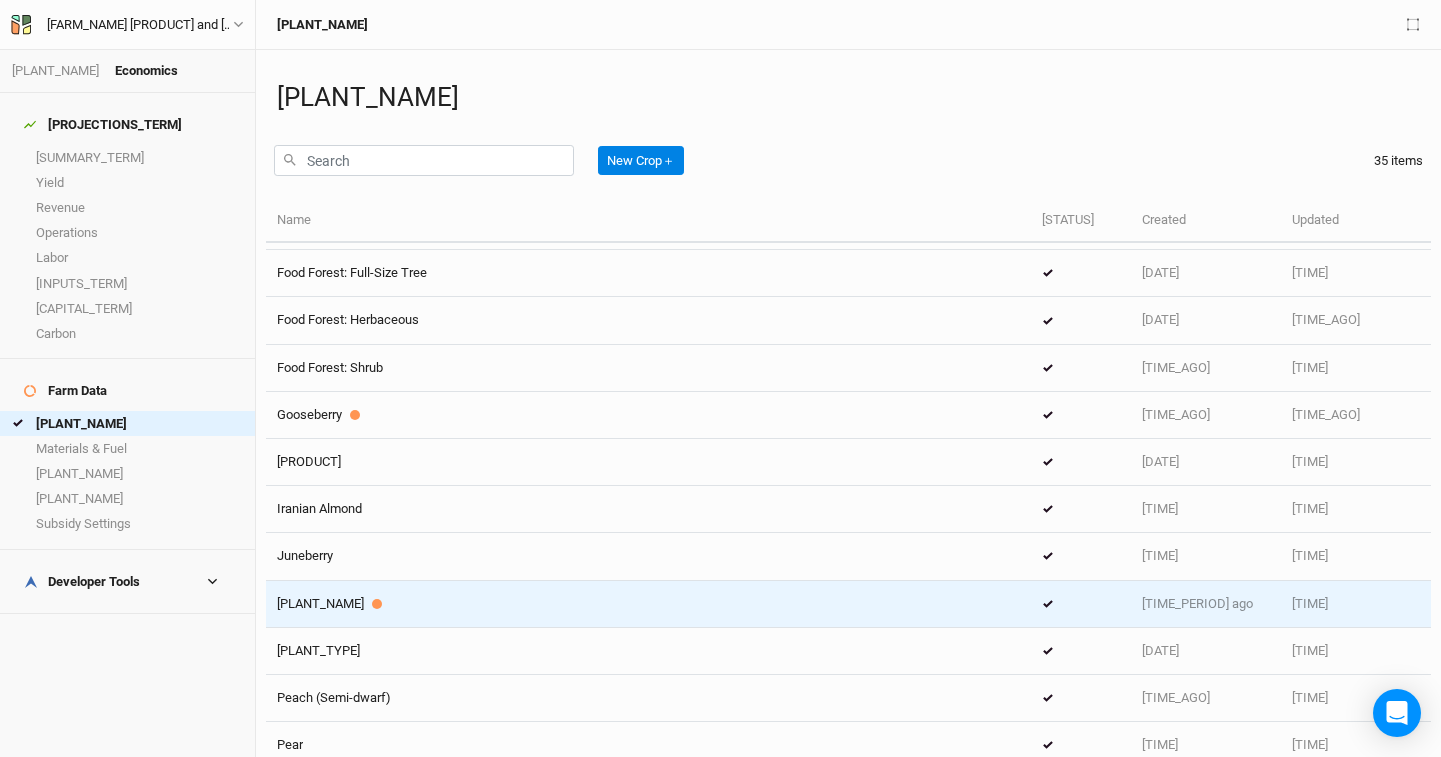 click on "[PLANT] [CONDITION]" at bounding box center [648, 604] 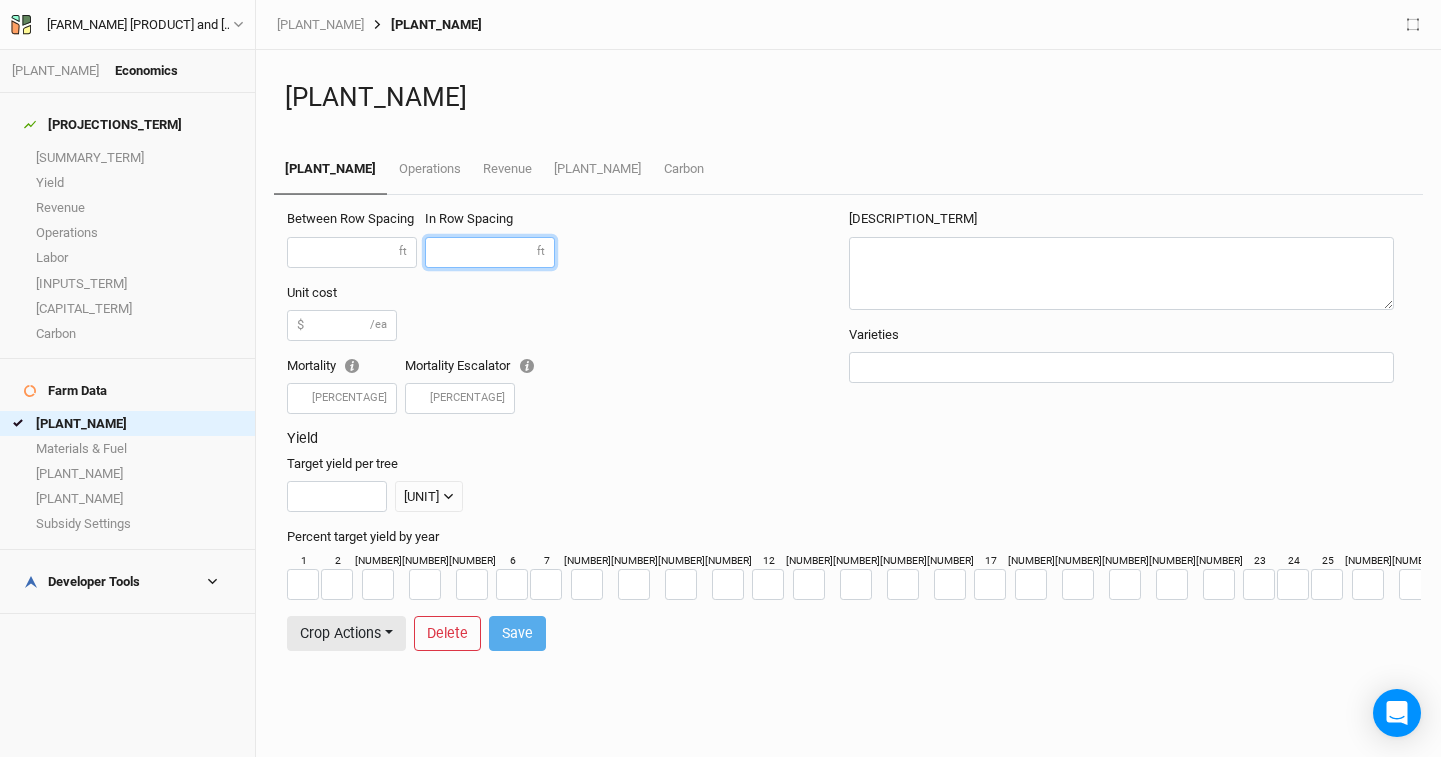 drag, startPoint x: 476, startPoint y: 261, endPoint x: 372, endPoint y: 234, distance: 107.44766 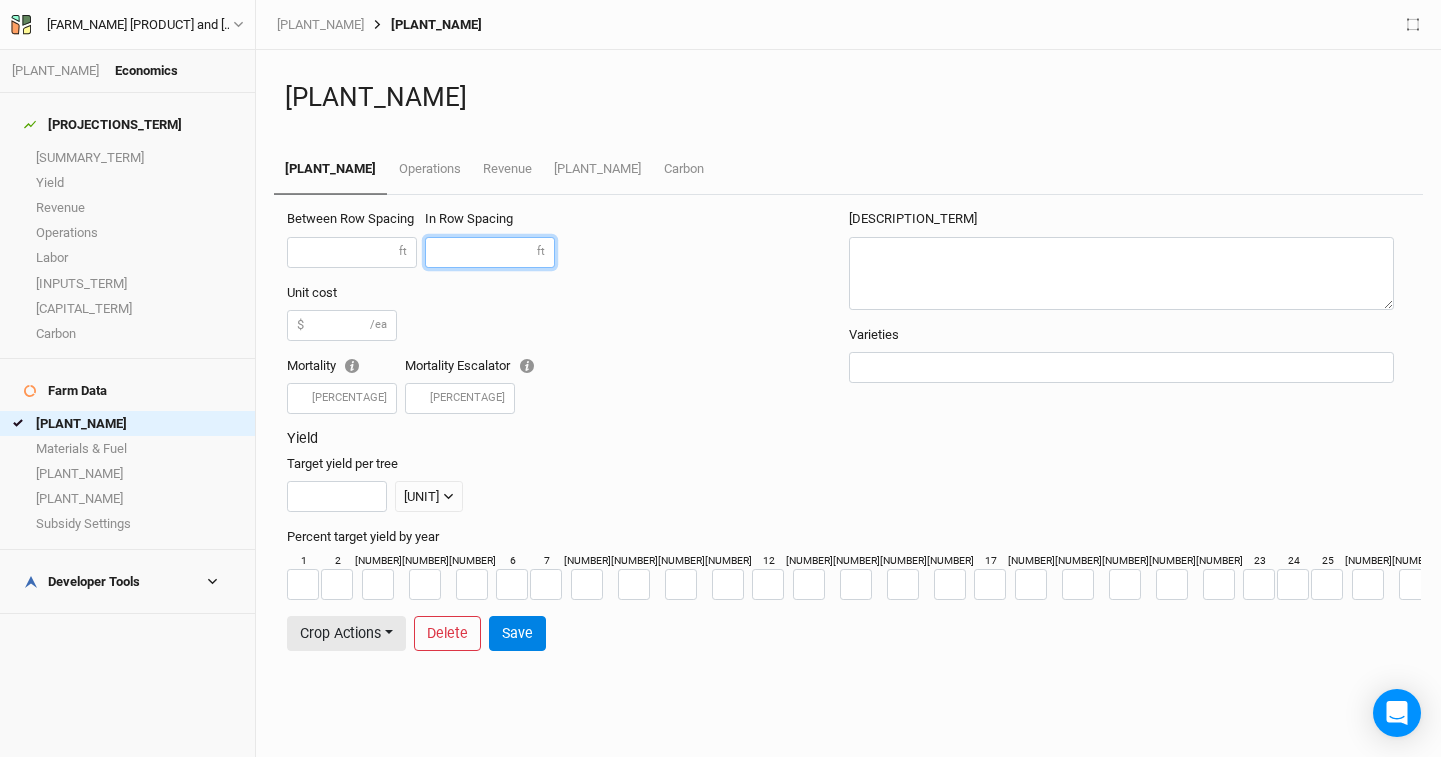 type on "[NUMBER]" 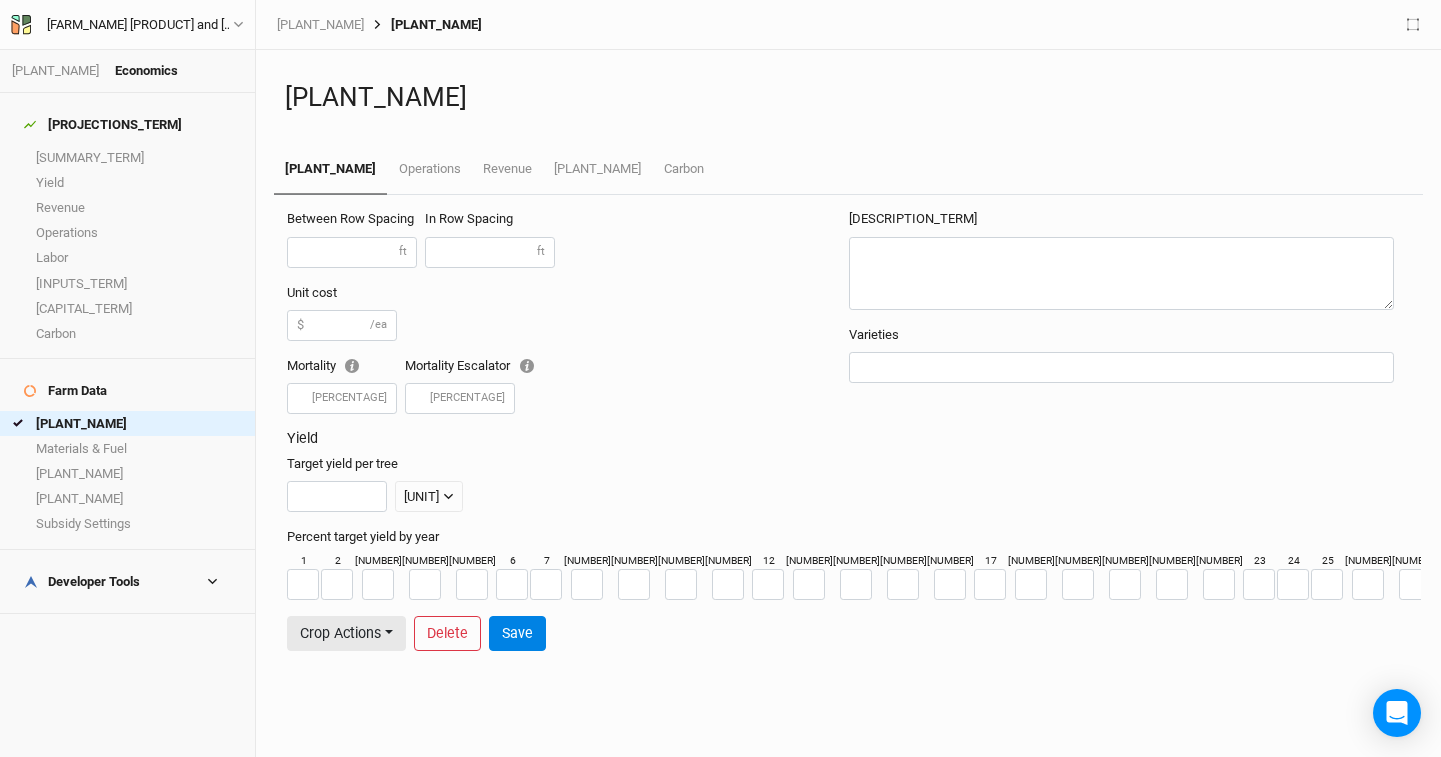 click on "Save" at bounding box center [517, 633] 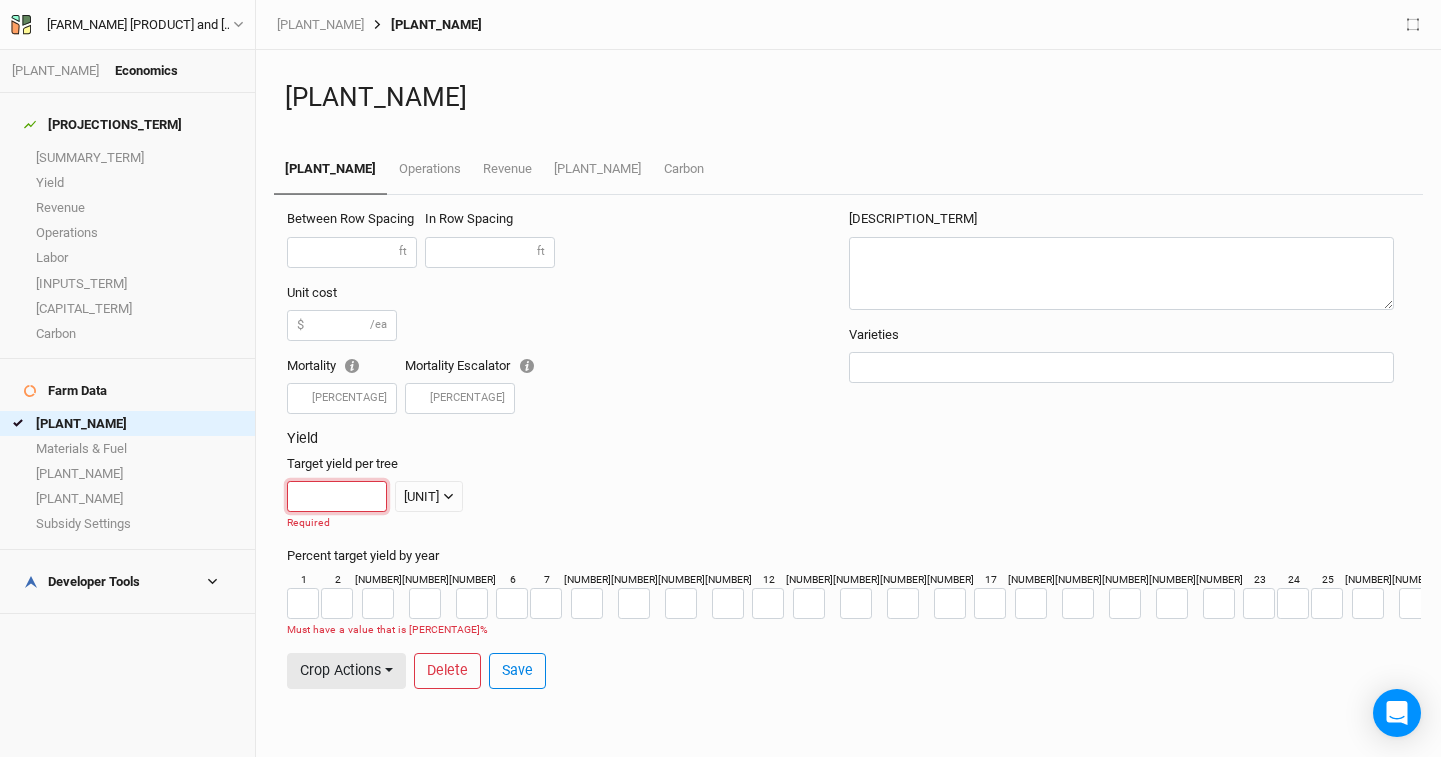 click at bounding box center (337, 496) 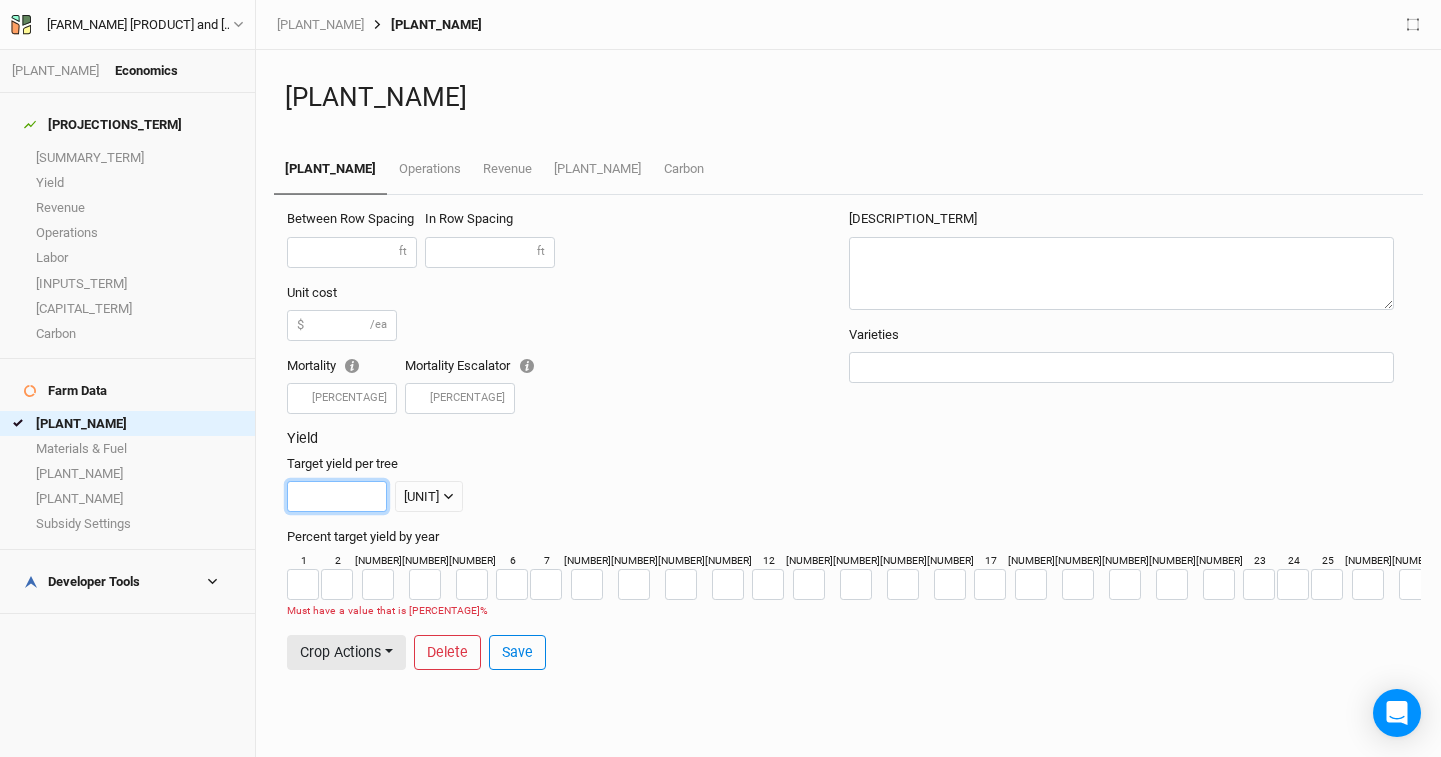 type on "0" 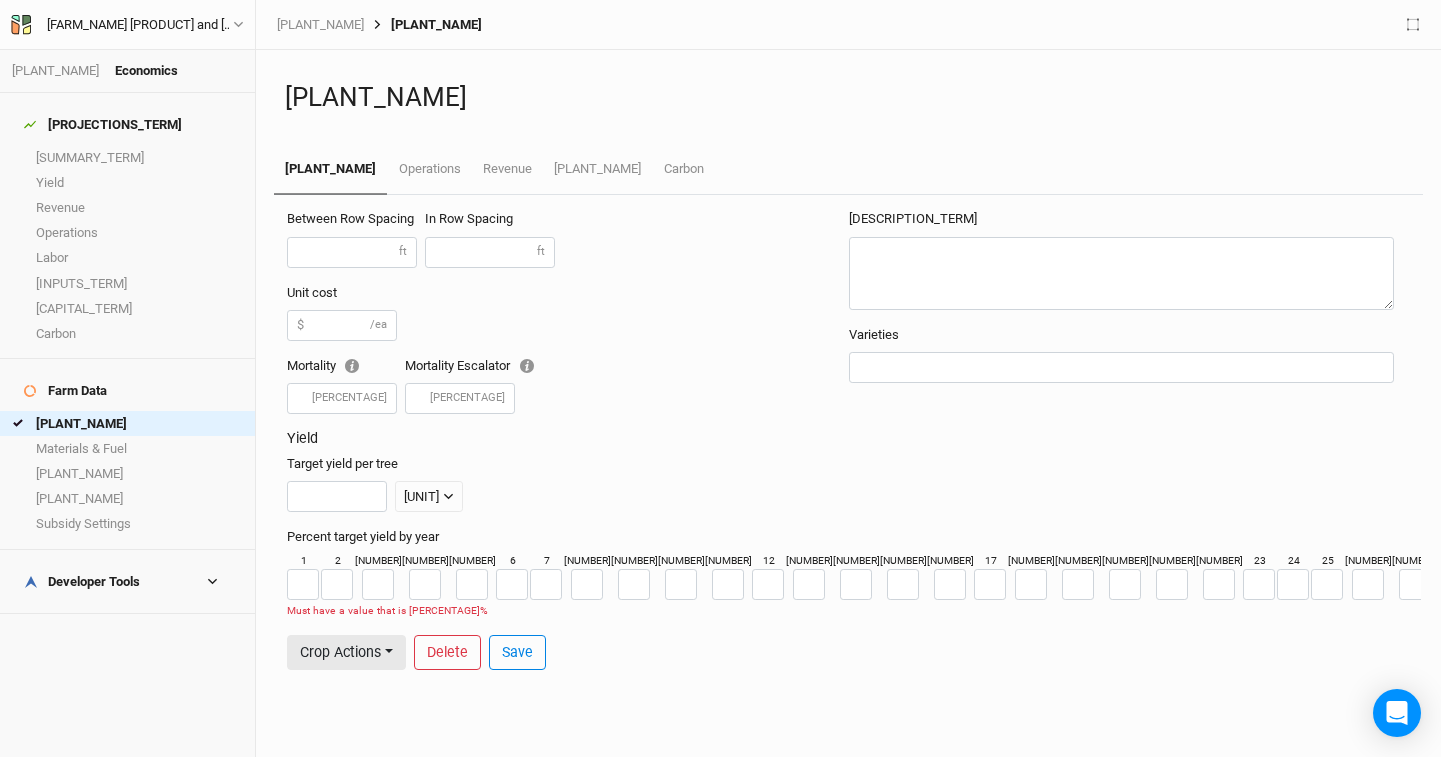 click on "Target yield per tree 0 lbs lbs bft" at bounding box center (844, 483) 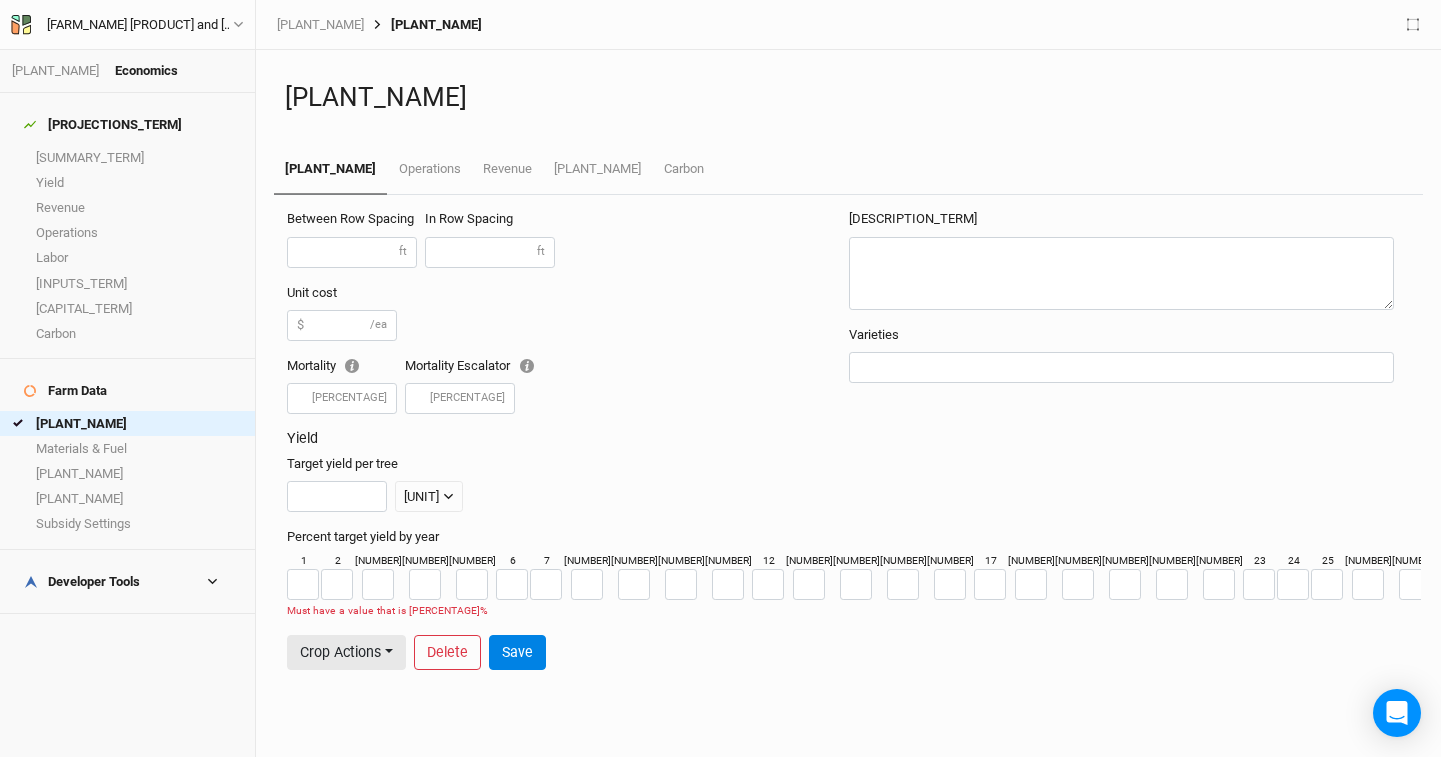click on "Save" at bounding box center (517, 652) 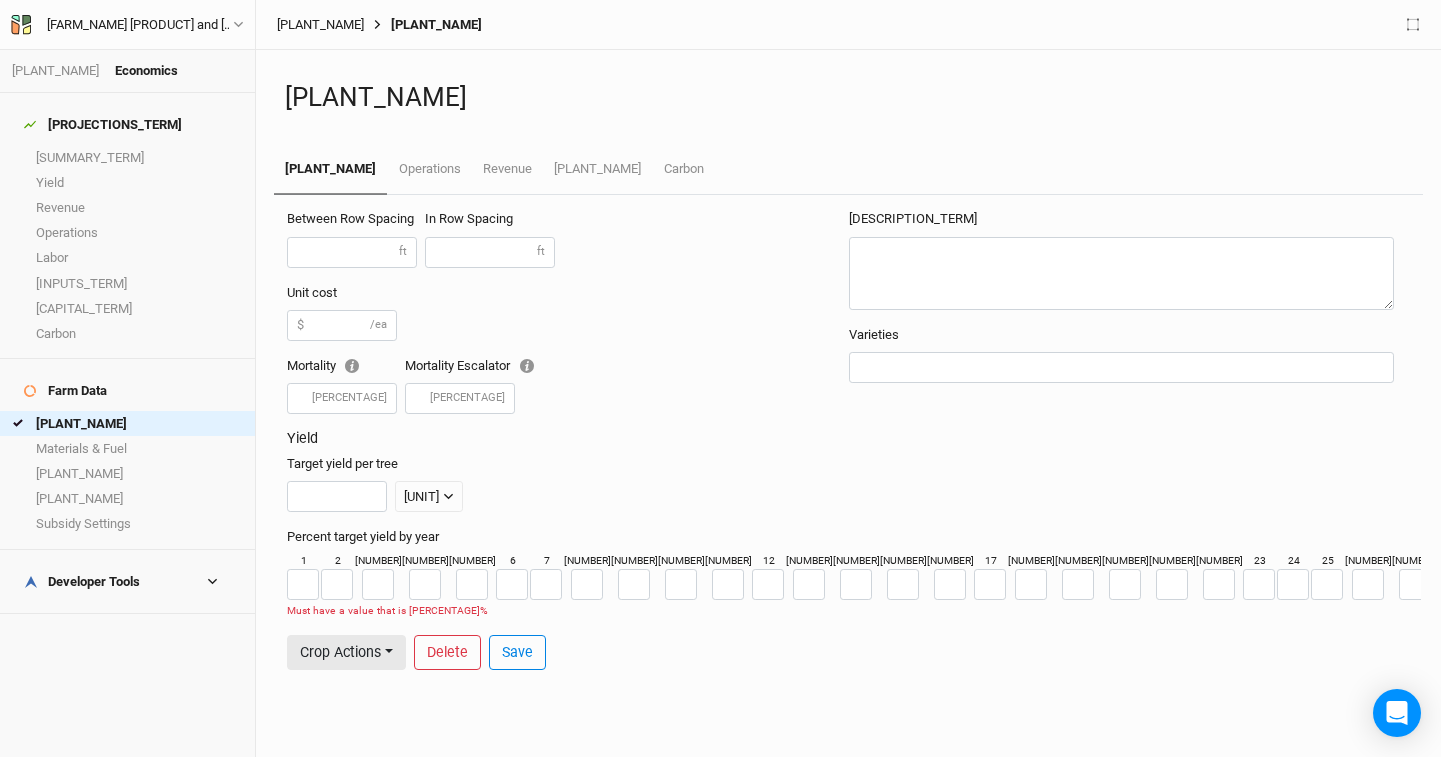 click on "[CROPS]" at bounding box center (320, 25) 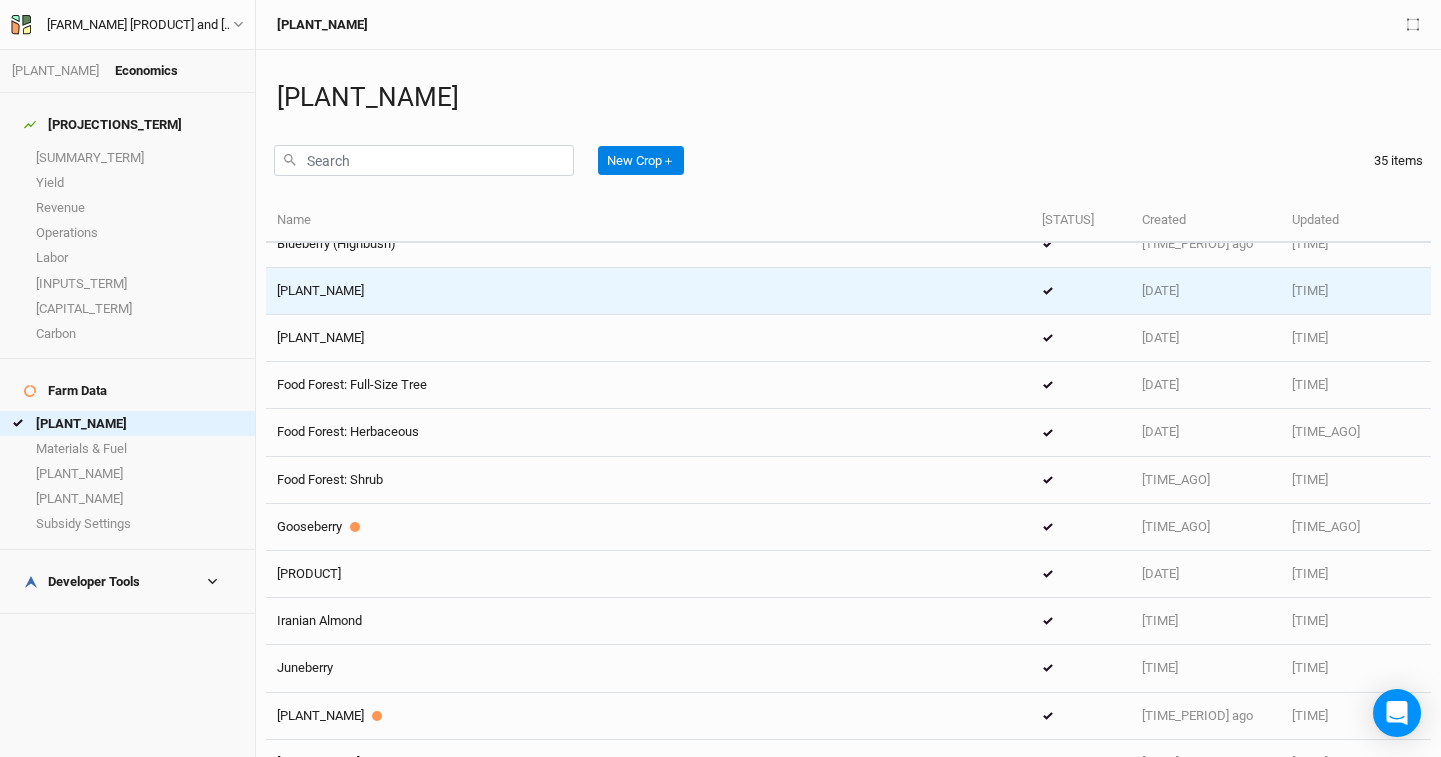 scroll, scrollTop: 344, scrollLeft: 0, axis: vertical 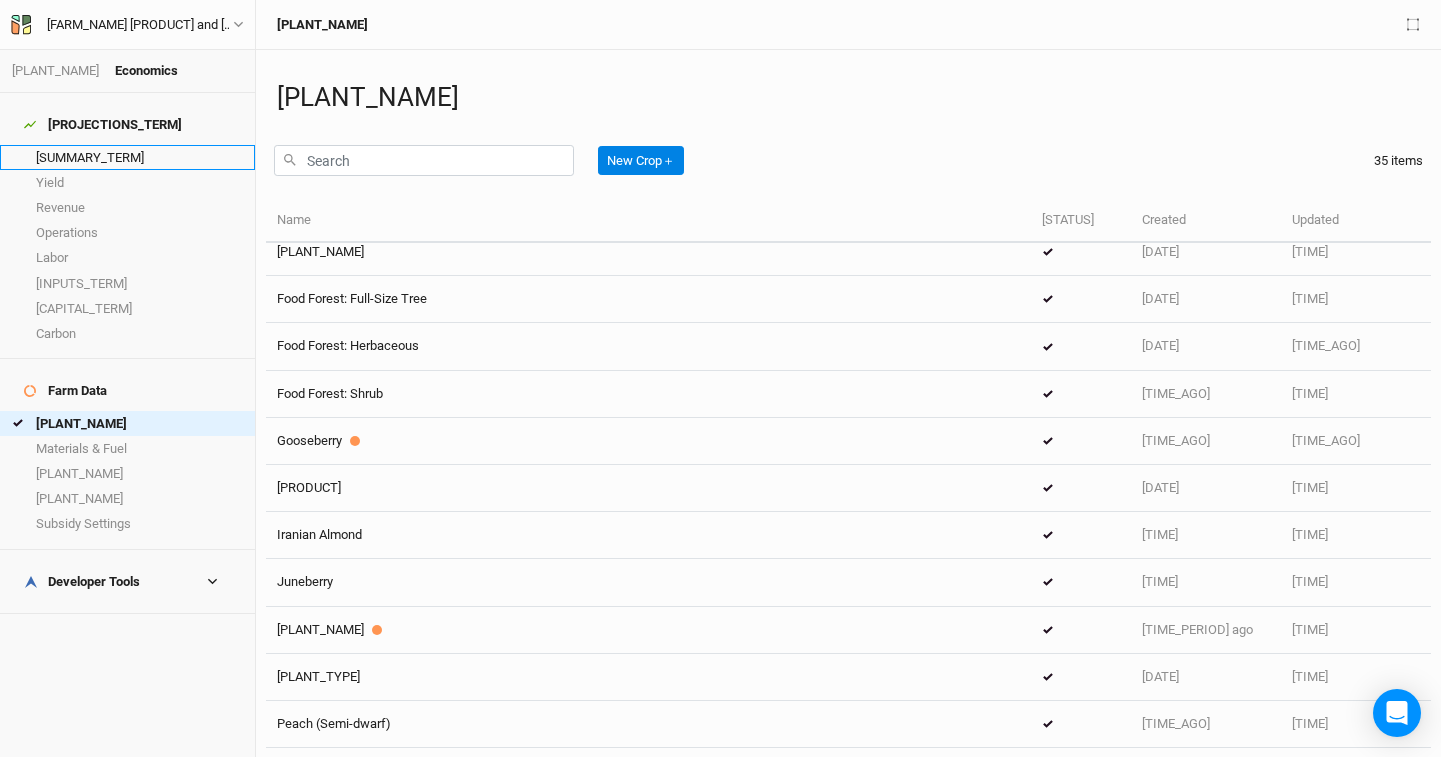 click on "Summary" at bounding box center (127, 157) 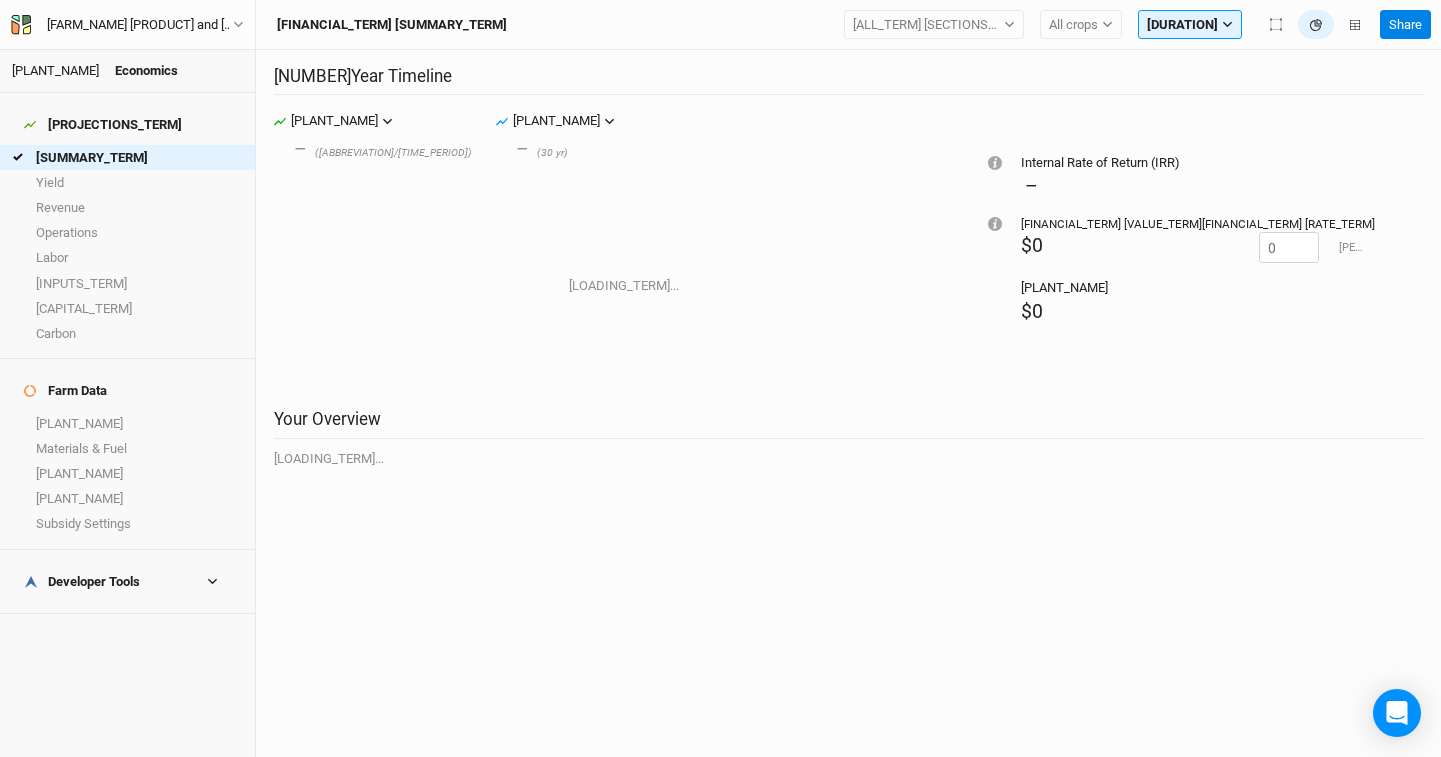 click on "[FIELDS]" at bounding box center [55, 70] 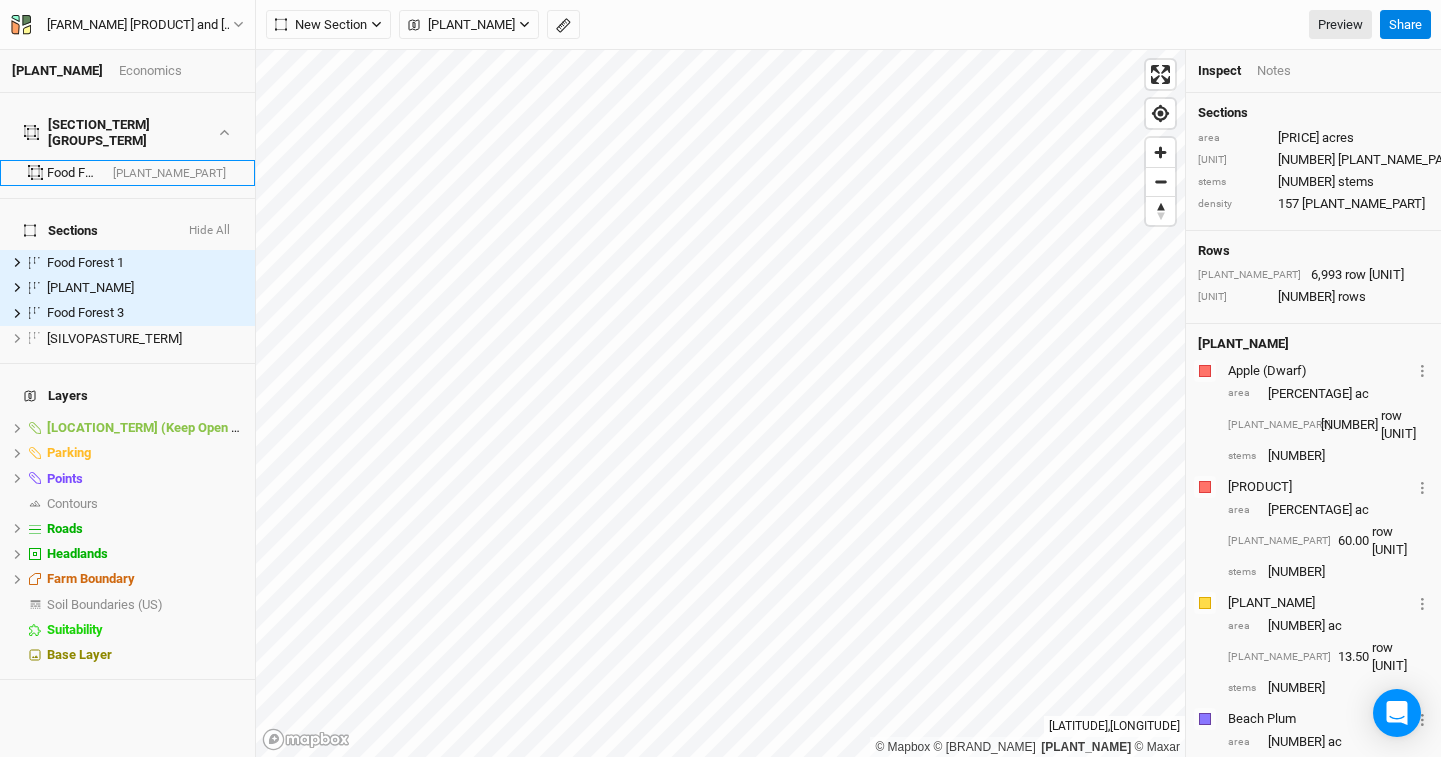 click on "Food Forest (Updated)" at bounding box center [71, 173] 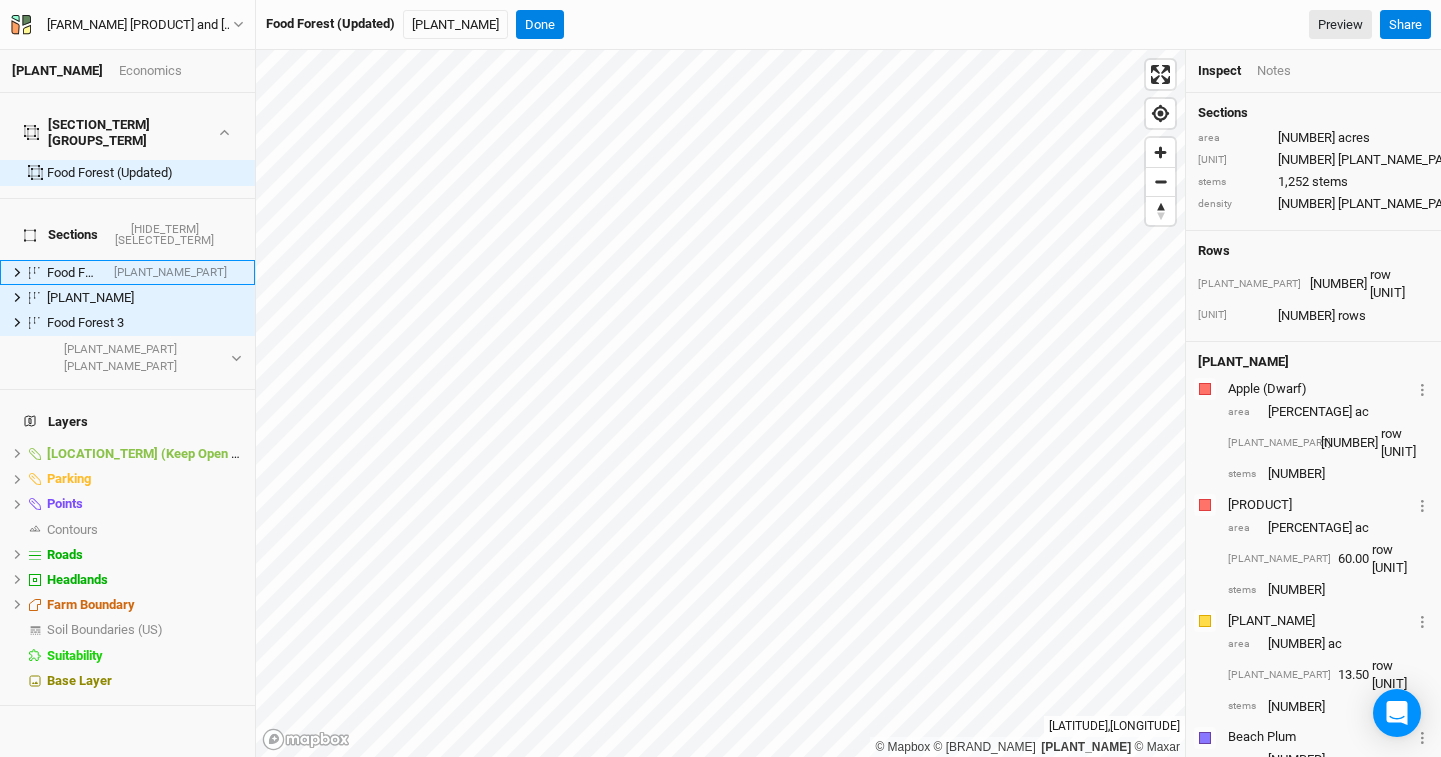 click on "Food Forest 1 hide" at bounding box center [127, 272] 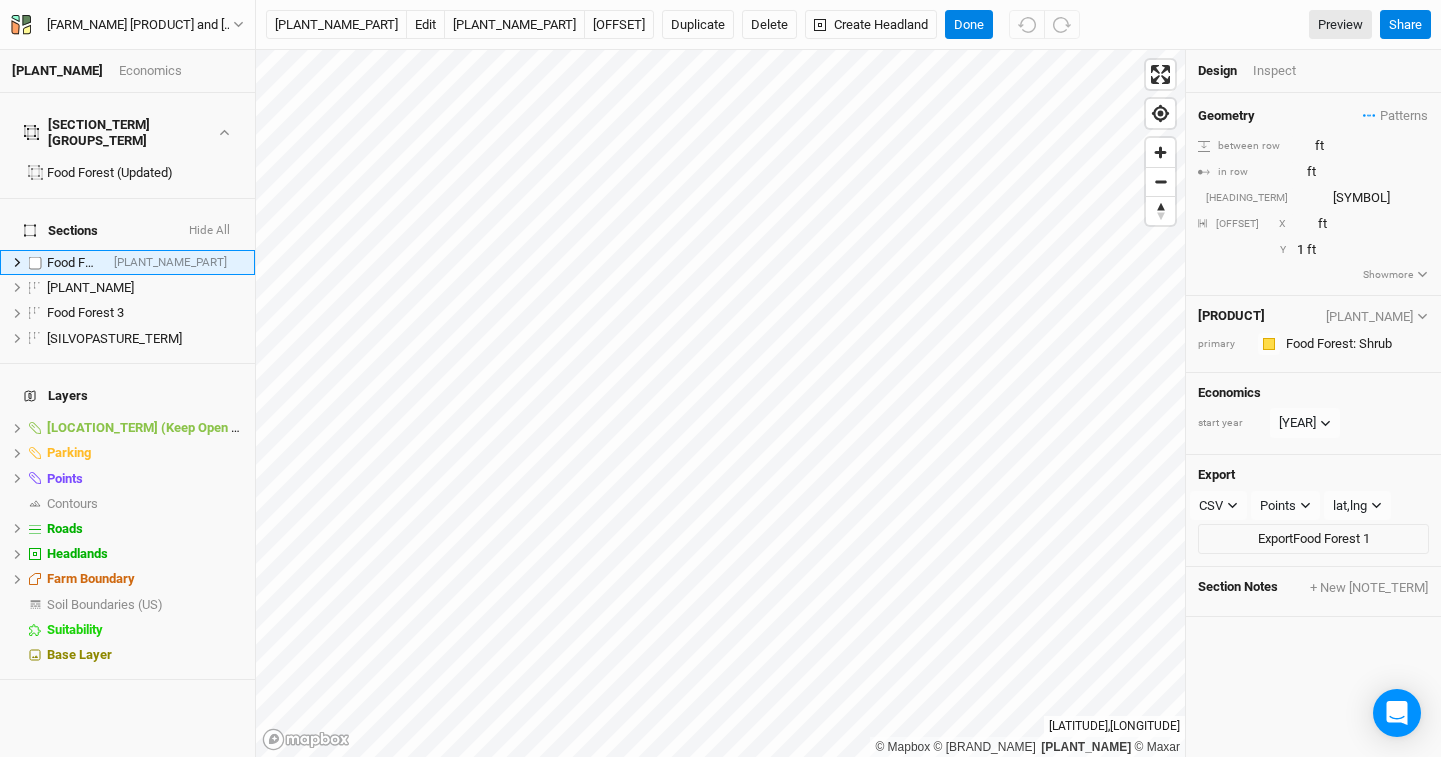 click at bounding box center (18, 262) 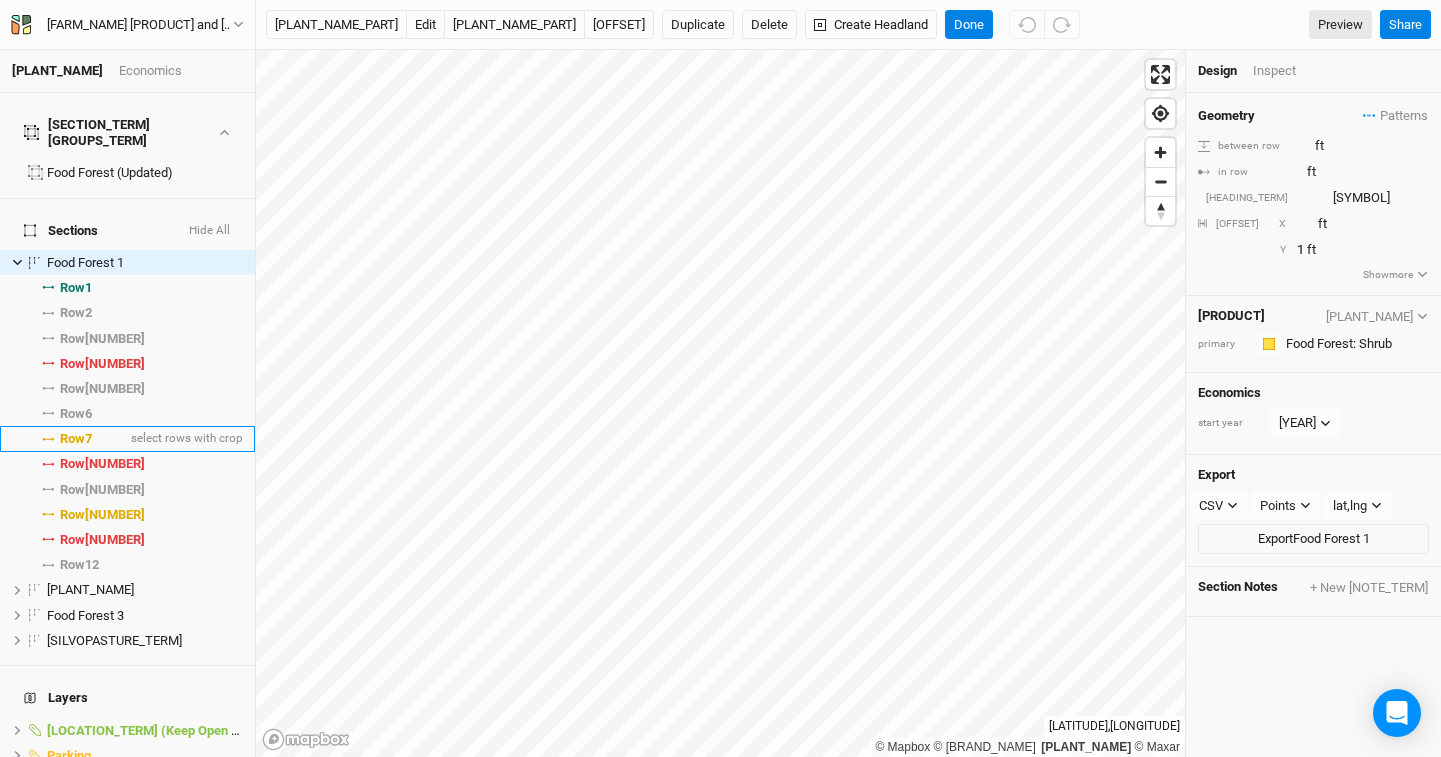 click on "[ROW] [NUMBER] select rows with [CROP]" at bounding box center [127, 438] 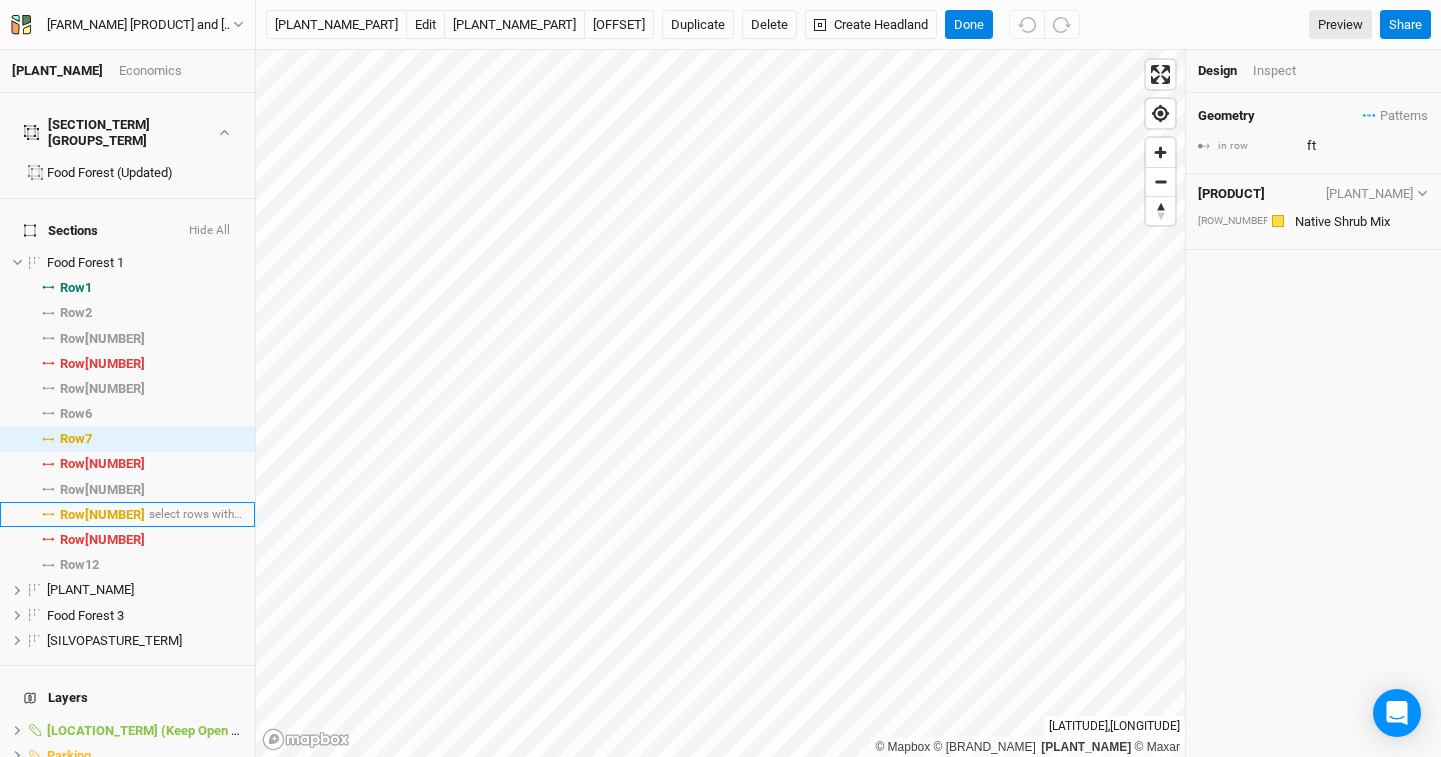 click on "Row  10" at bounding box center (102, 515) 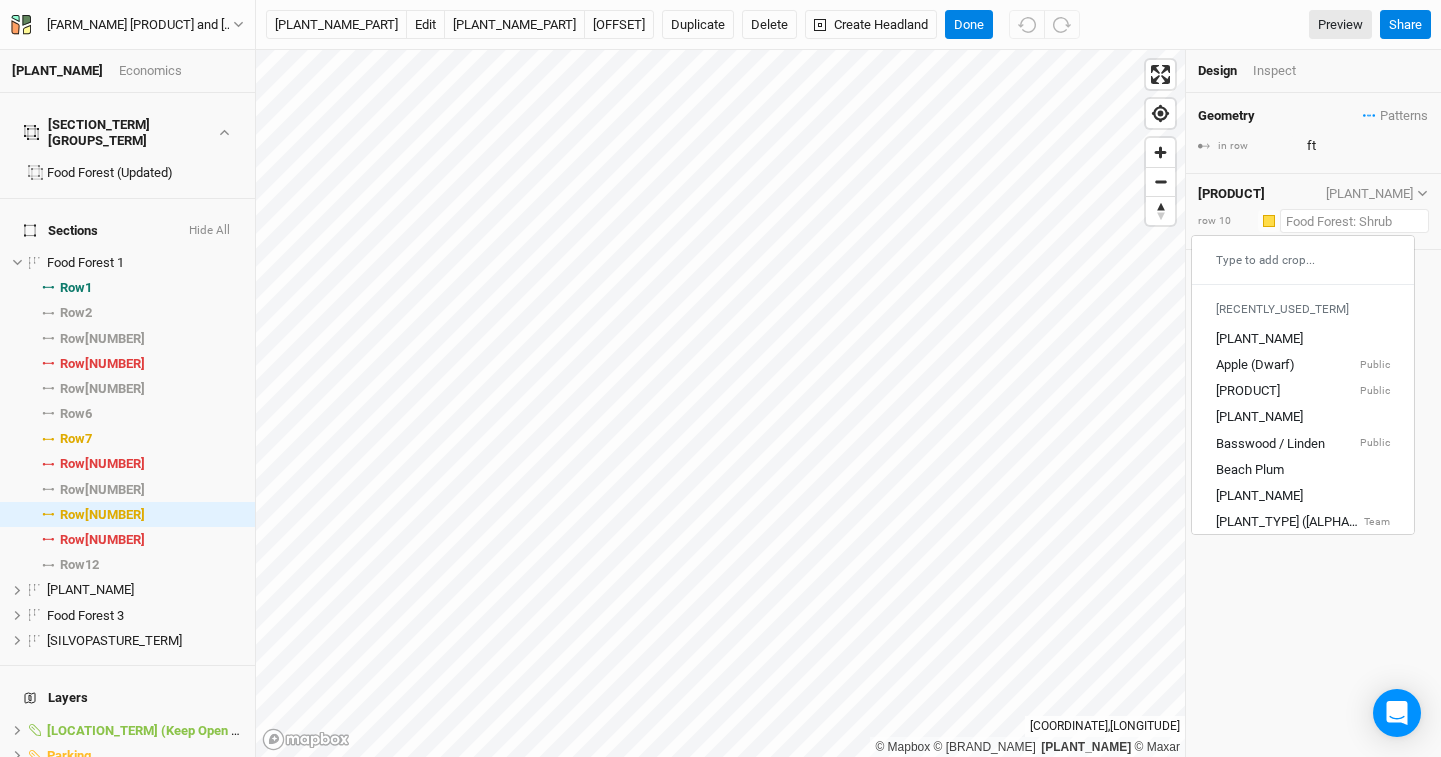 click at bounding box center [1354, 221] 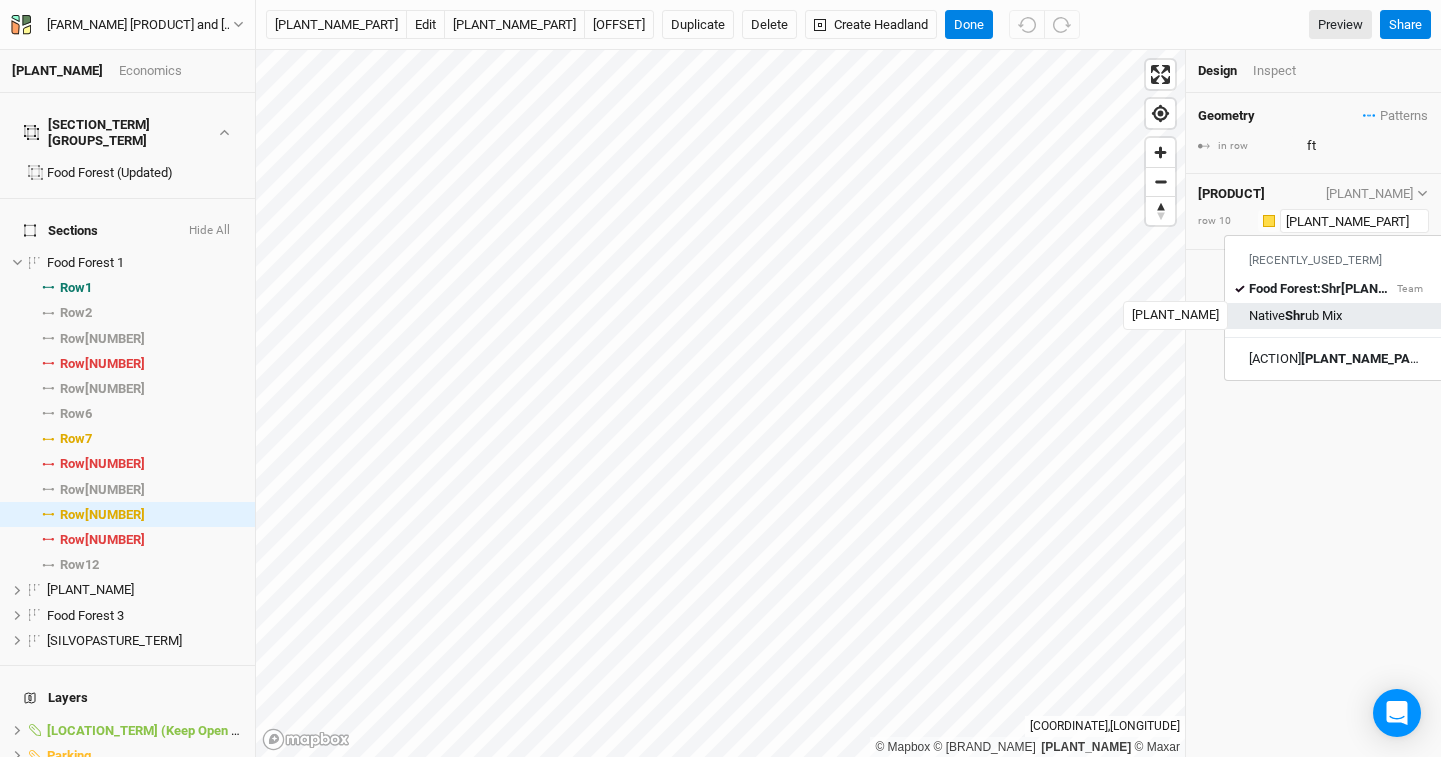 click on "Native  Shr ub Mix" at bounding box center [1295, 316] 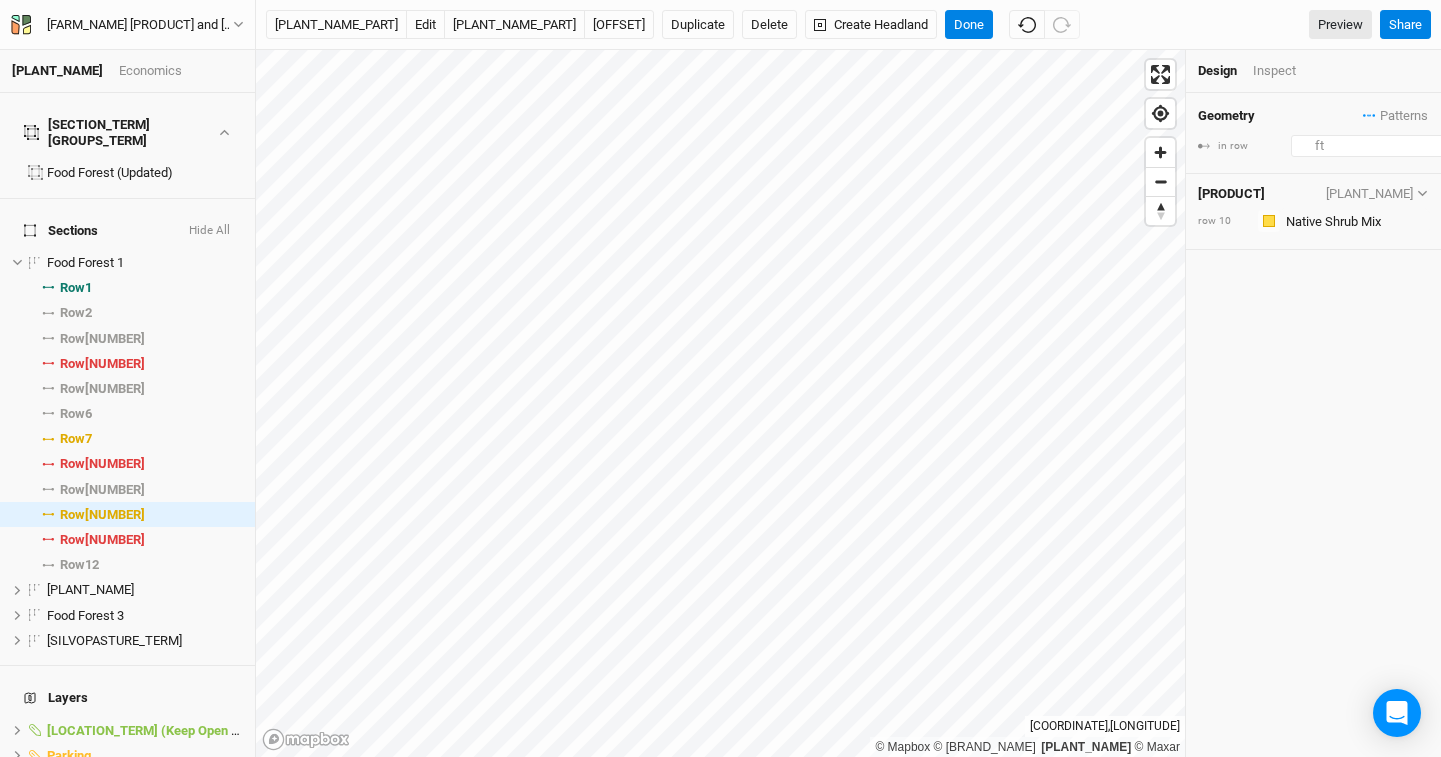 drag, startPoint x: 1329, startPoint y: 145, endPoint x: 1279, endPoint y: 146, distance: 50.01 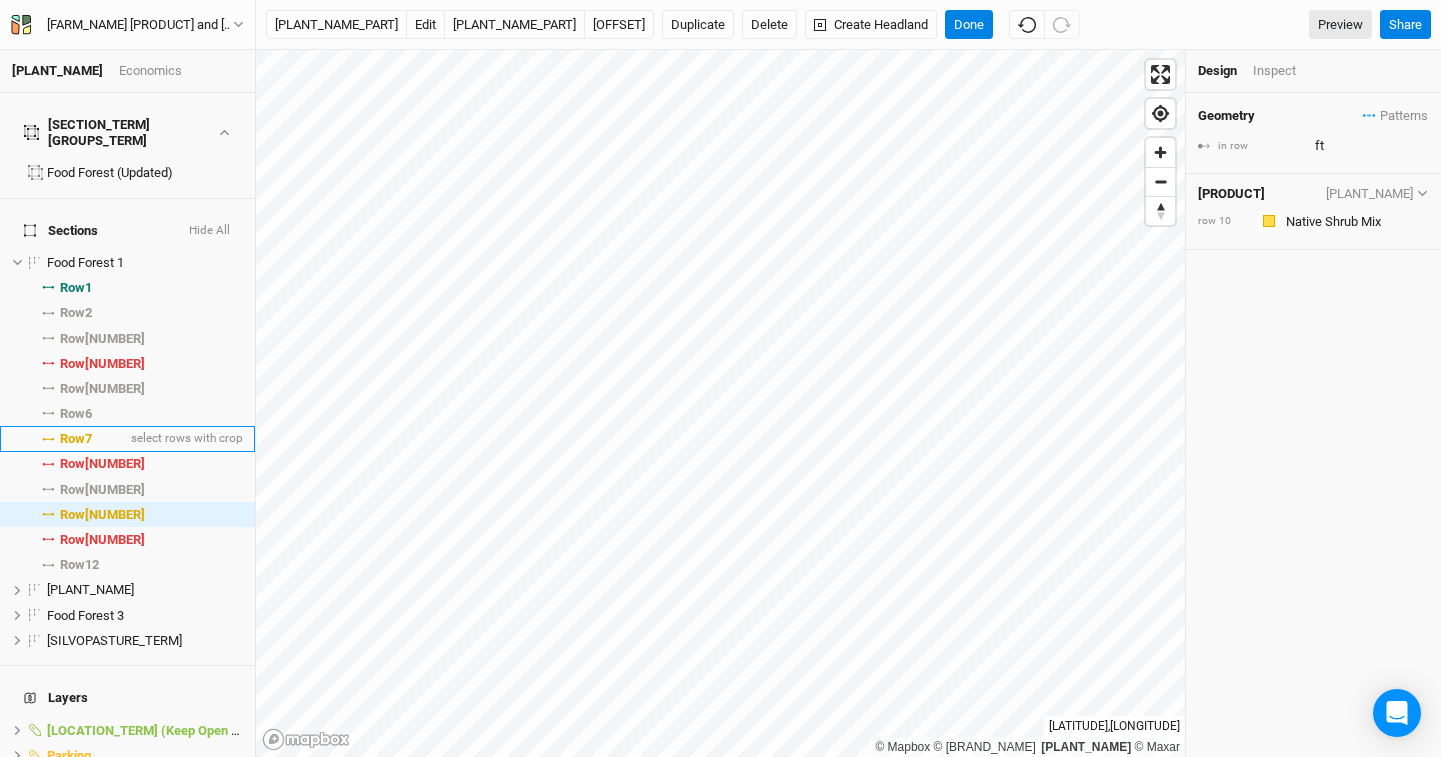 click on "[ROW] [NUMBER]" at bounding box center [76, 439] 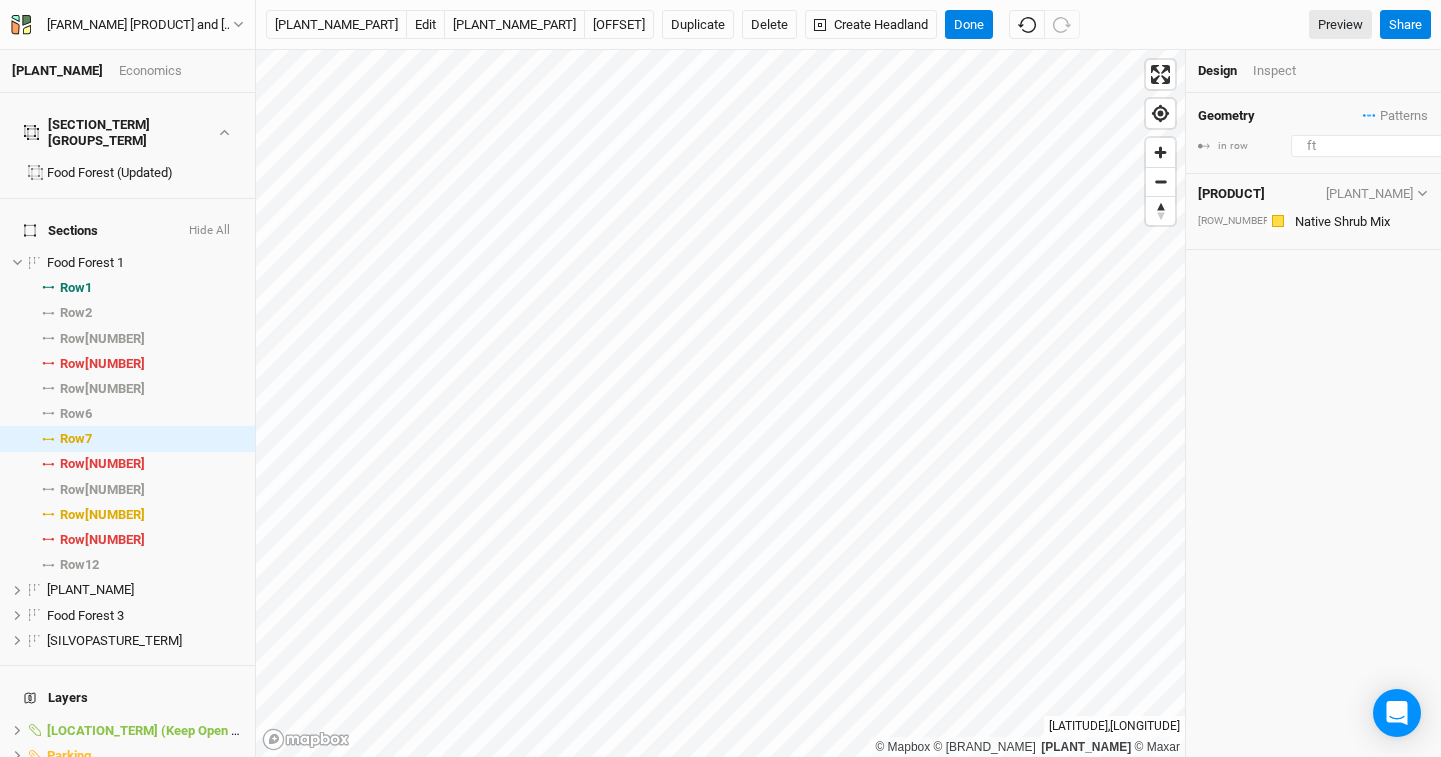 drag, startPoint x: 1344, startPoint y: 137, endPoint x: 1243, endPoint y: 139, distance: 101.0198 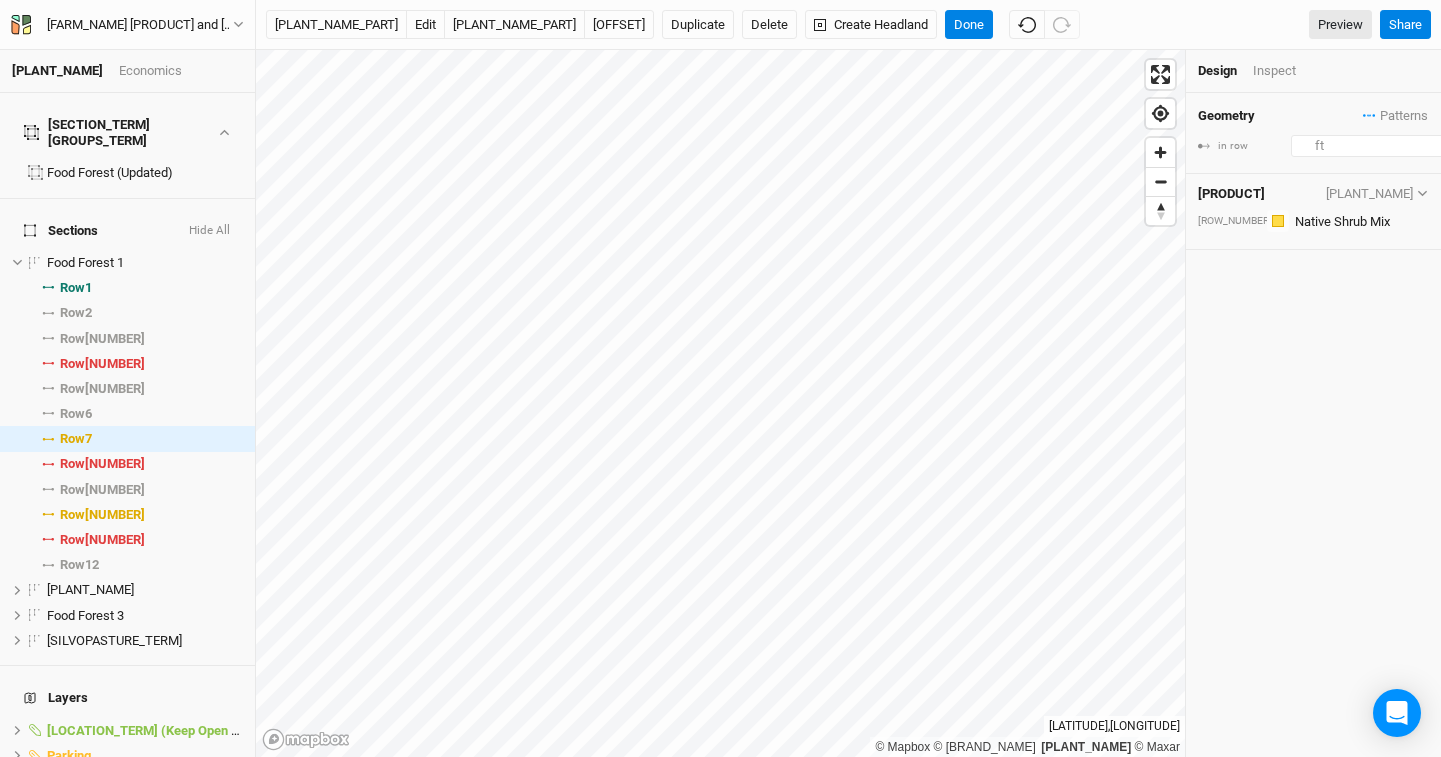 type on "[NUMBER]" 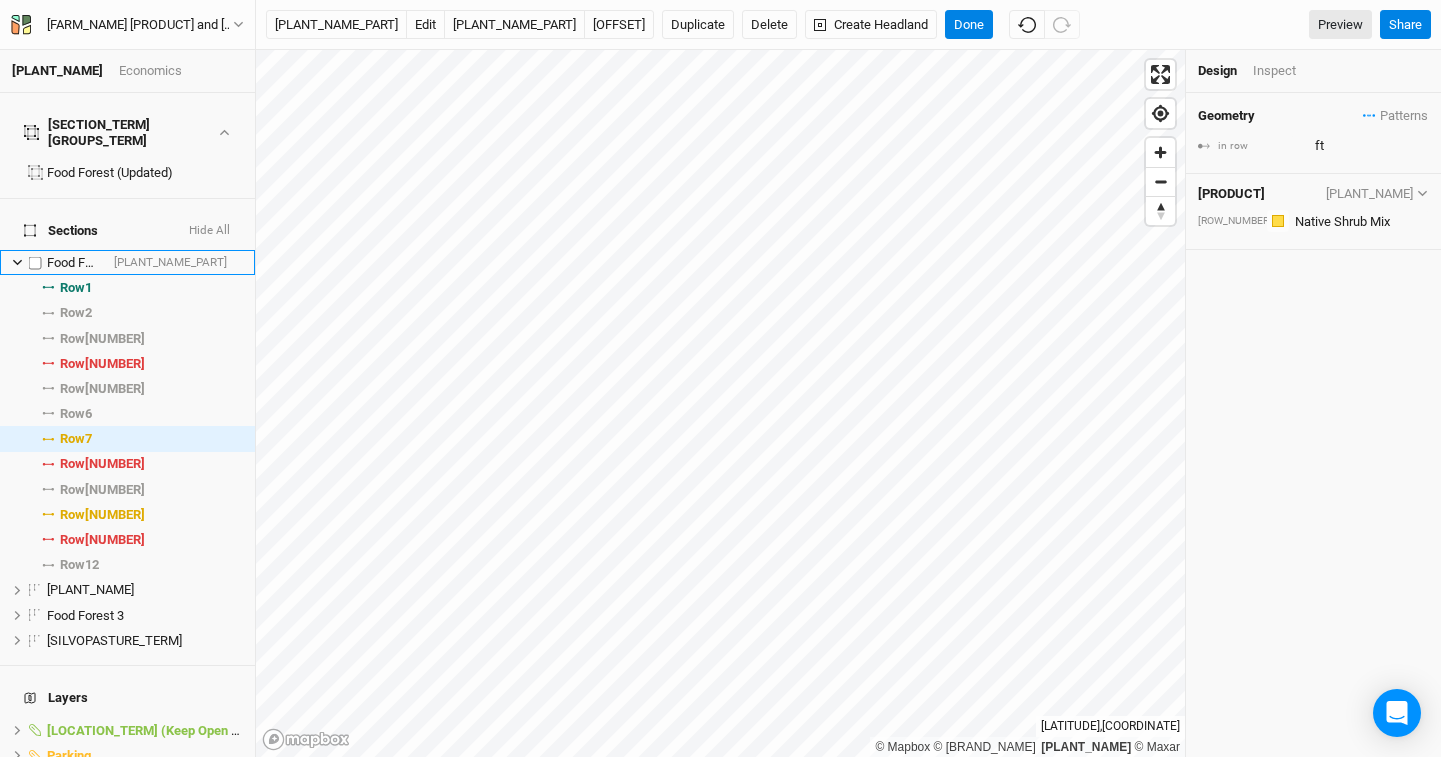 click at bounding box center [17, 262] 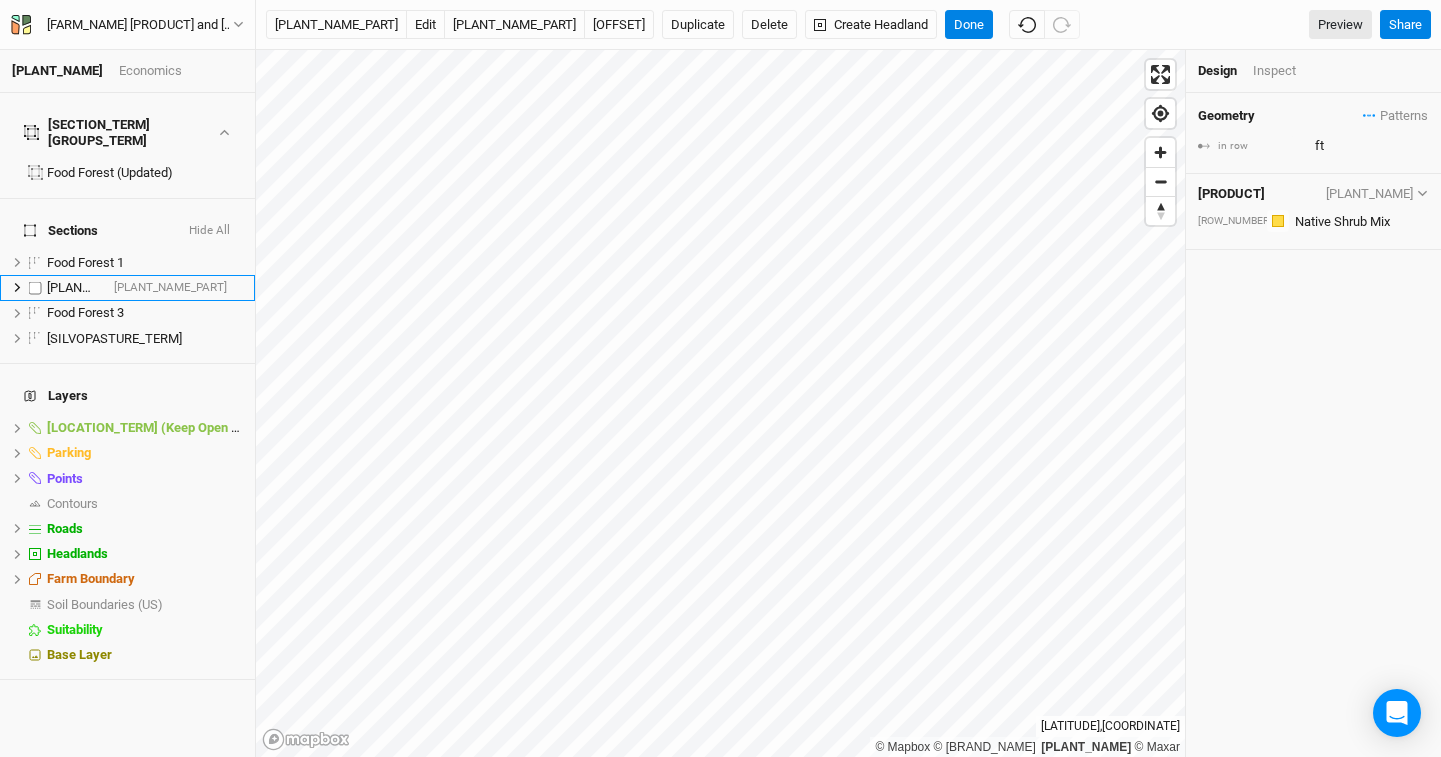 click at bounding box center [18, 287] 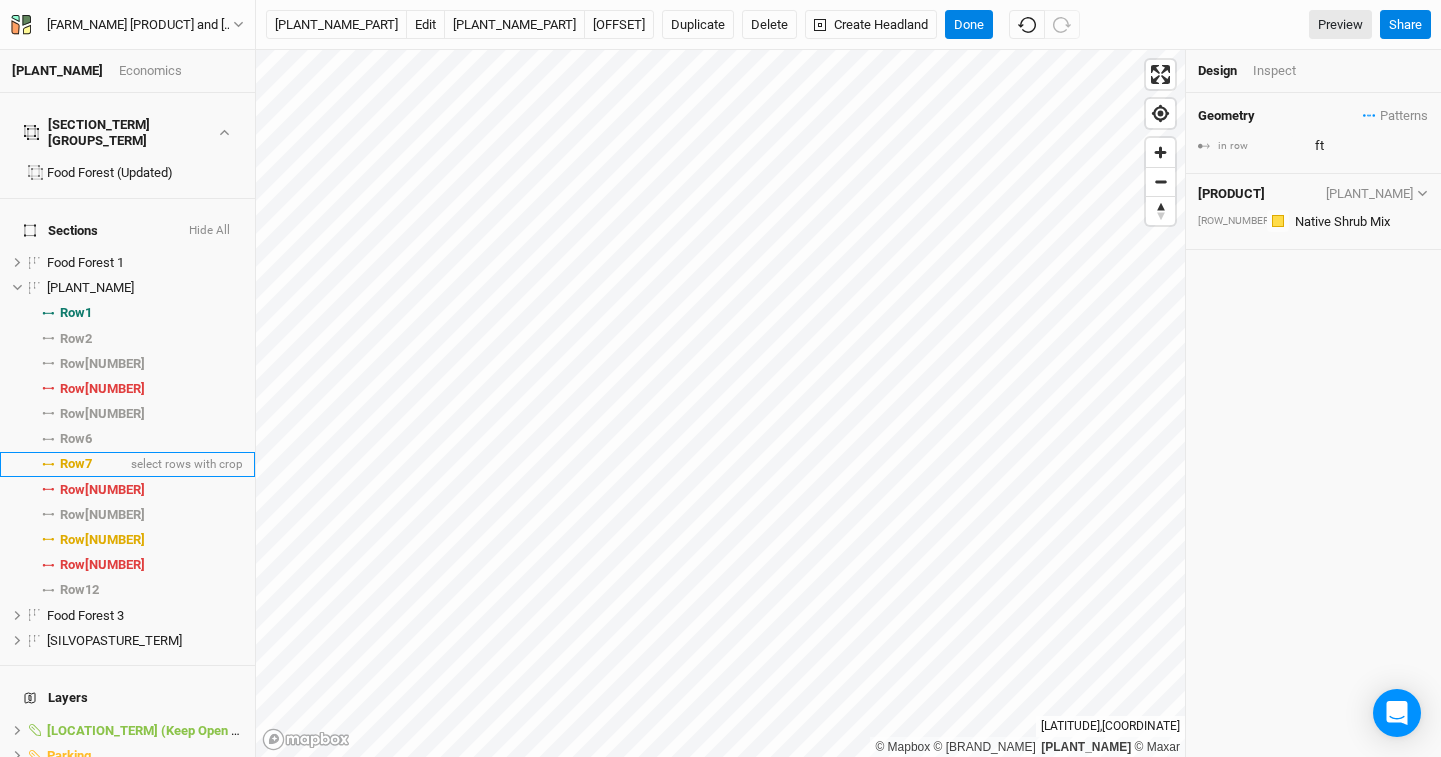click on "[ROW] [NUMBER]" at bounding box center [76, 464] 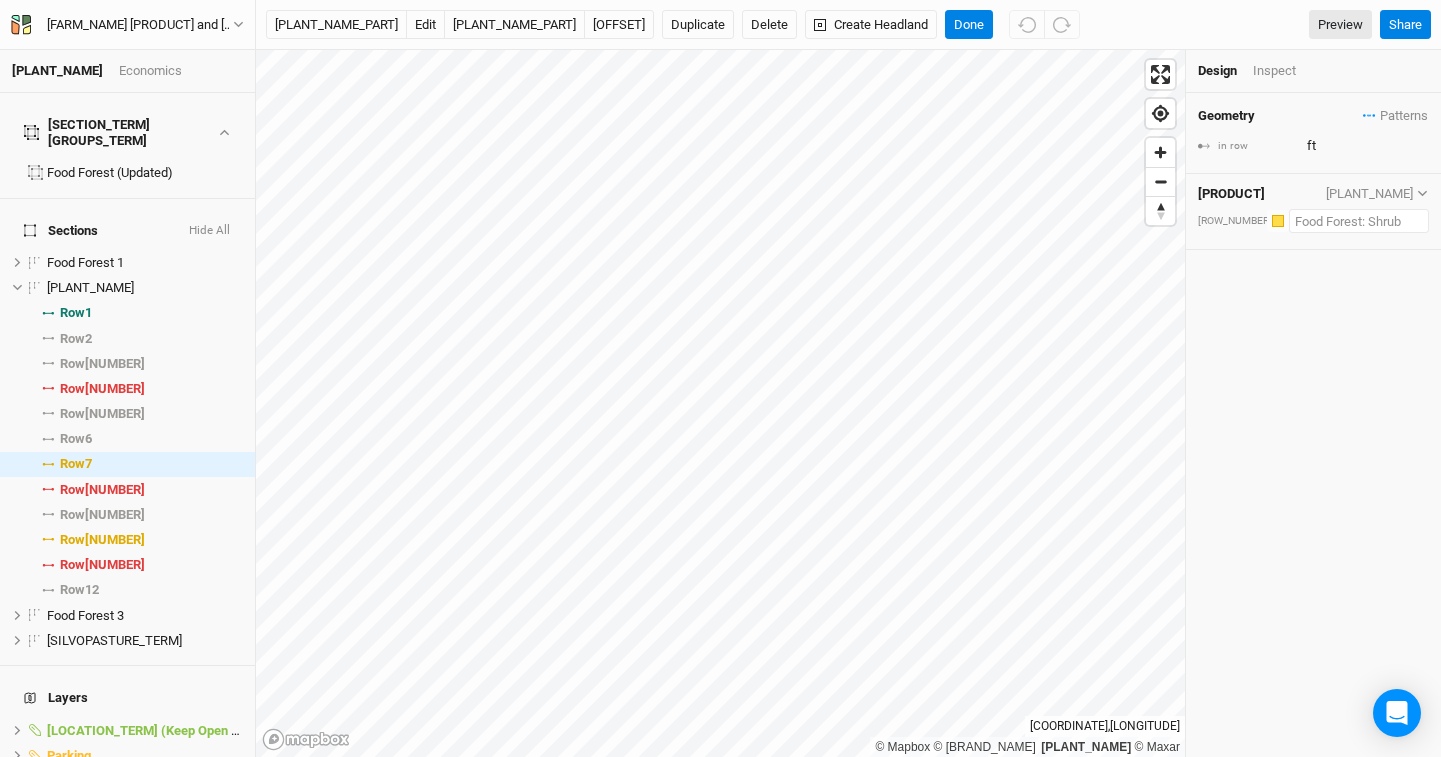 click at bounding box center [1359, 221] 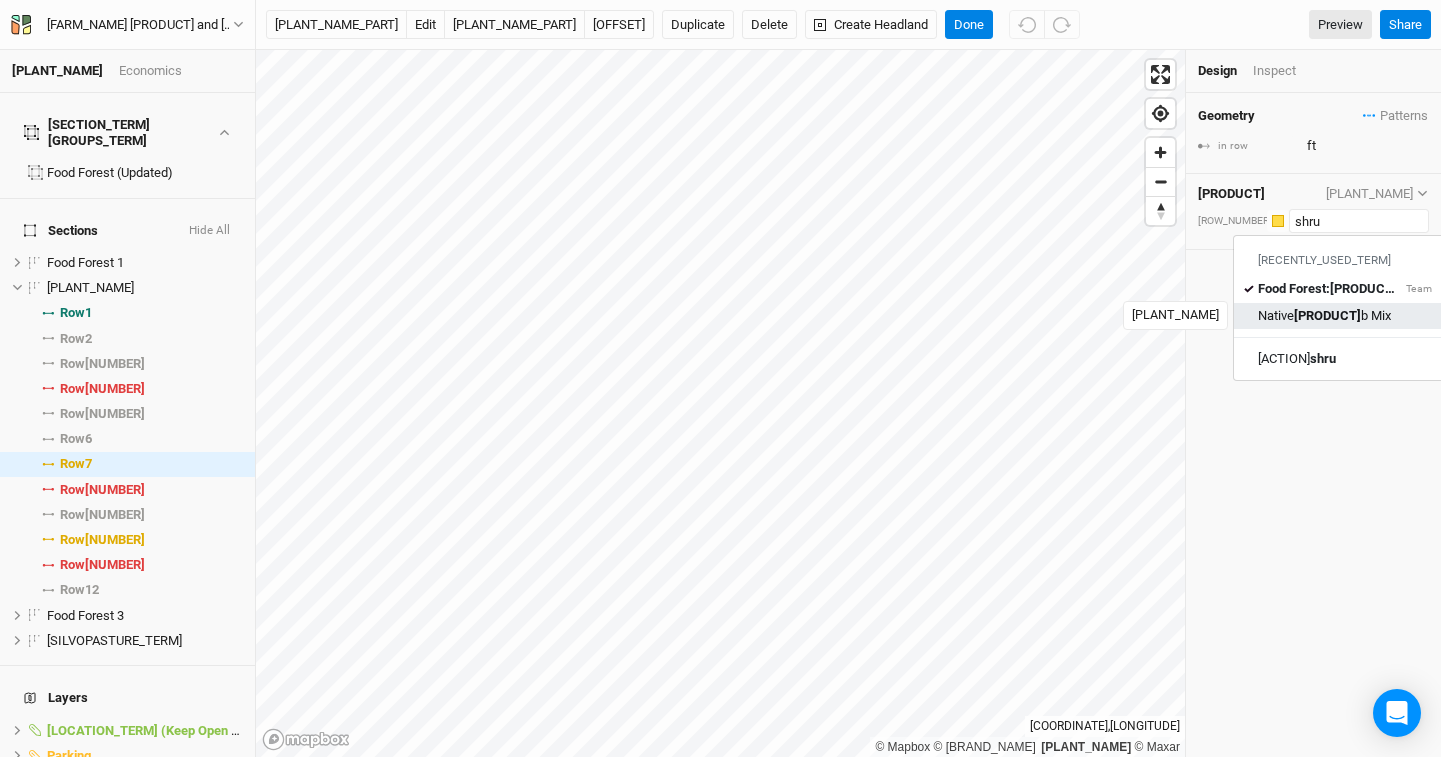 click on "Native  Shru b Mix" at bounding box center [1324, 316] 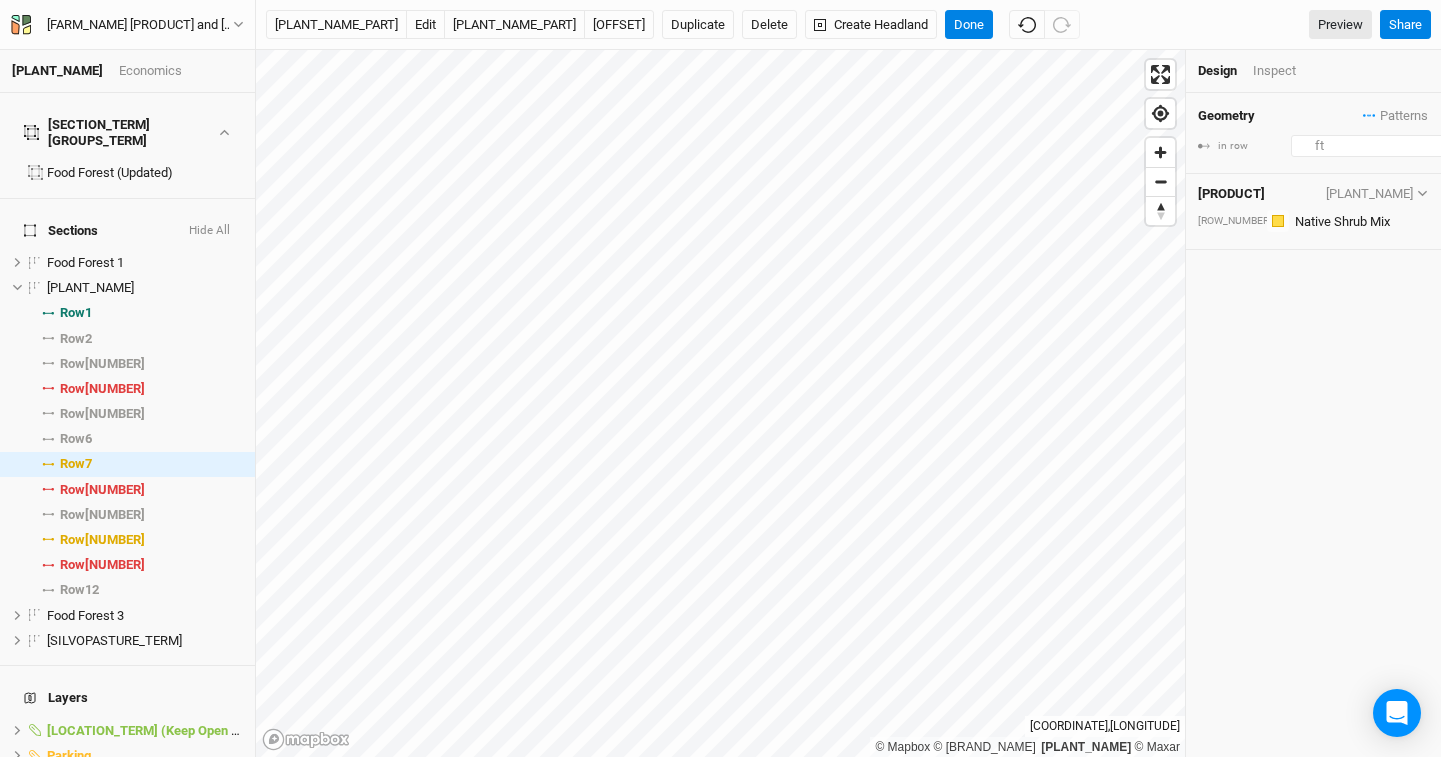 drag, startPoint x: 1320, startPoint y: 143, endPoint x: 1236, endPoint y: 130, distance: 85 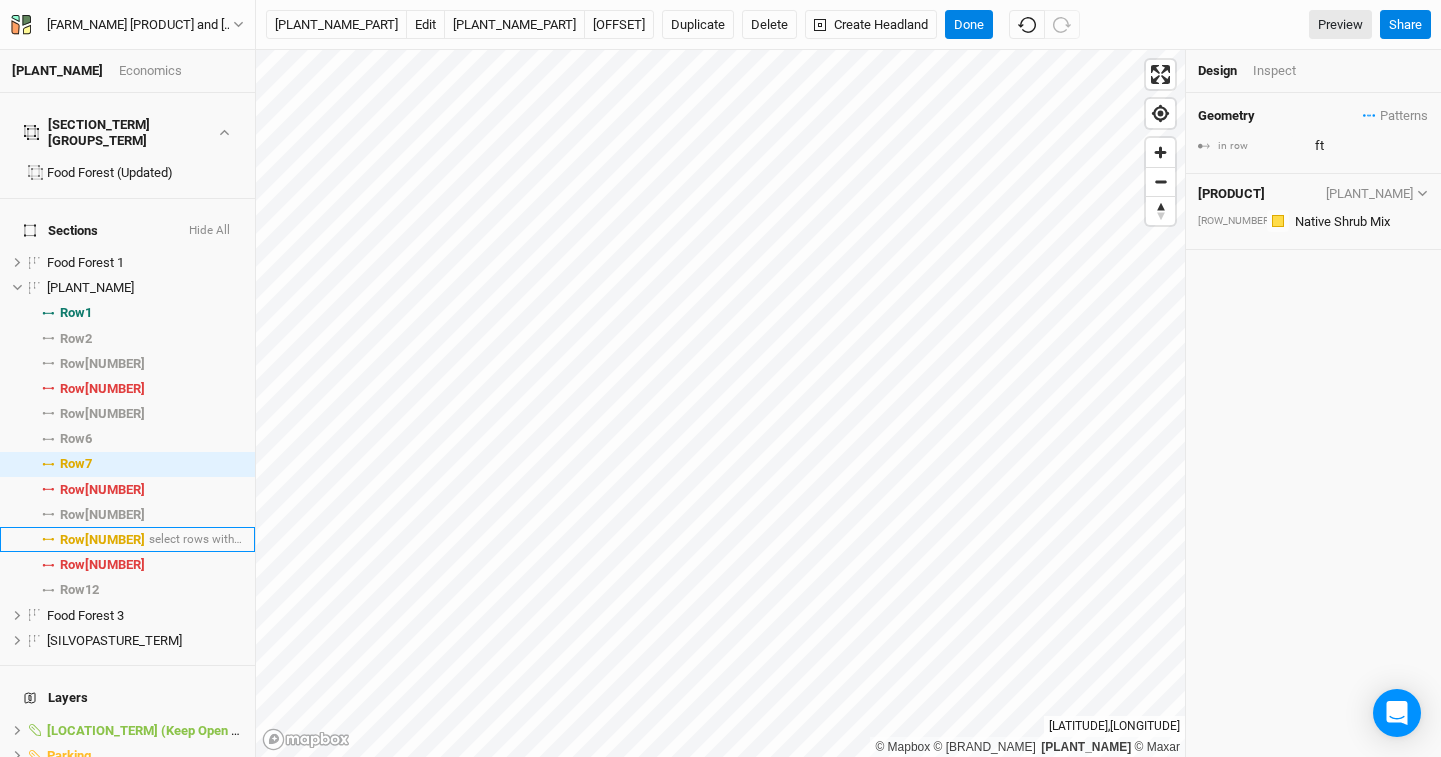 click on "Row  10" at bounding box center [102, 540] 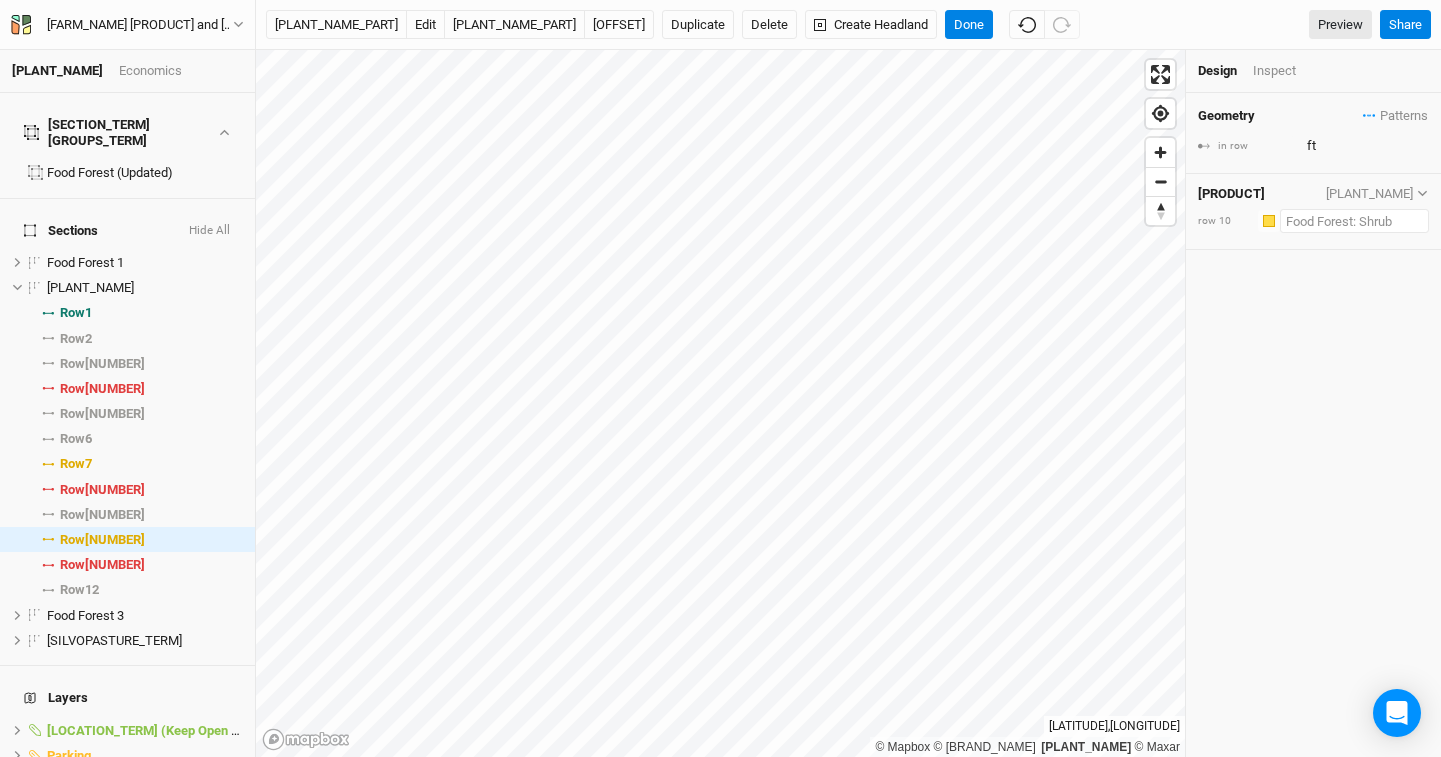 click at bounding box center [1354, 221] 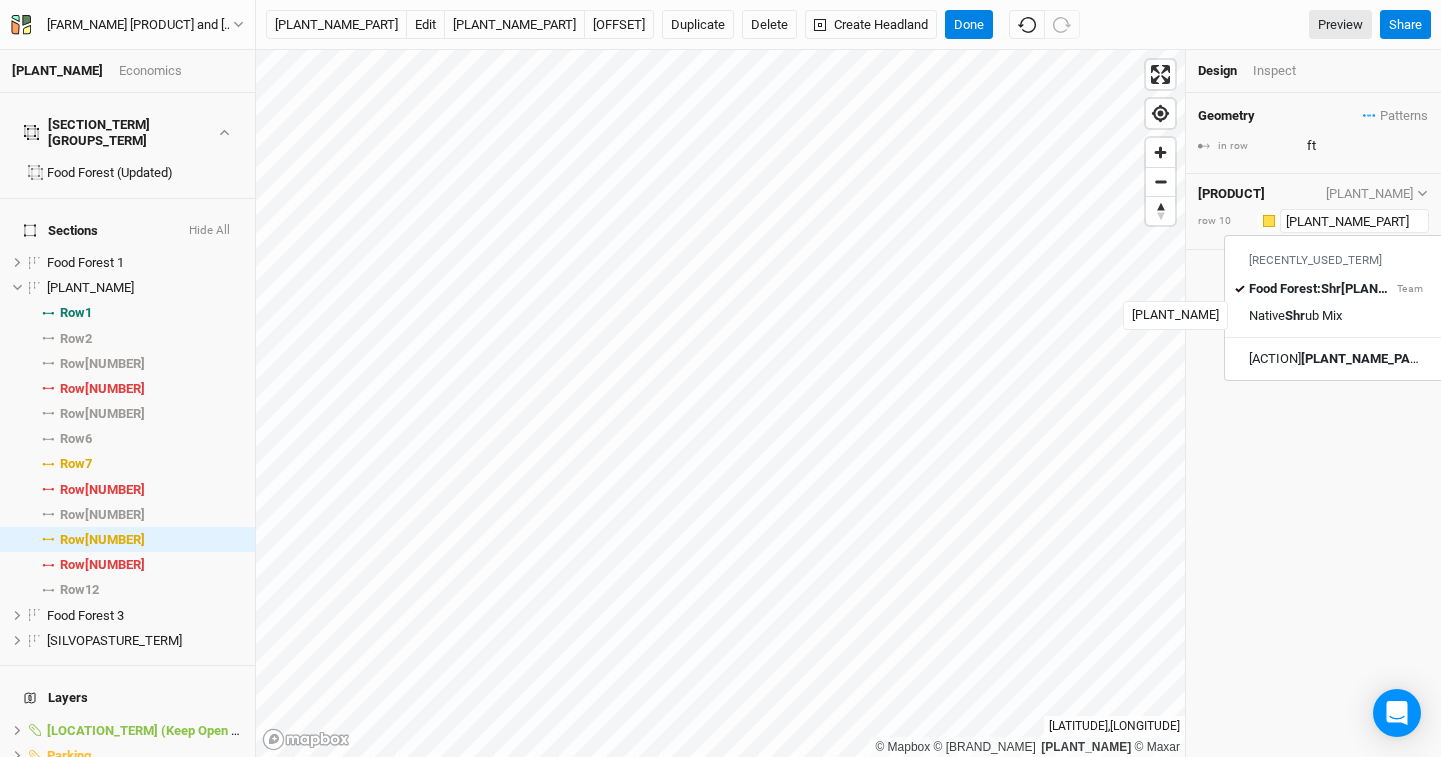 click on "Native  Shr ub Mix" at bounding box center (1295, 316) 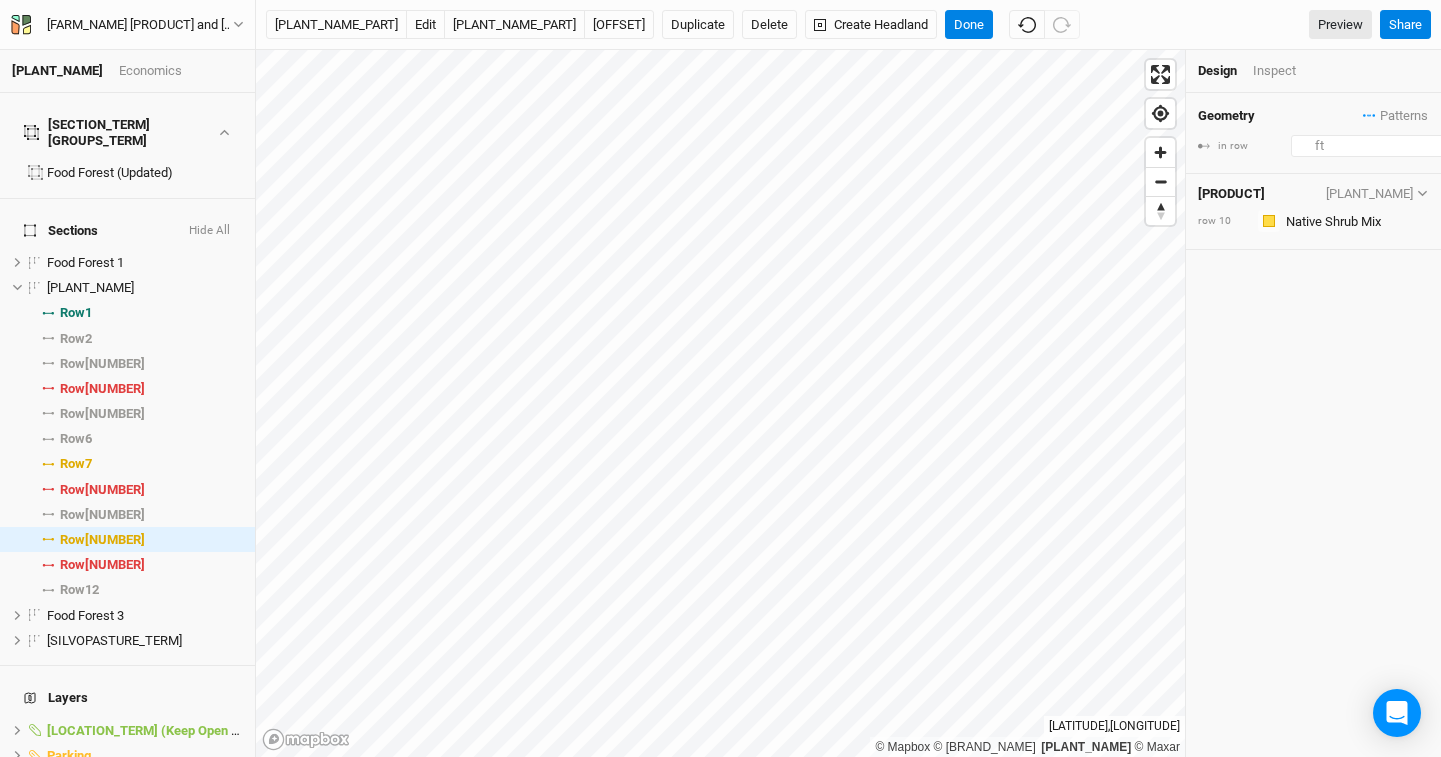 drag, startPoint x: 1316, startPoint y: 154, endPoint x: 1226, endPoint y: 143, distance: 90.66973 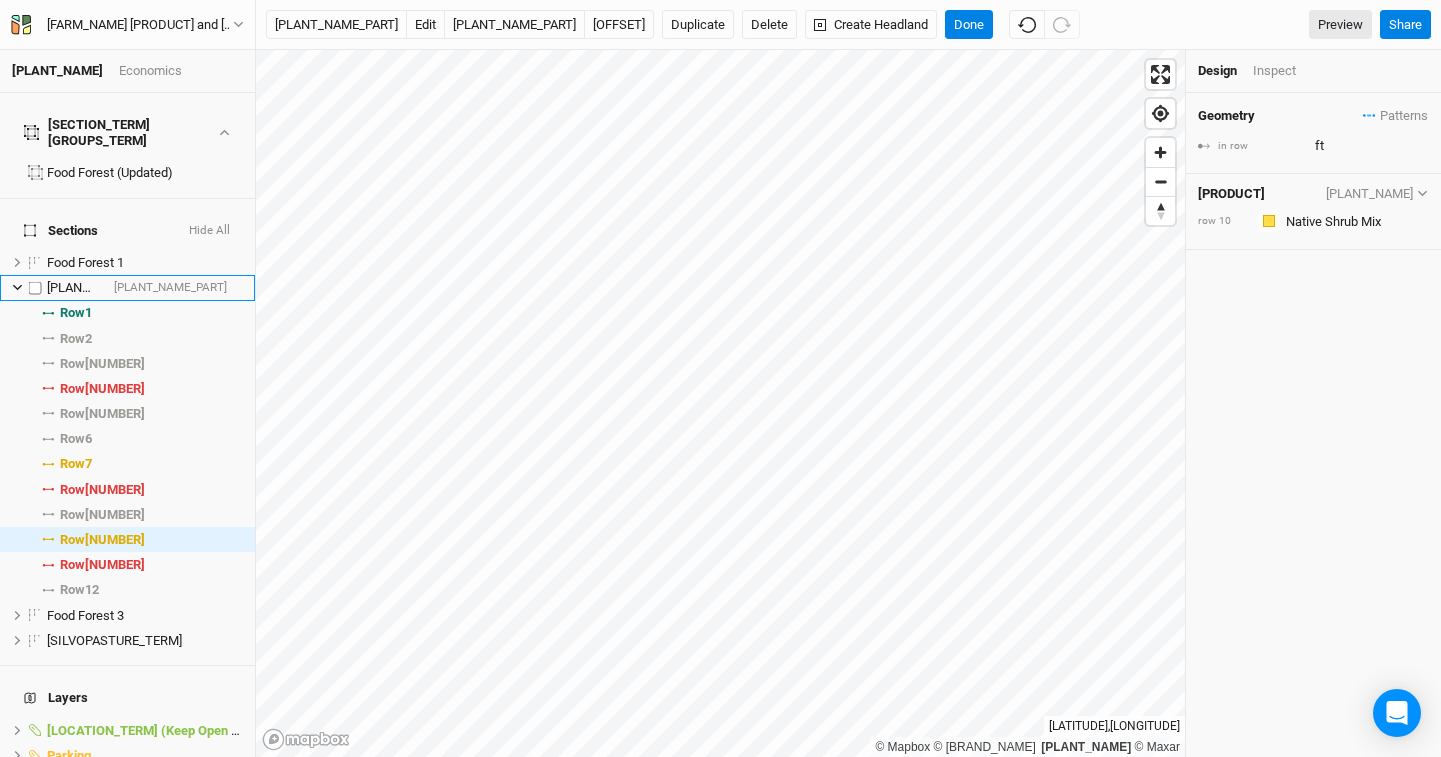 click at bounding box center (35, 287) 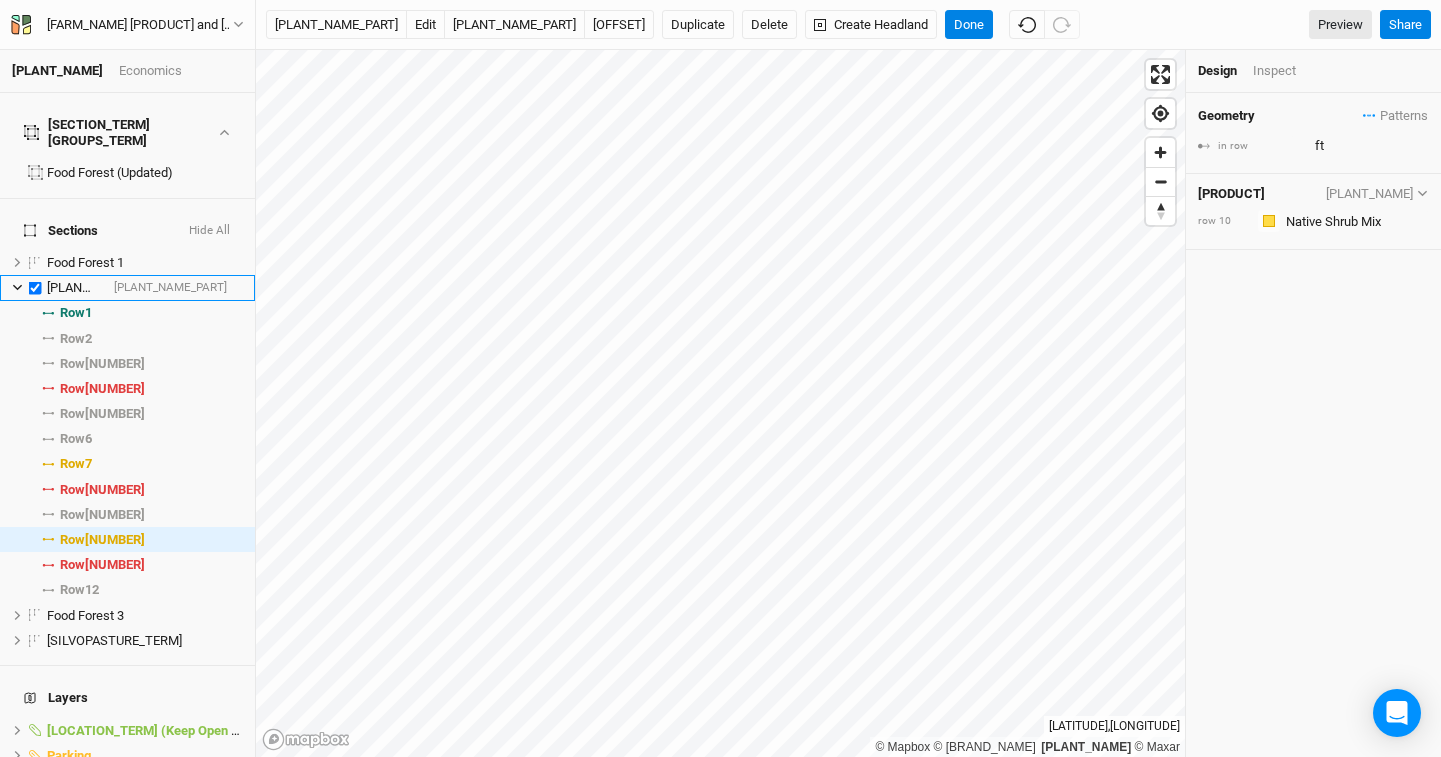 checkbox on "true" 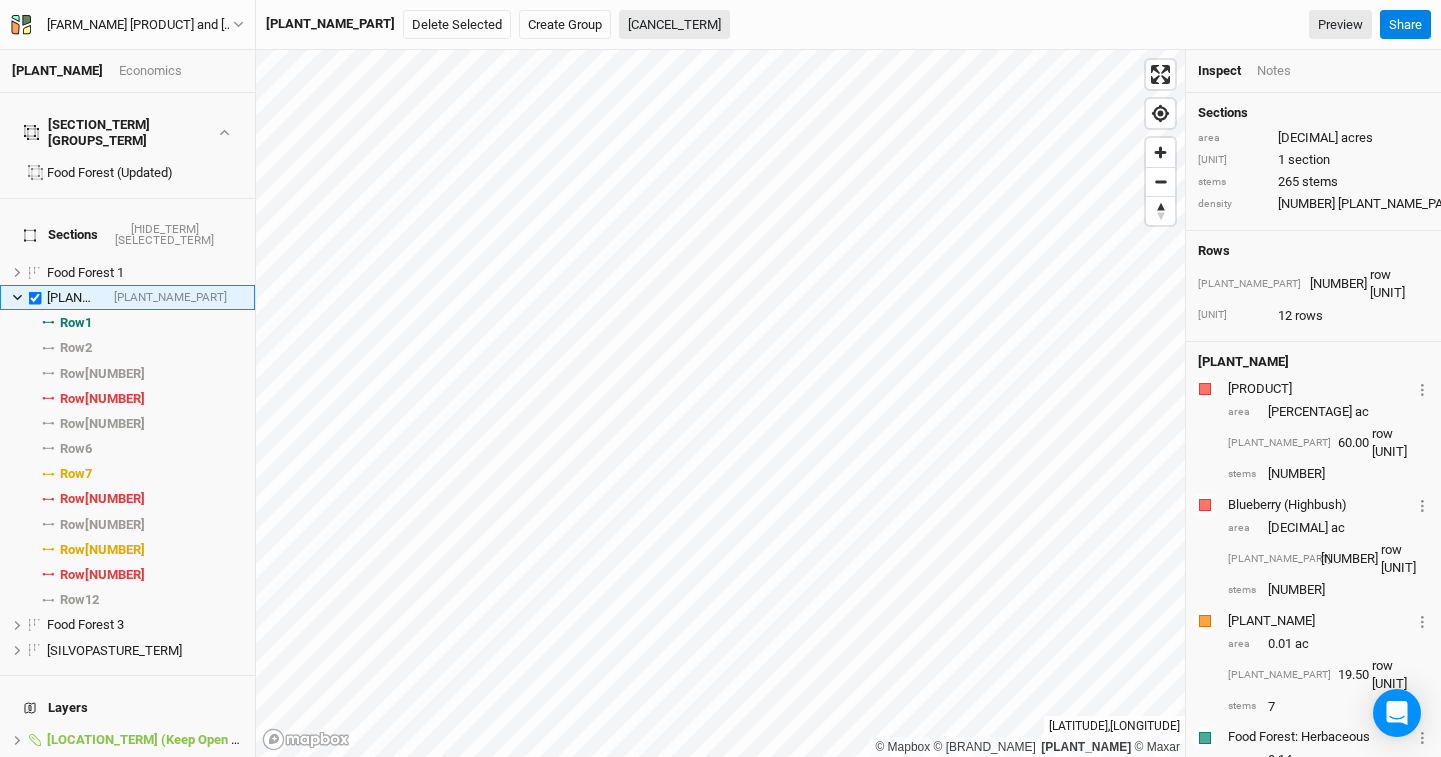 click at bounding box center [17, 297] 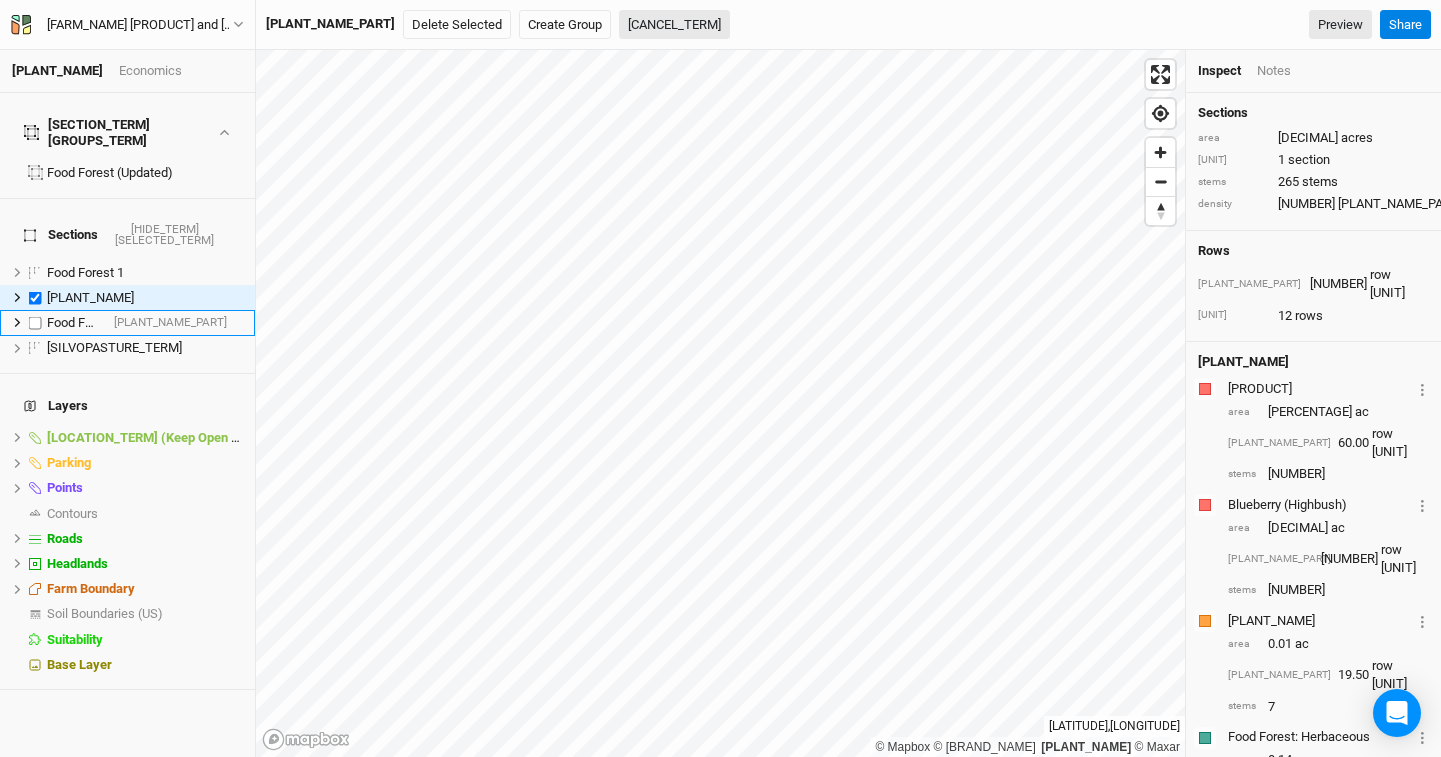click at bounding box center [17, 322] 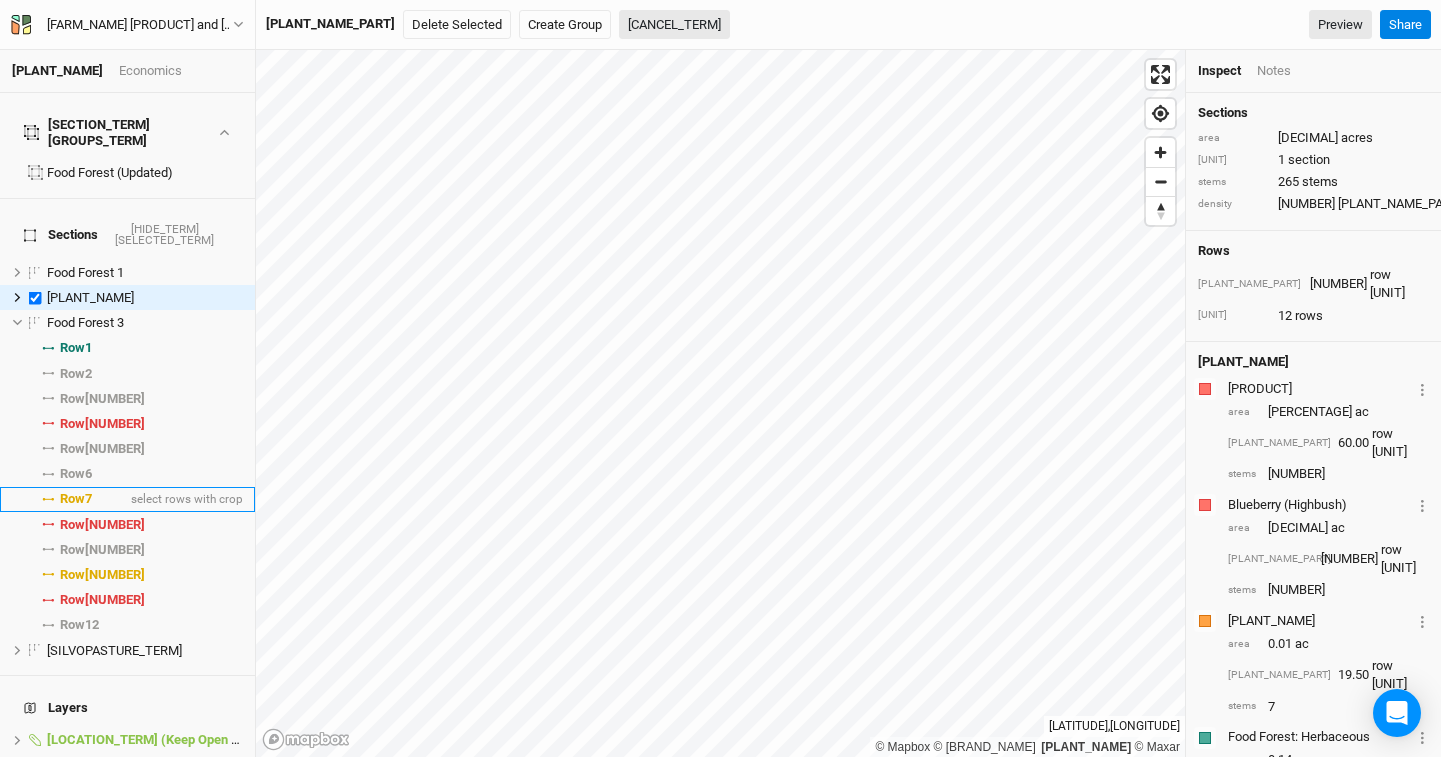 click on "[ROW] [NUMBER]" at bounding box center (76, 499) 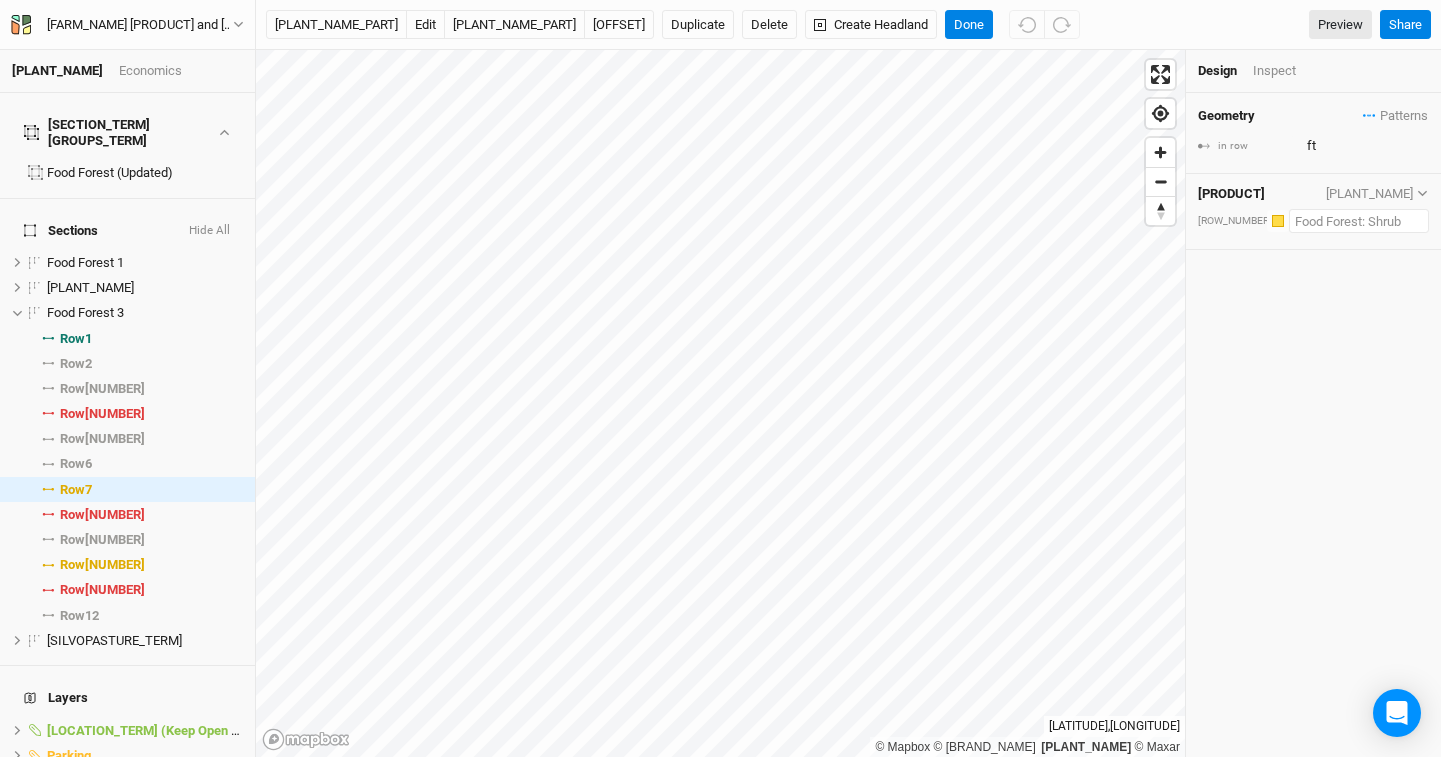 click at bounding box center [1359, 221] 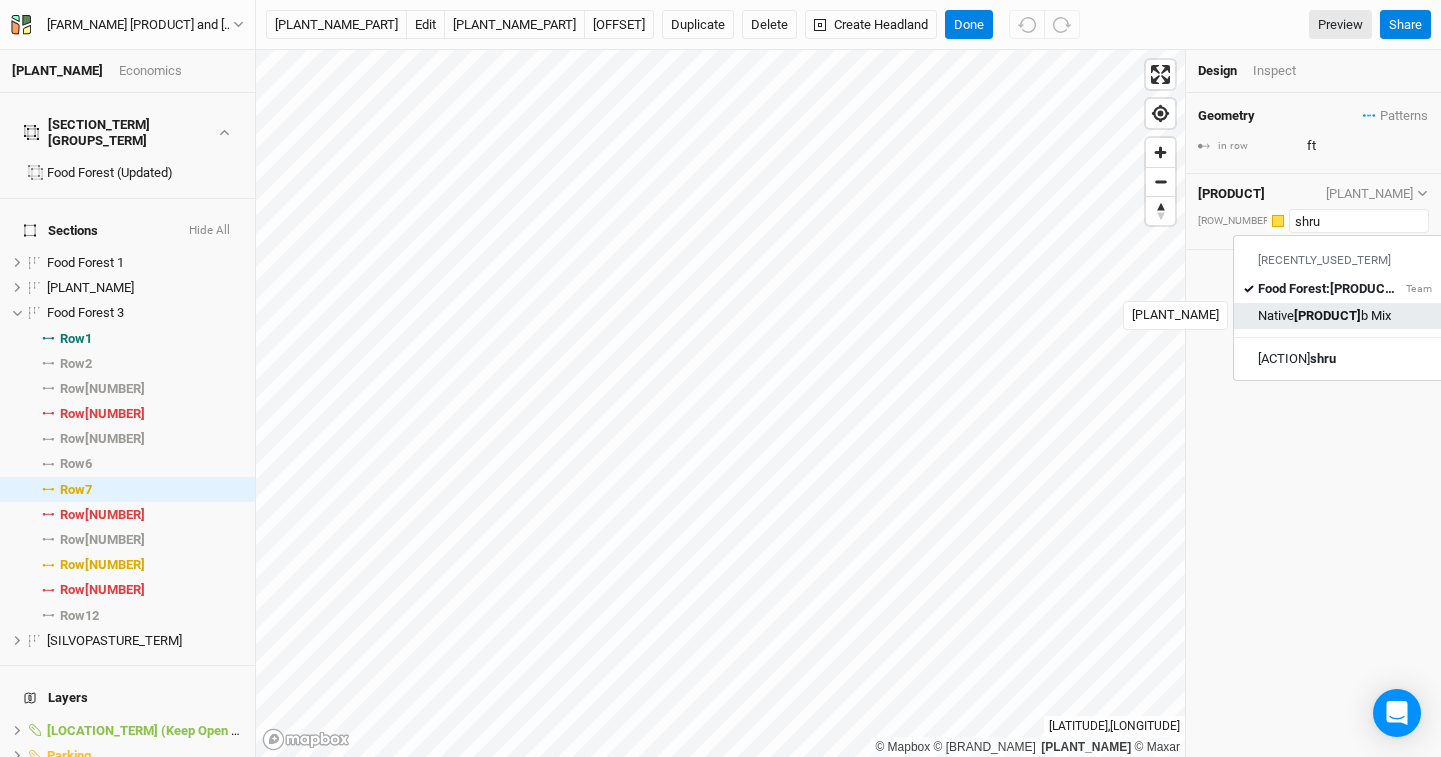 click on "Native  Shru b Mix" at bounding box center [1324, 316] 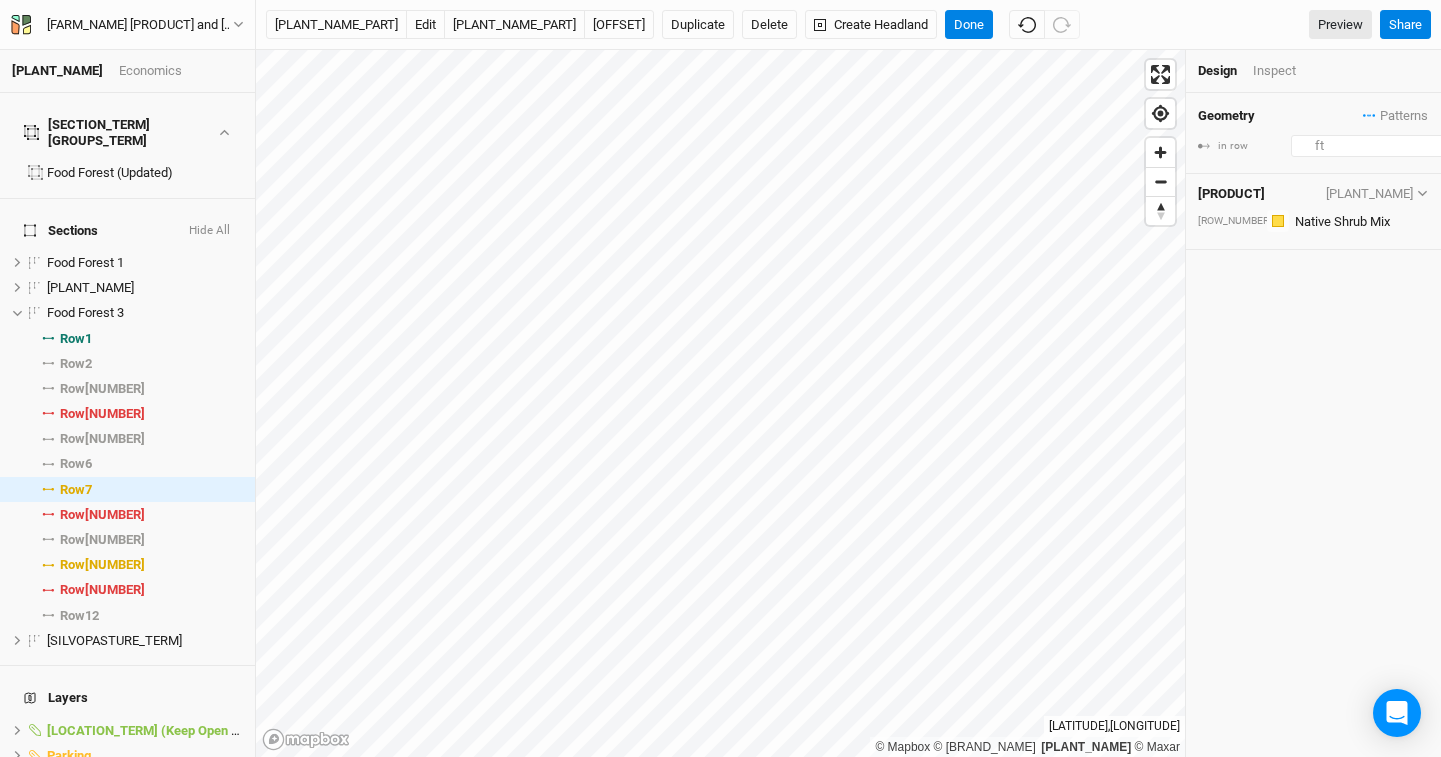 drag, startPoint x: 1316, startPoint y: 149, endPoint x: 1272, endPoint y: 148, distance: 44.011364 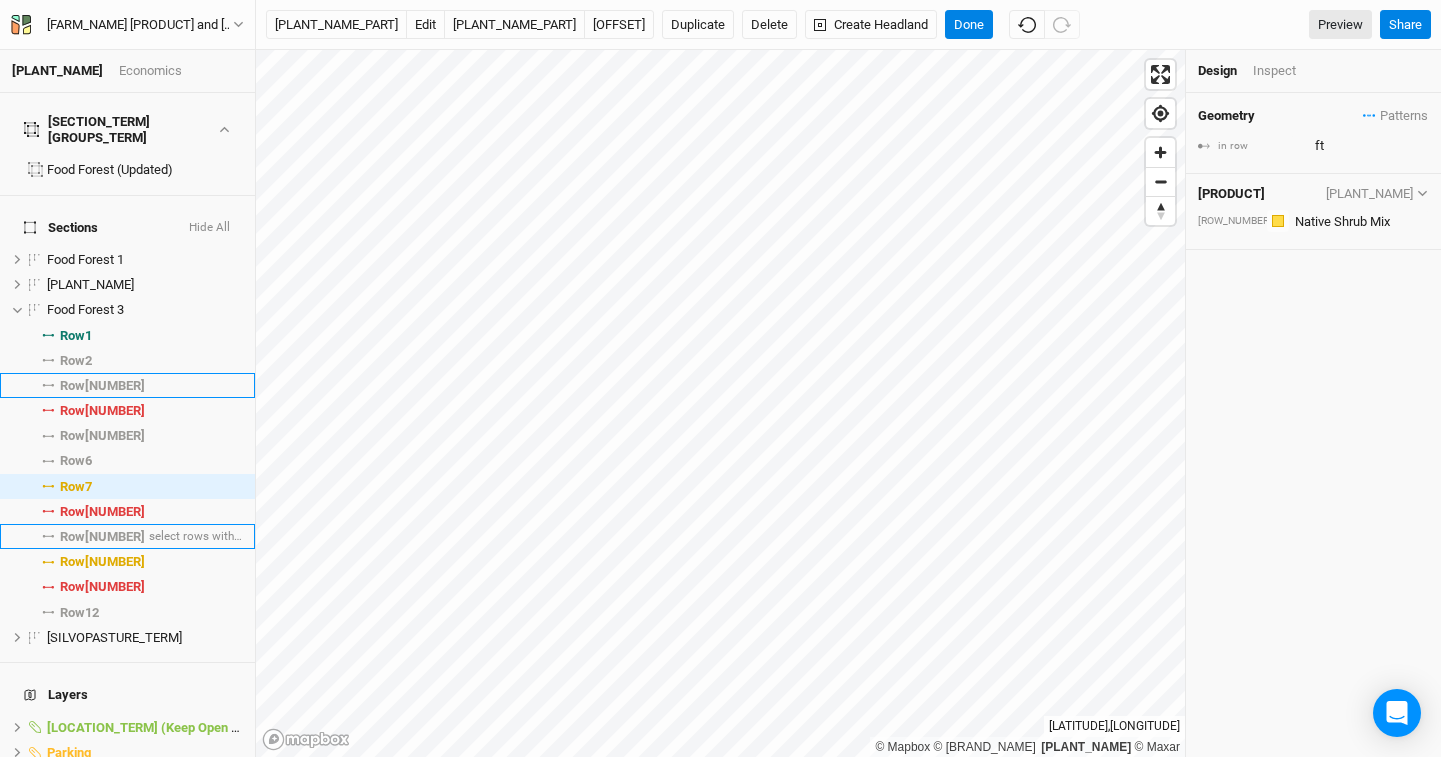 scroll, scrollTop: 0, scrollLeft: 0, axis: both 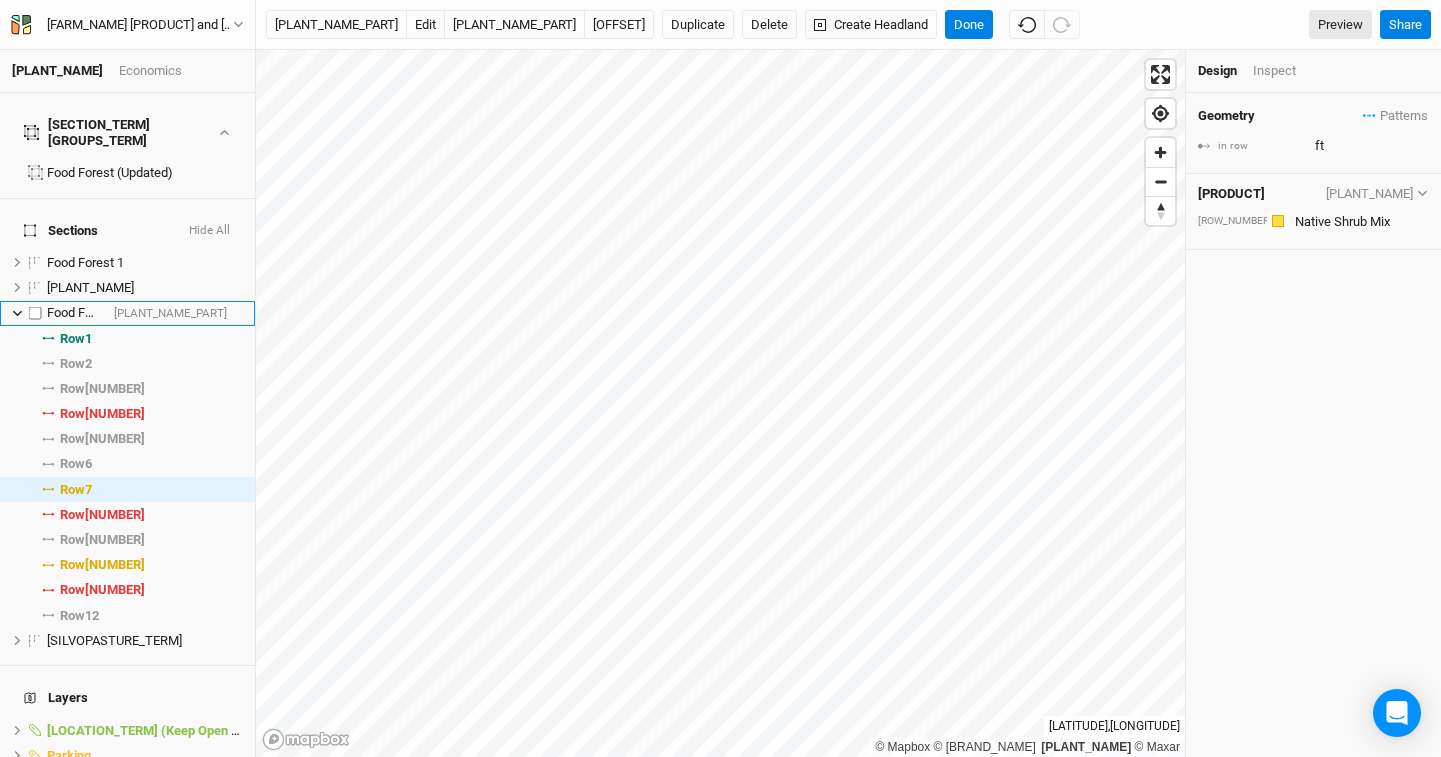 click at bounding box center (17, 313) 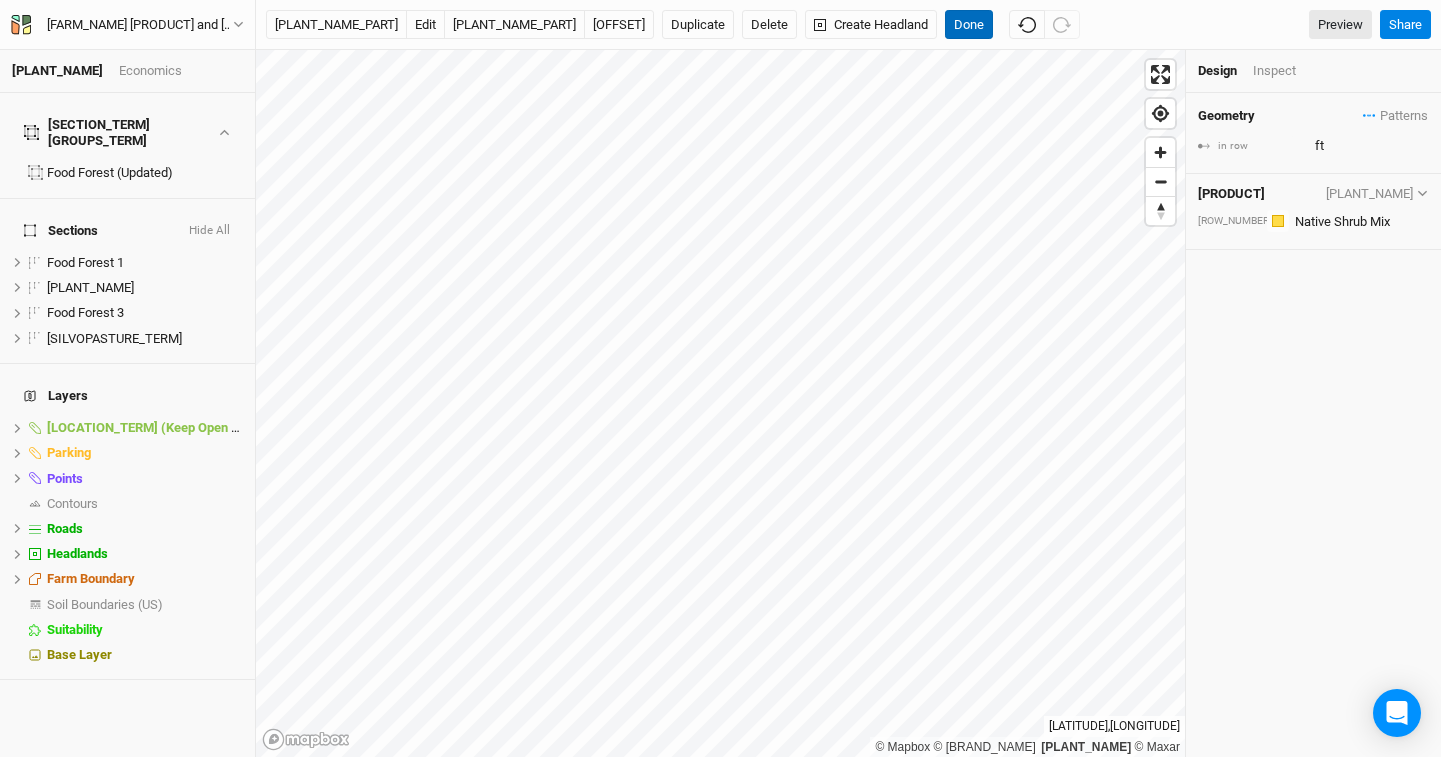 click on "Done" at bounding box center (969, 25) 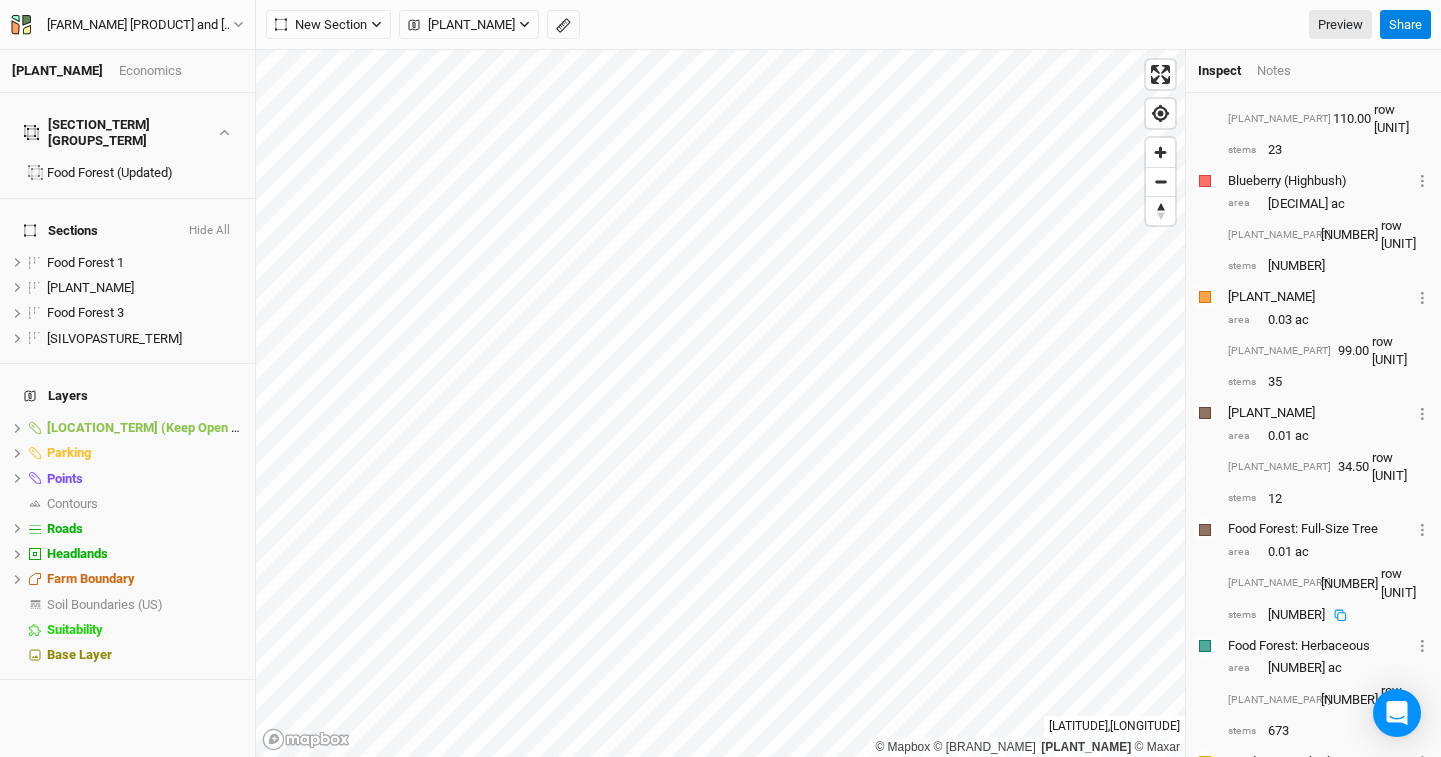 scroll, scrollTop: 881, scrollLeft: 0, axis: vertical 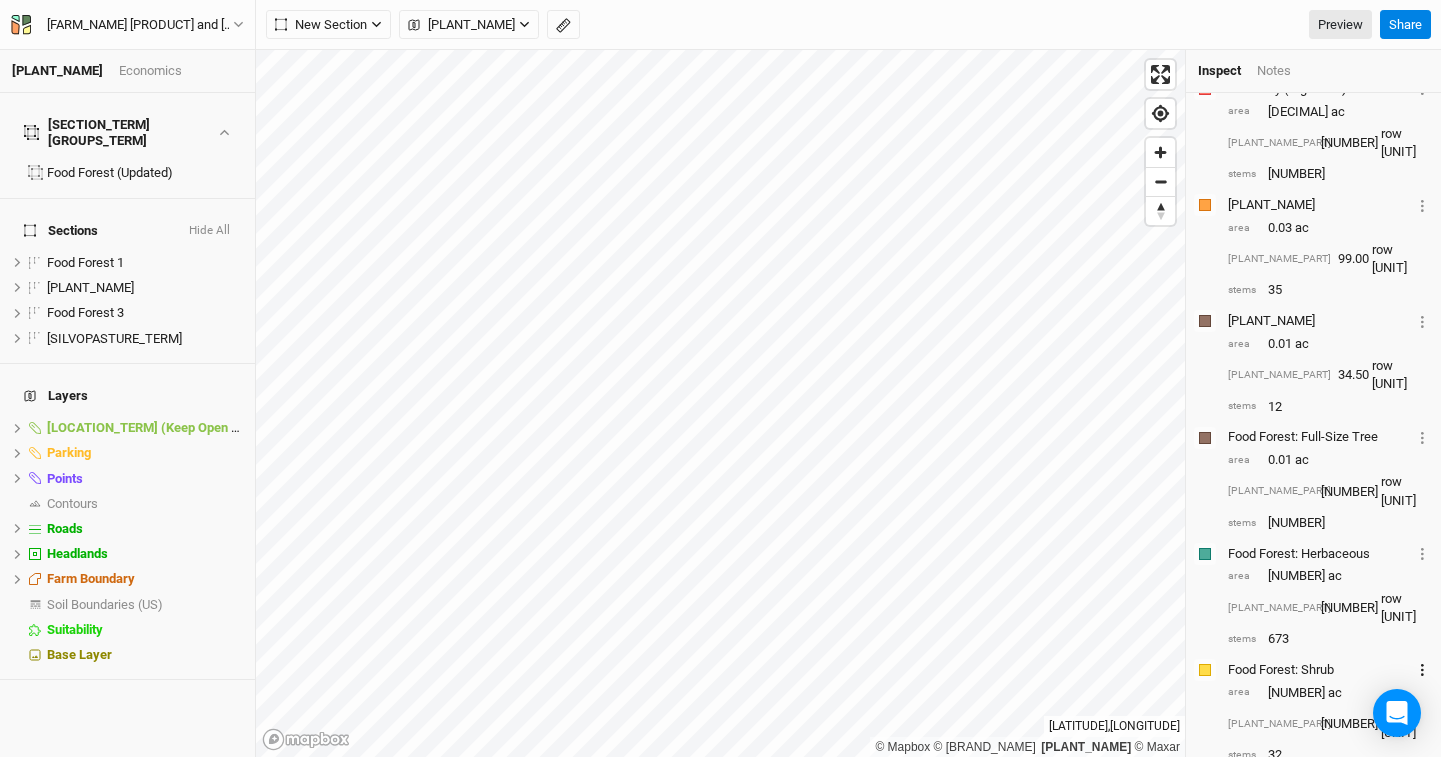click at bounding box center (1422, 670) 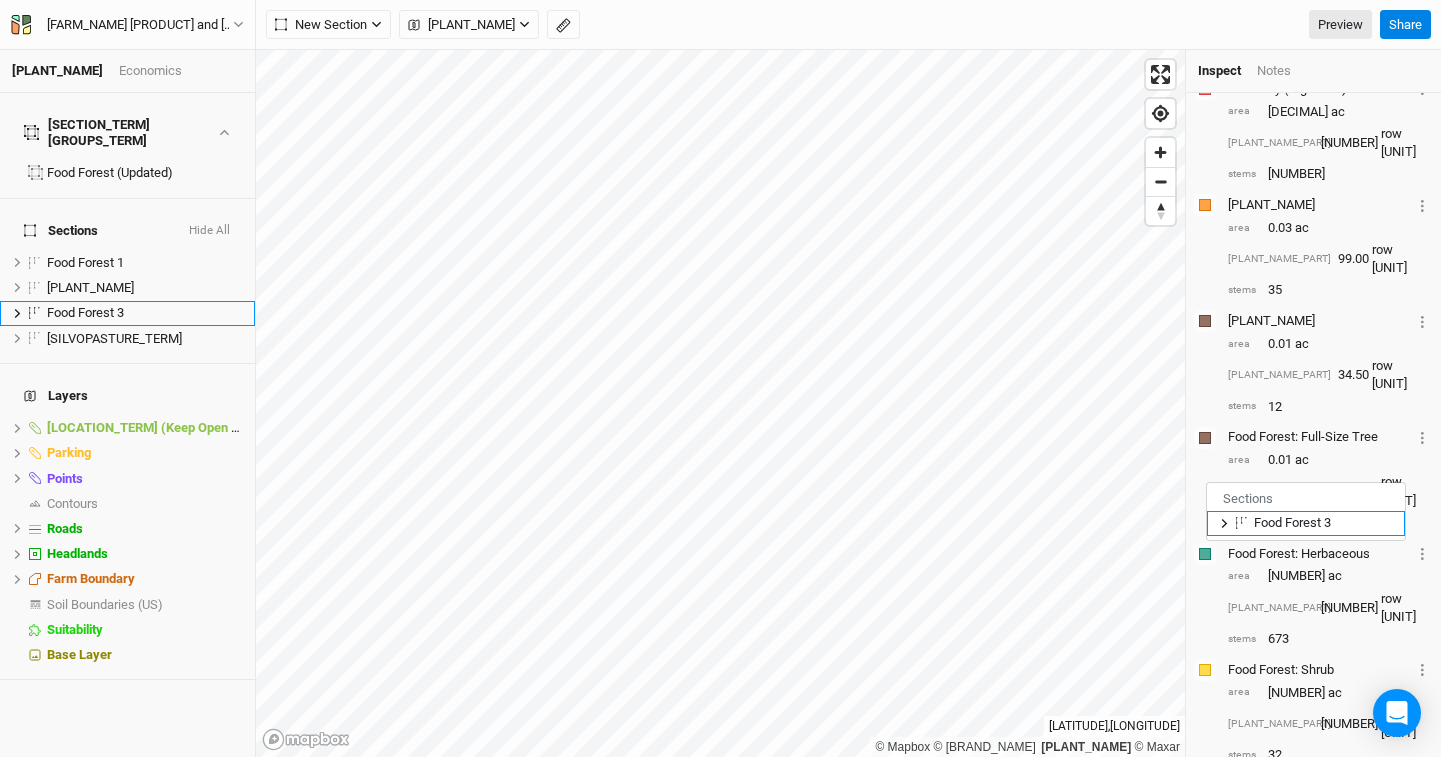 click on "Food Forest 3" at bounding box center (1292, 522) 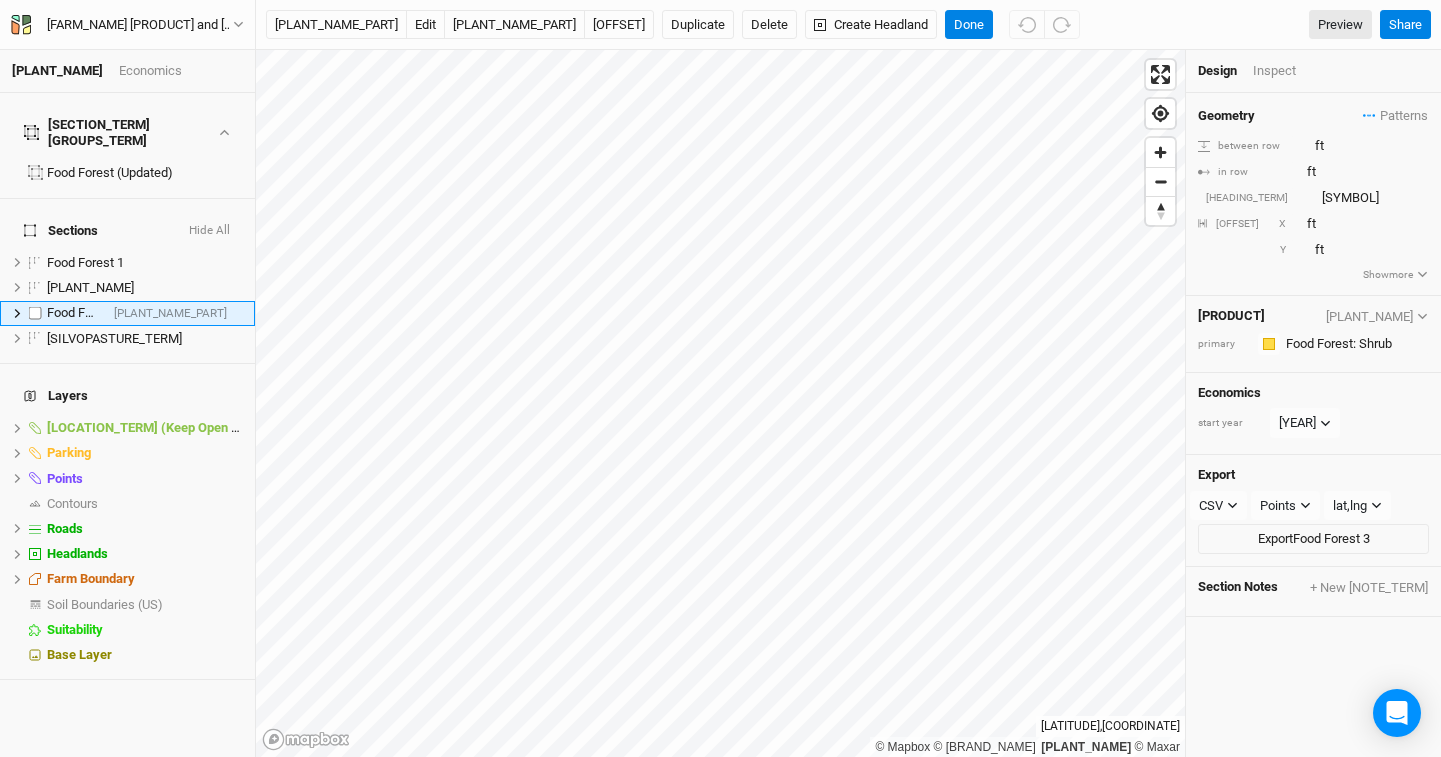 click at bounding box center (17, 313) 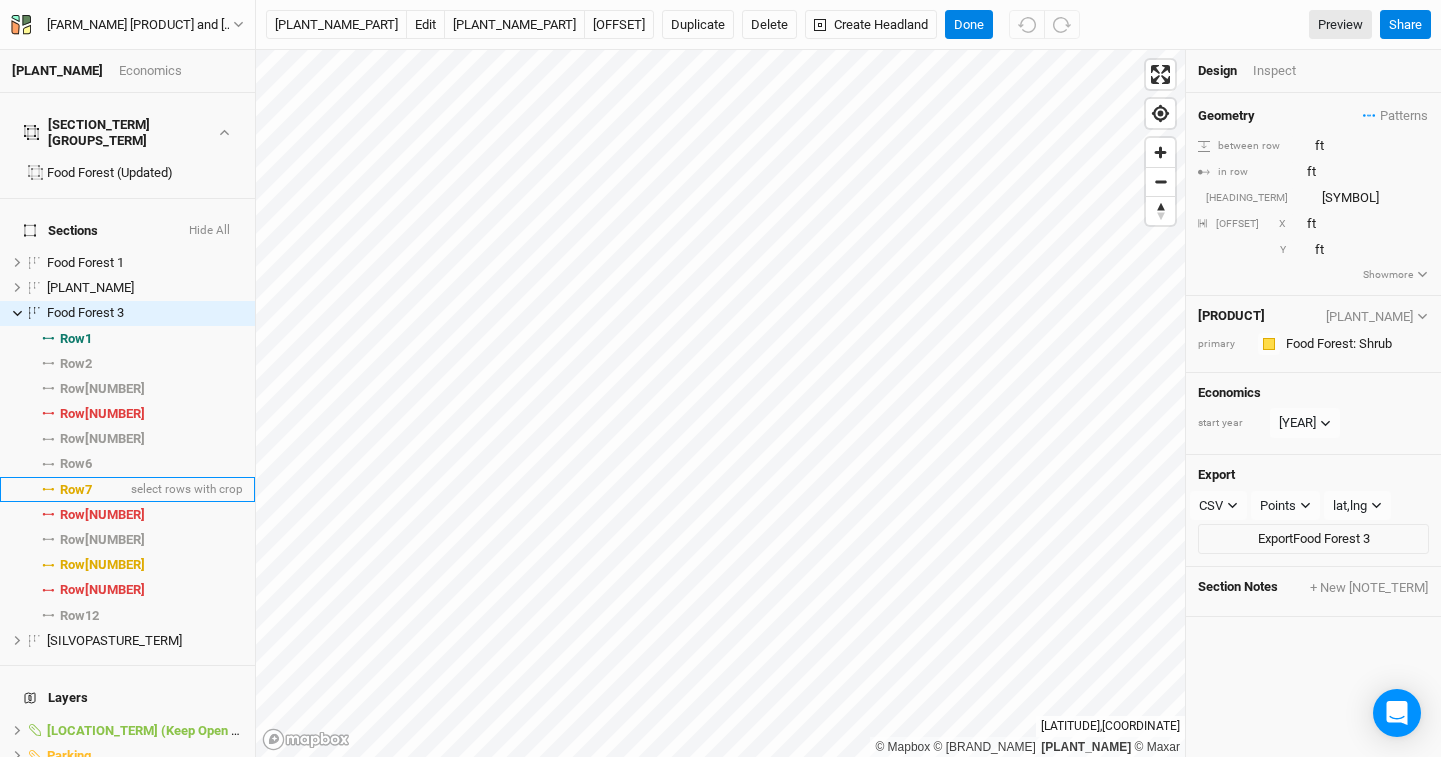click on "[ROW] [NUMBER]" at bounding box center [76, 490] 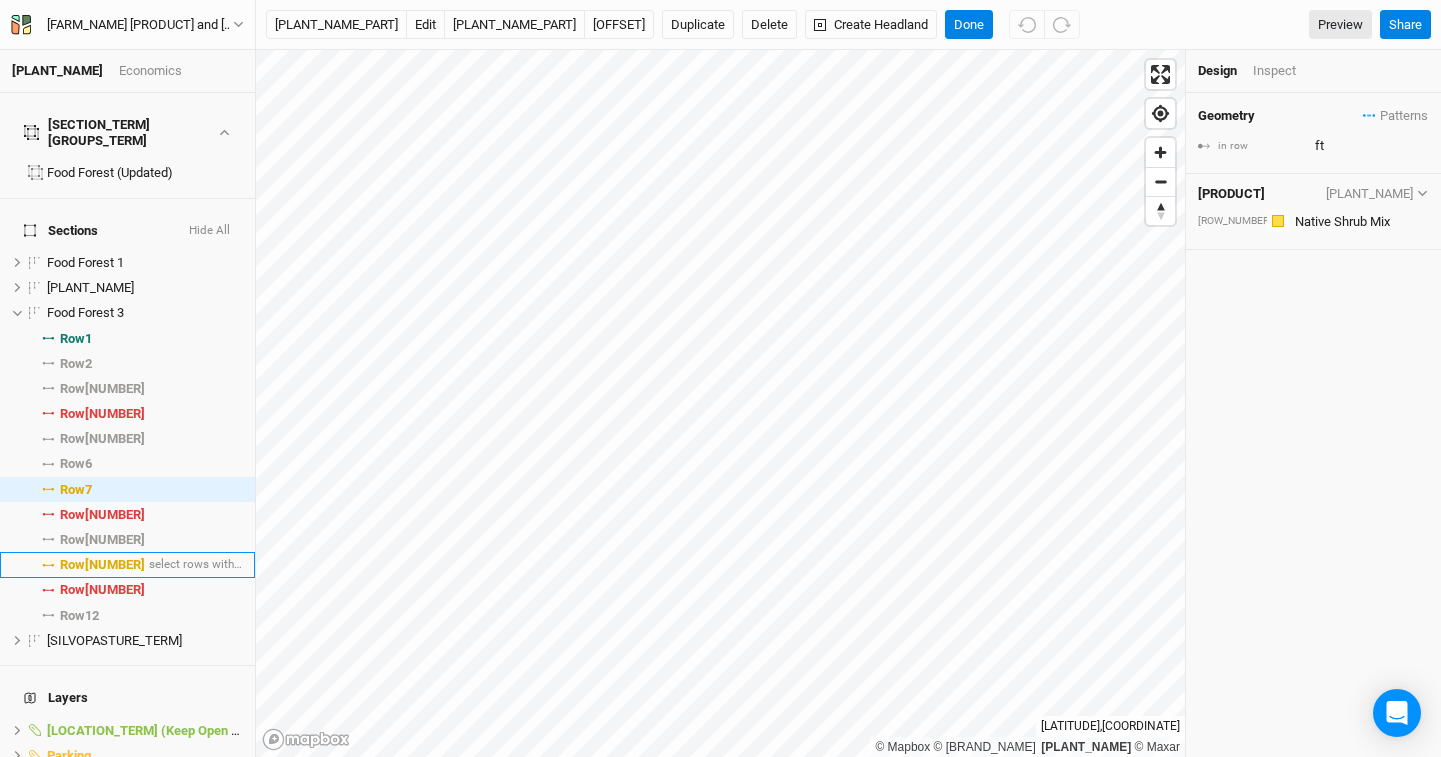 click on "Row  10" at bounding box center [102, 565] 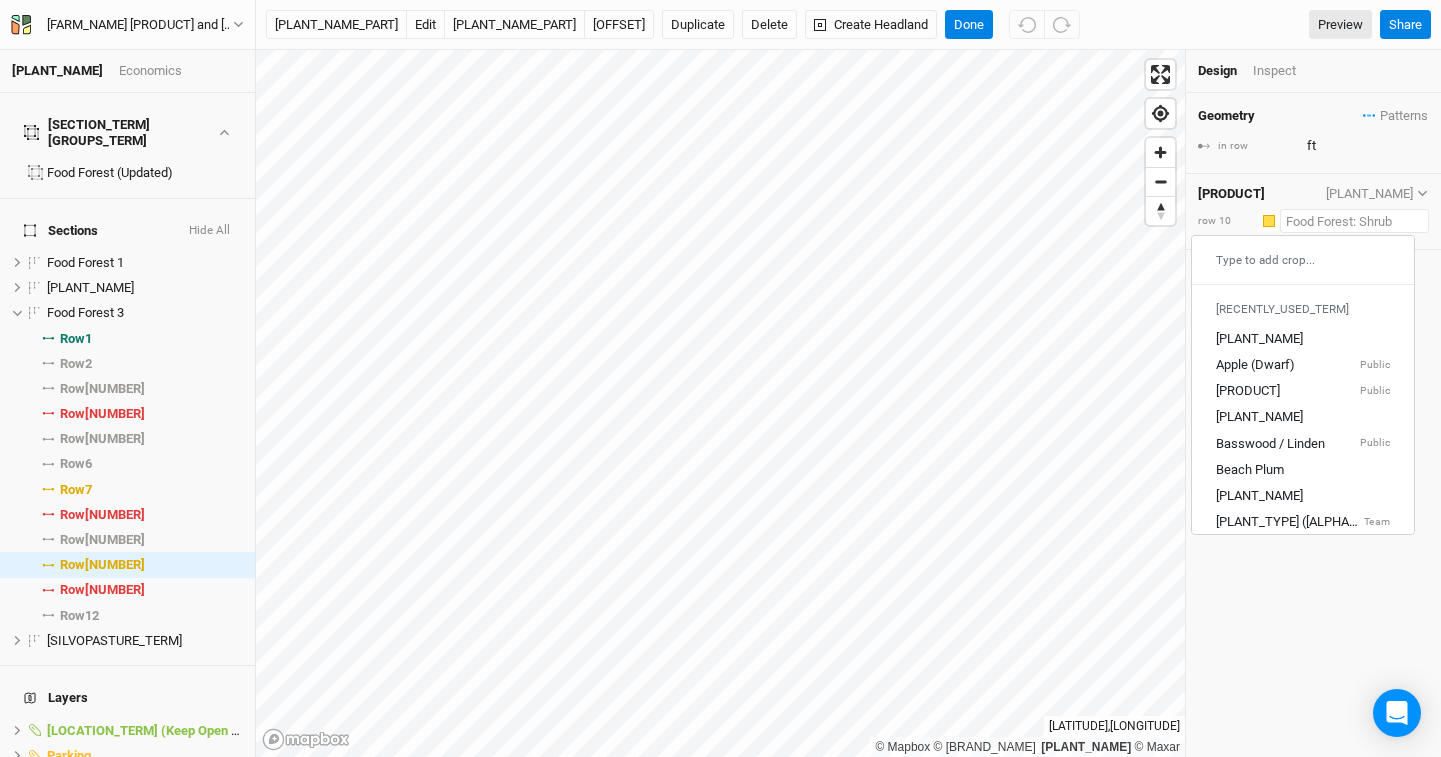 click at bounding box center (1354, 221) 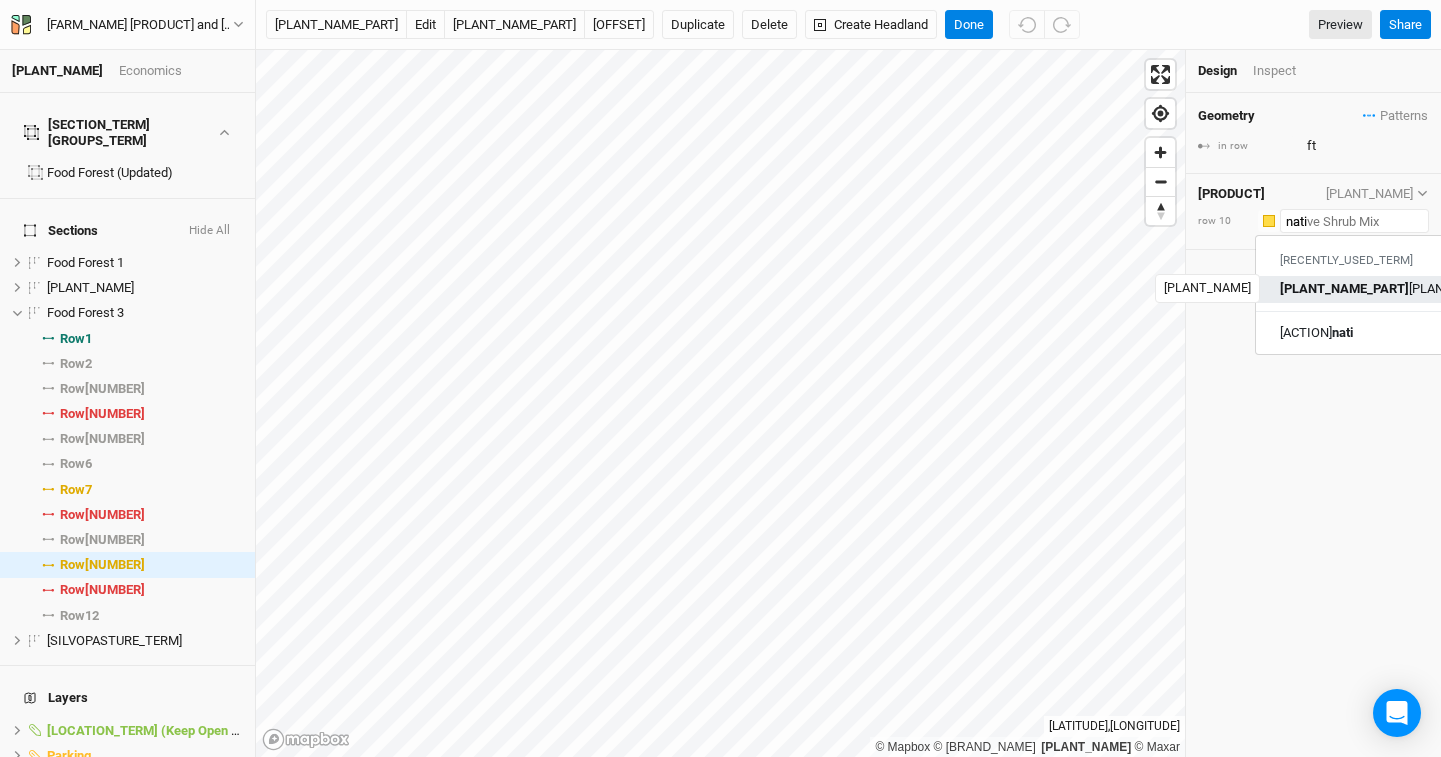 click on "Nati ve Shrub Mix" at bounding box center [1367, 290] 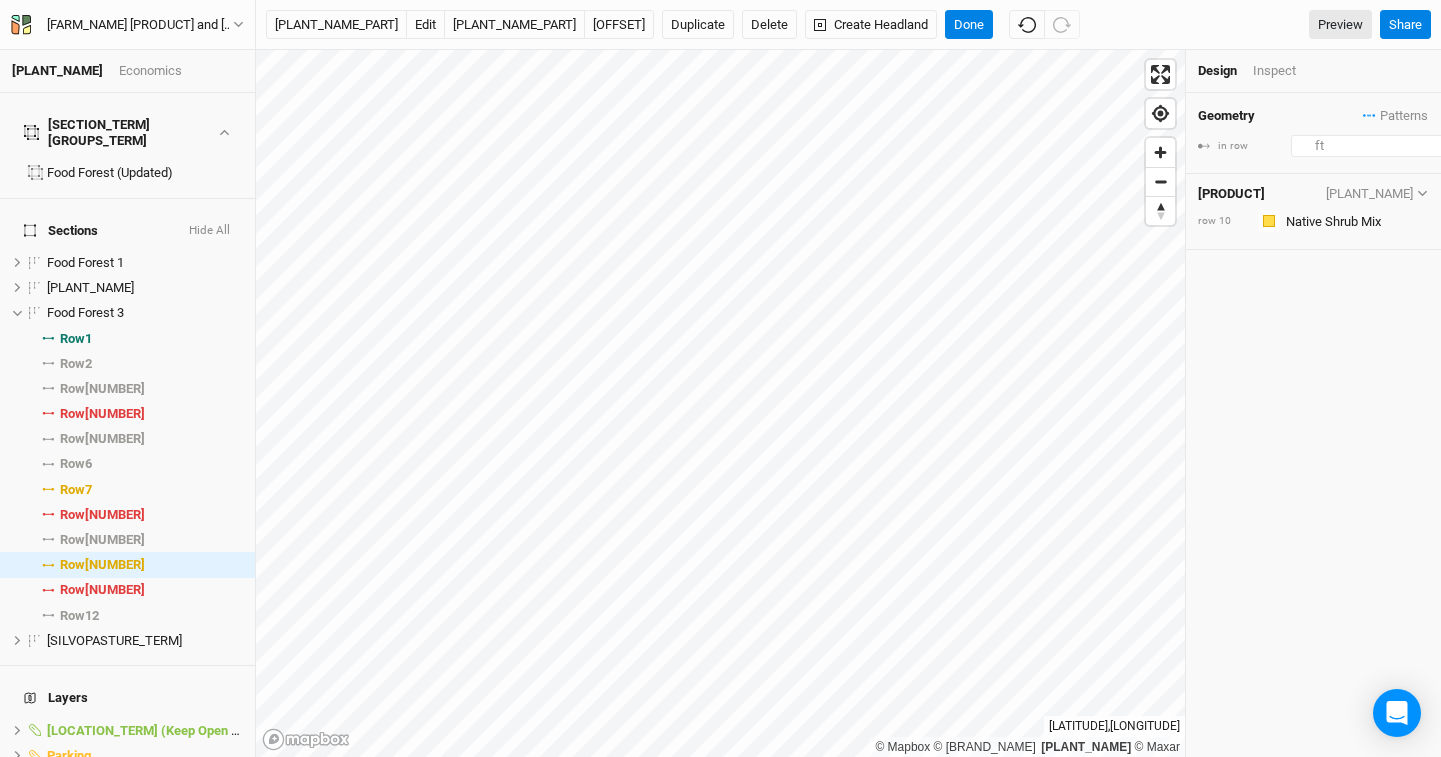 click on "30" at bounding box center (1378, 146) 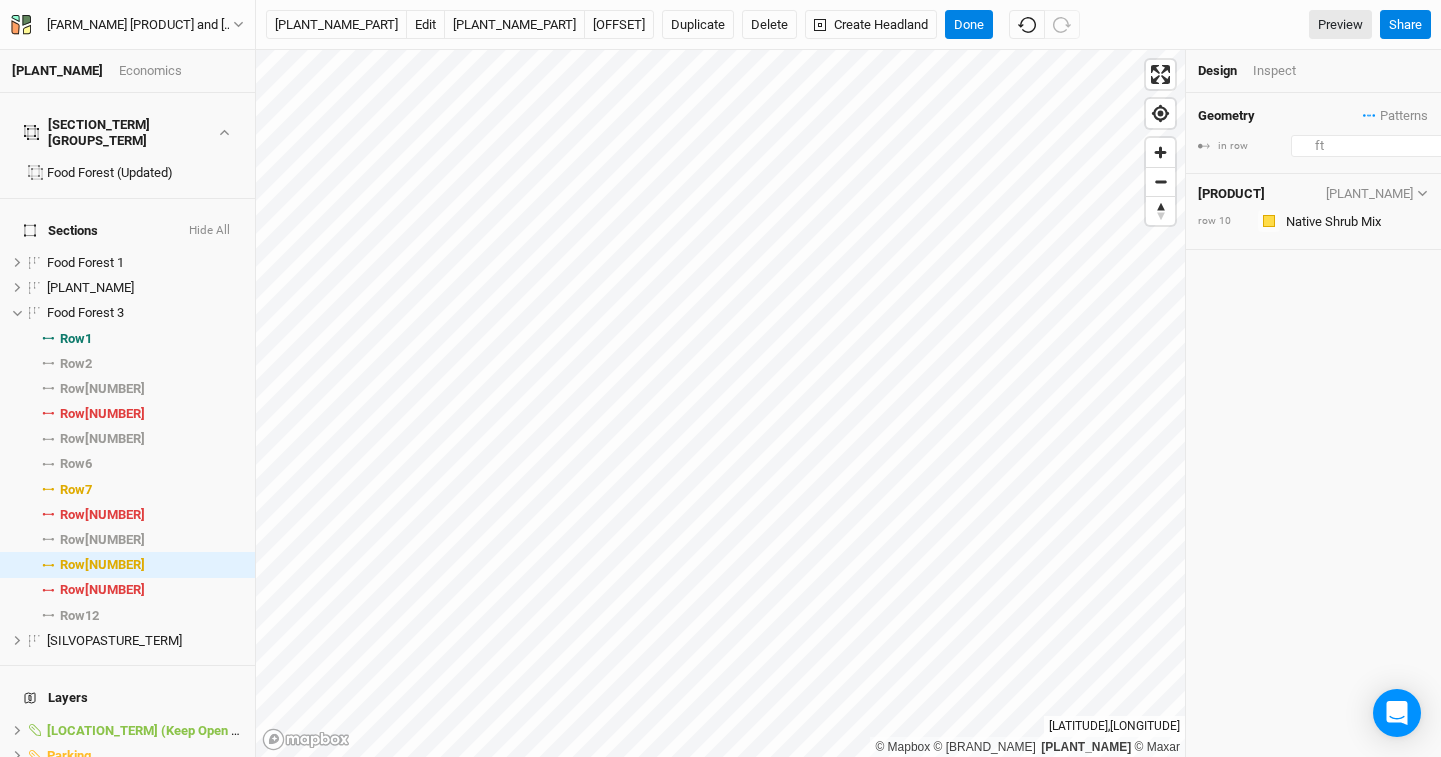 type on "[NUMBER]" 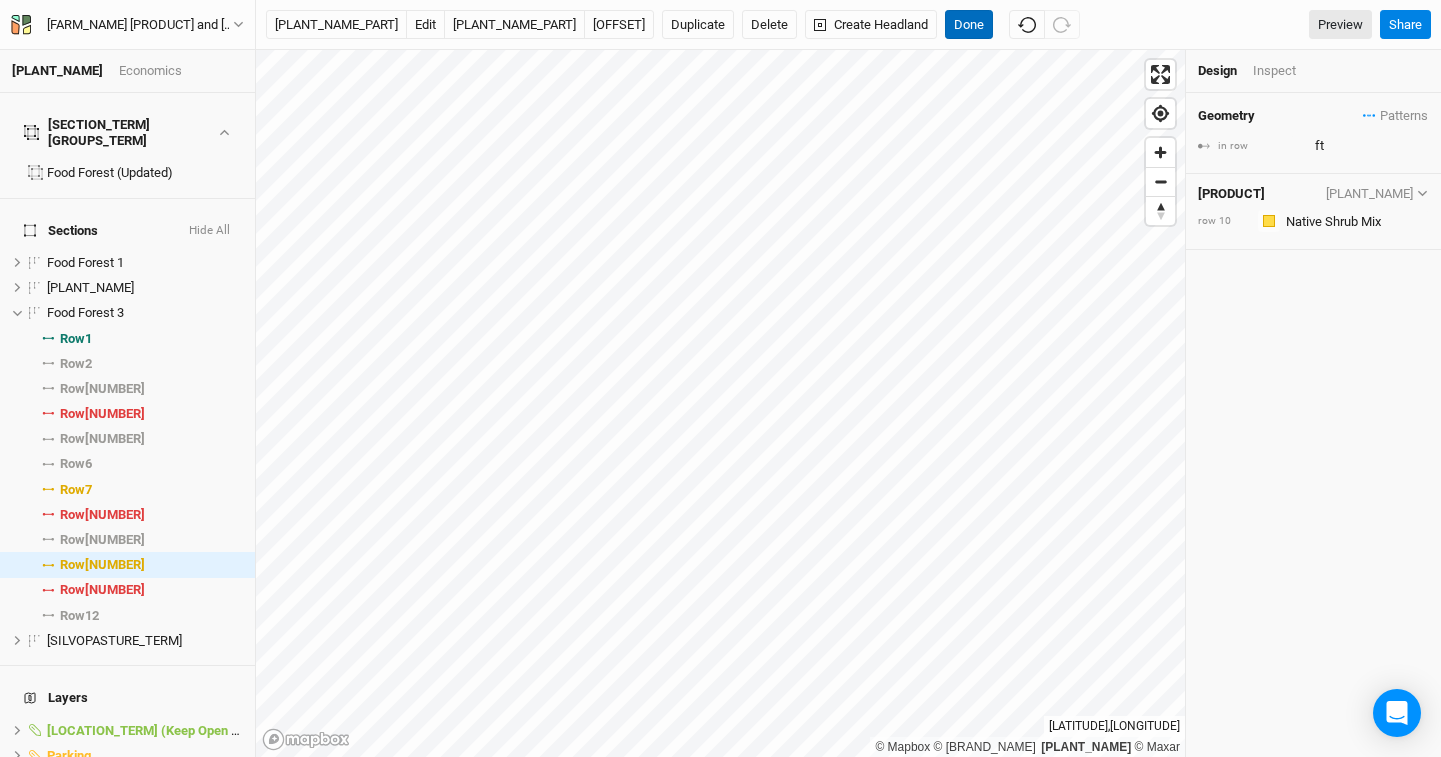 click on "Done" at bounding box center [969, 25] 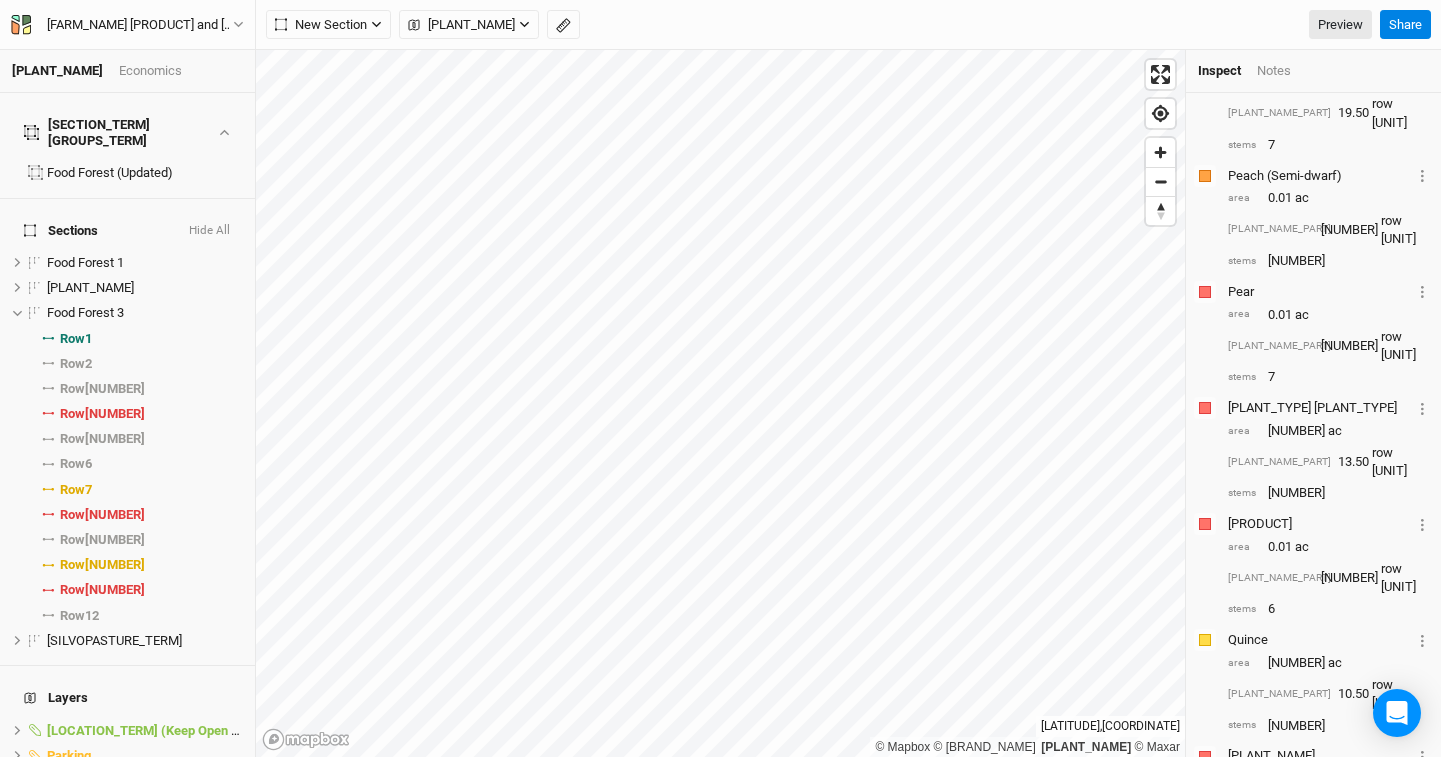 scroll, scrollTop: 2212, scrollLeft: 0, axis: vertical 